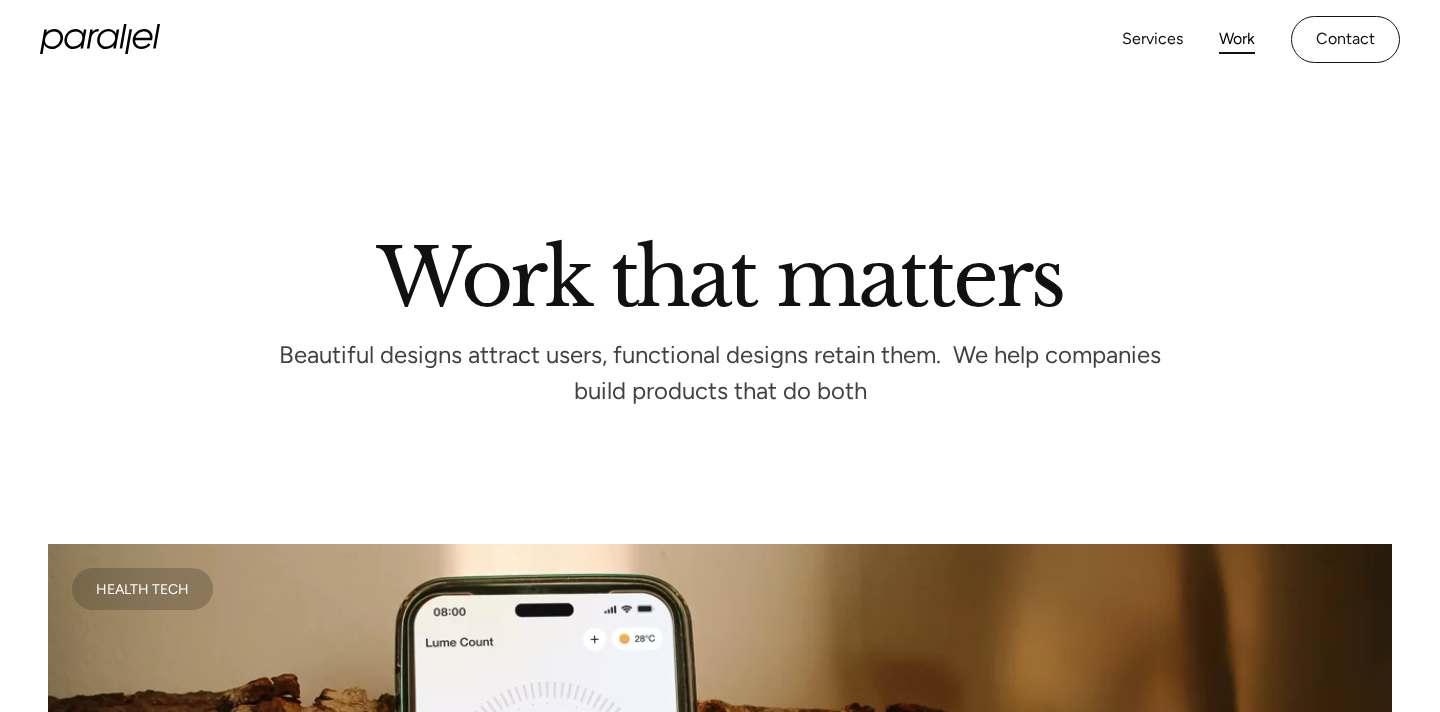 scroll, scrollTop: 0, scrollLeft: 0, axis: both 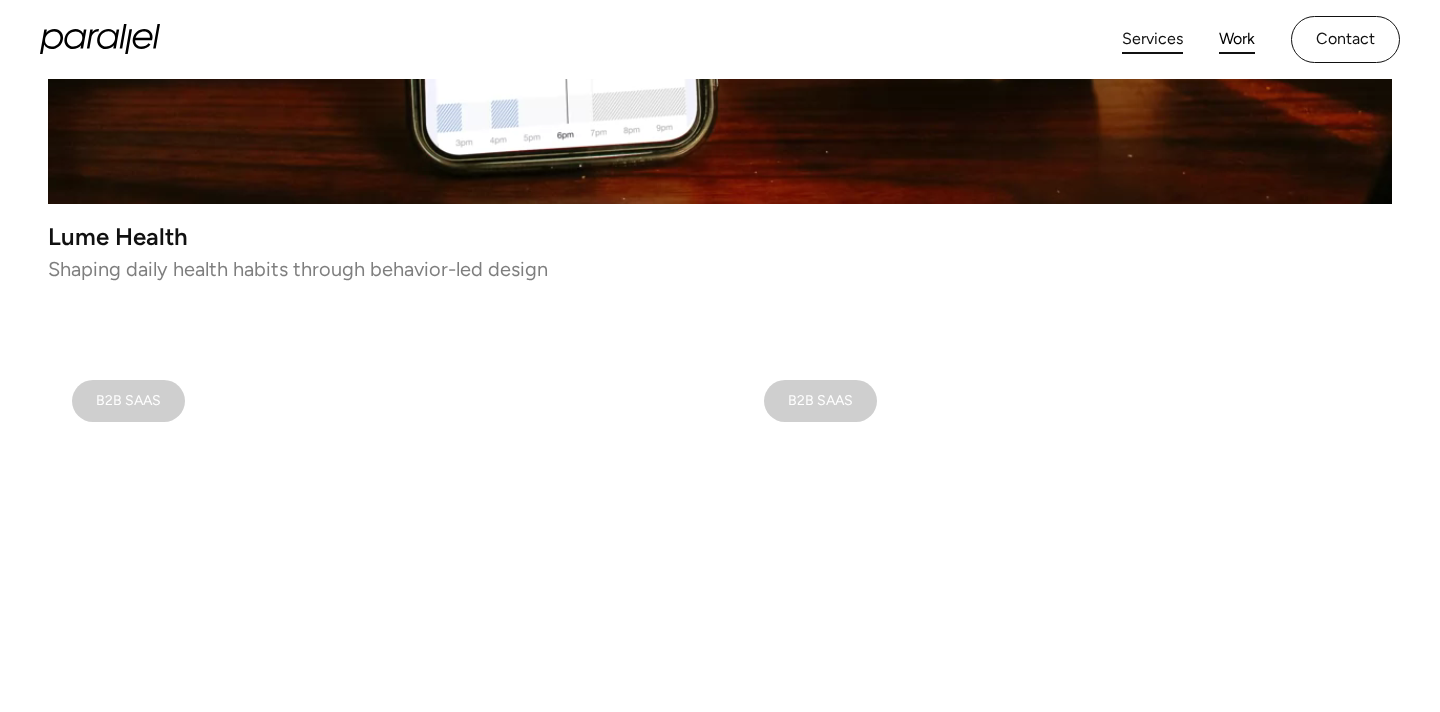 click on "Services" at bounding box center [1152, 39] 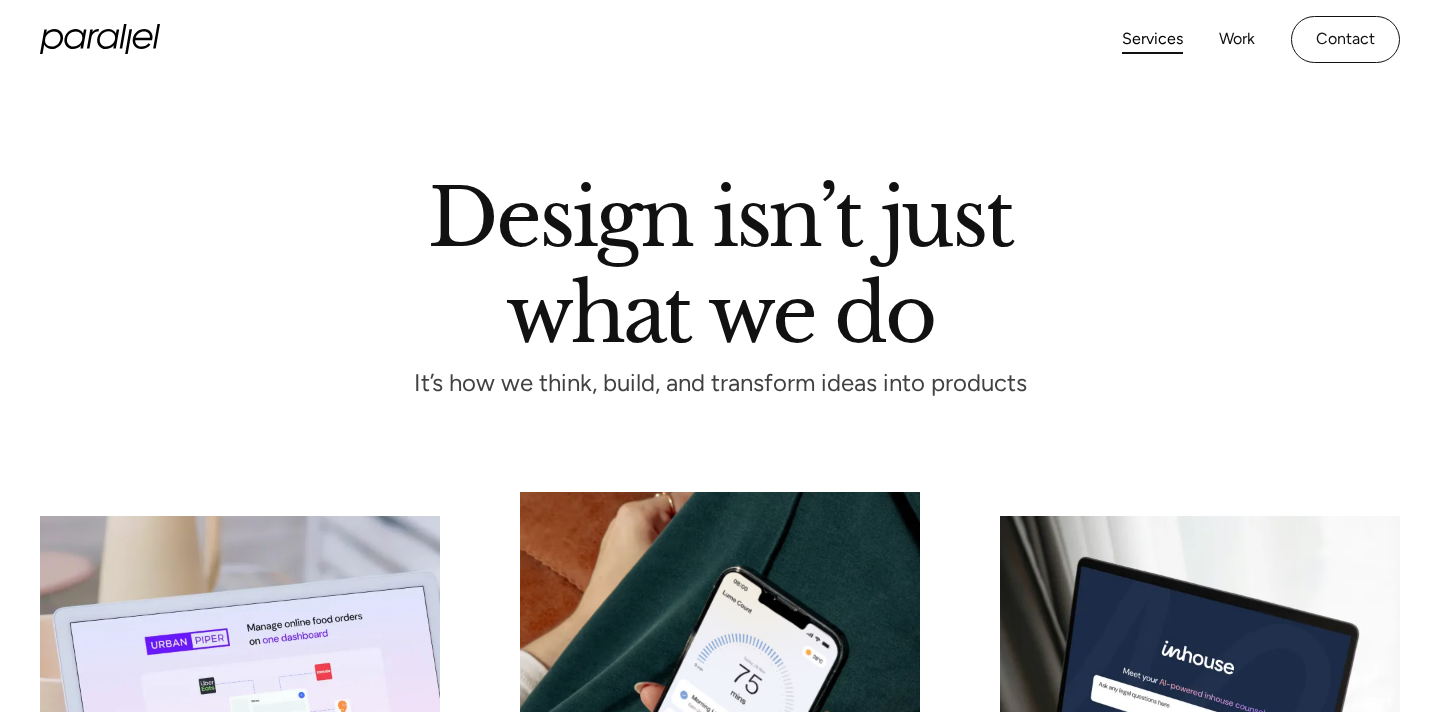 scroll, scrollTop: 0, scrollLeft: 0, axis: both 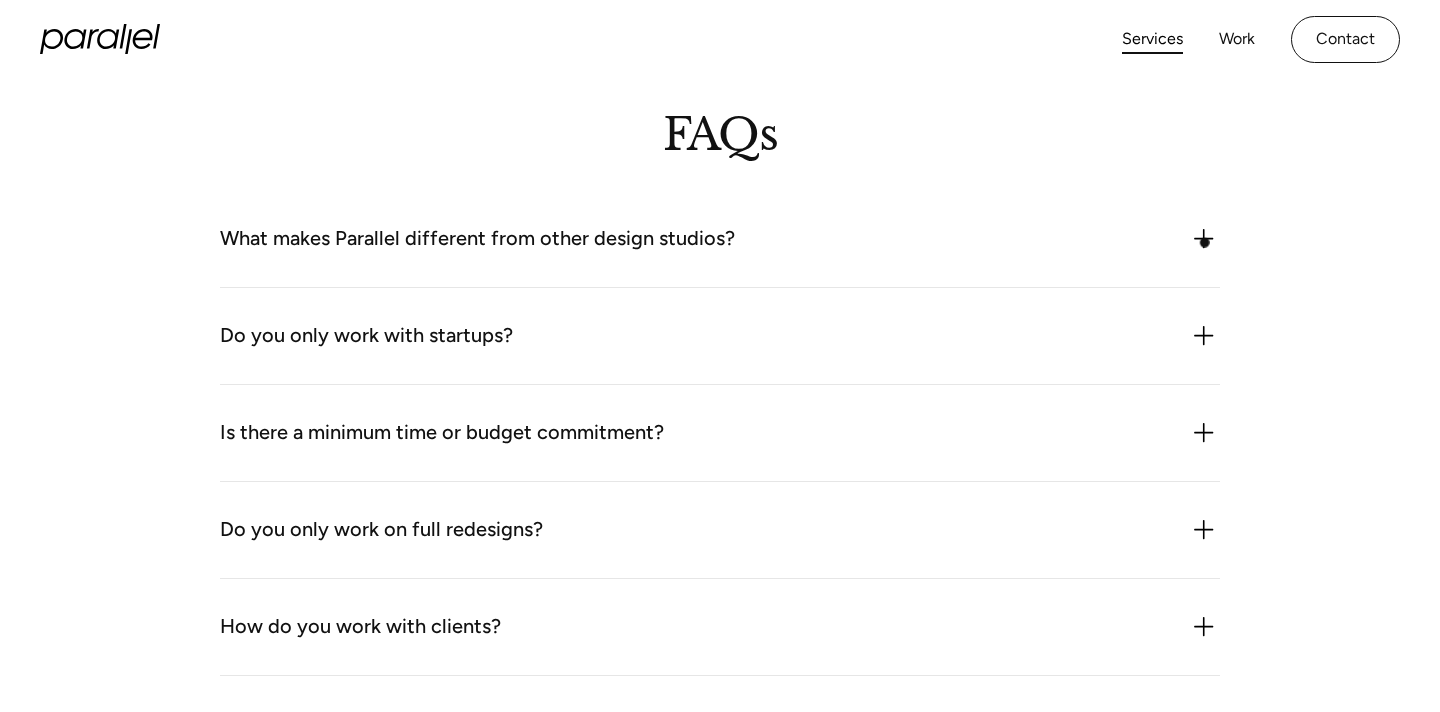 click at bounding box center (1204, 239) 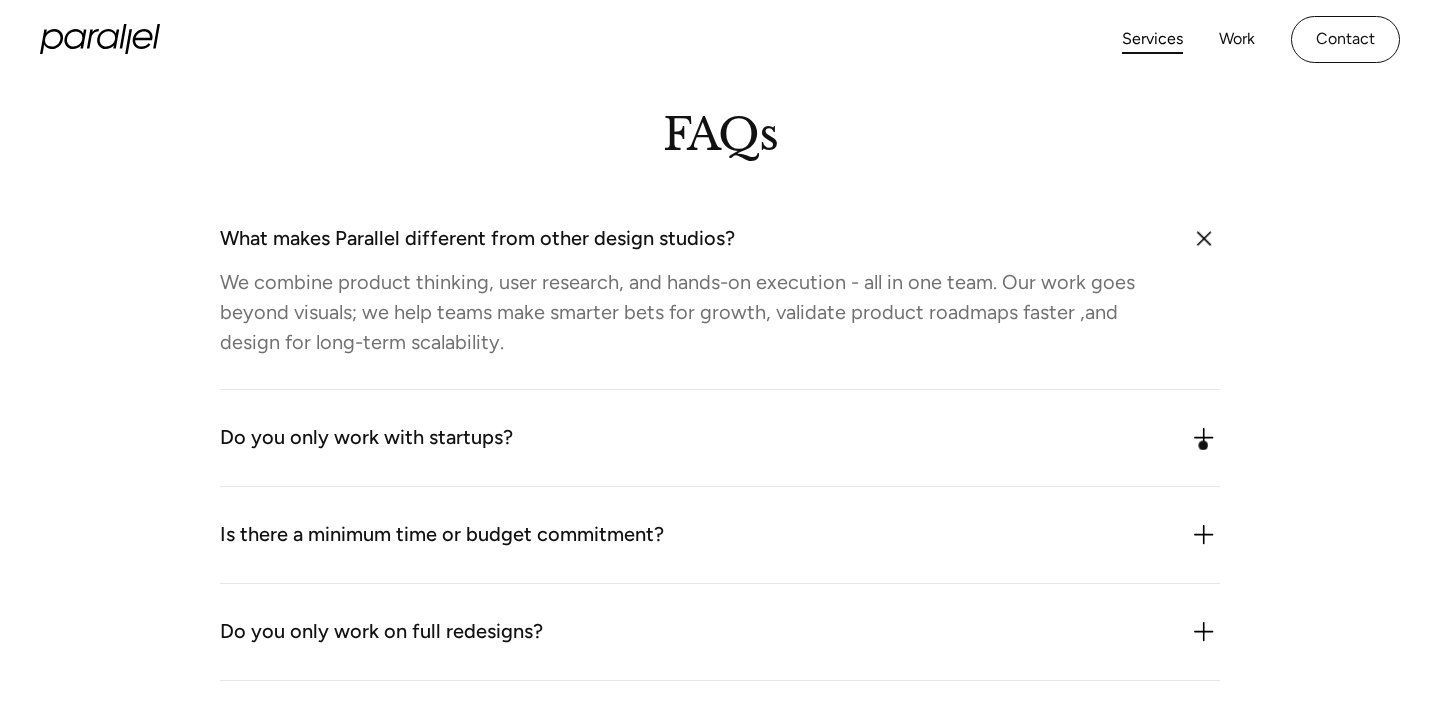 click at bounding box center [1204, 438] 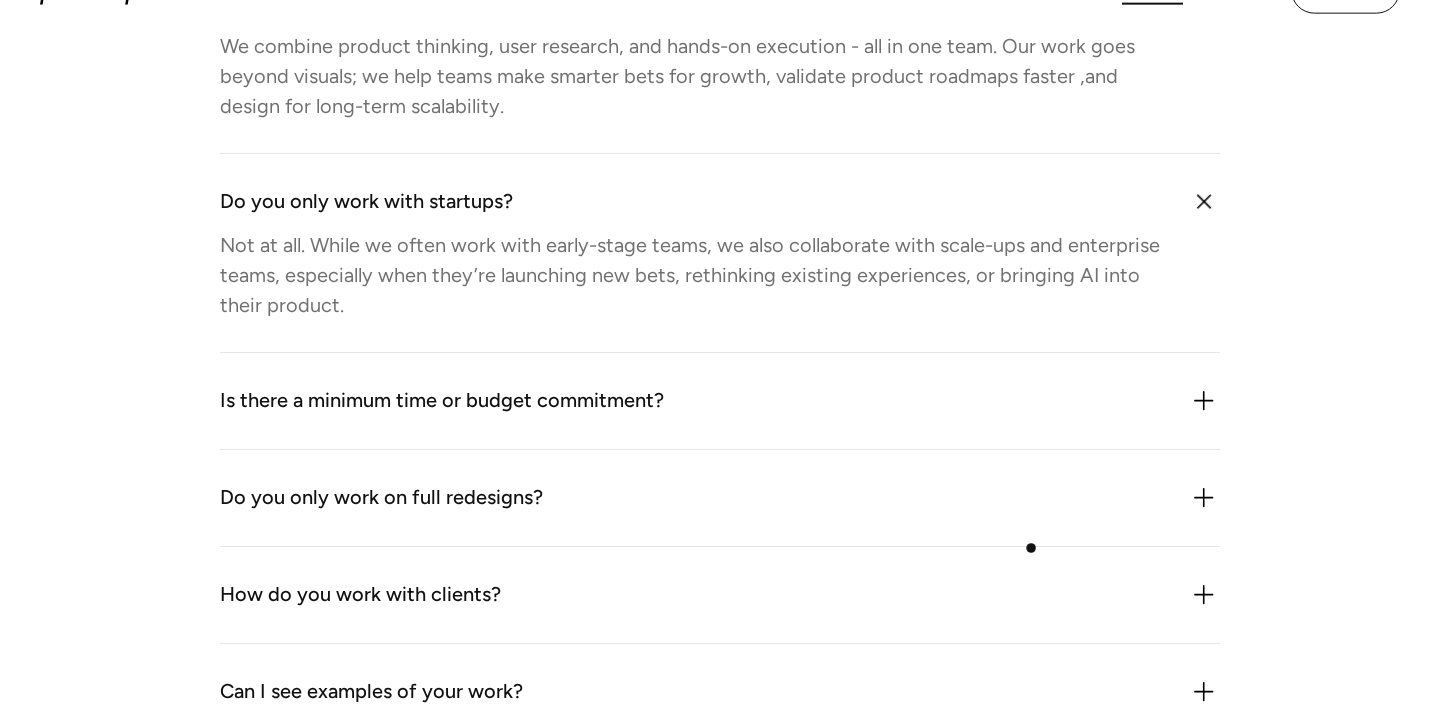 scroll, scrollTop: 5582, scrollLeft: 0, axis: vertical 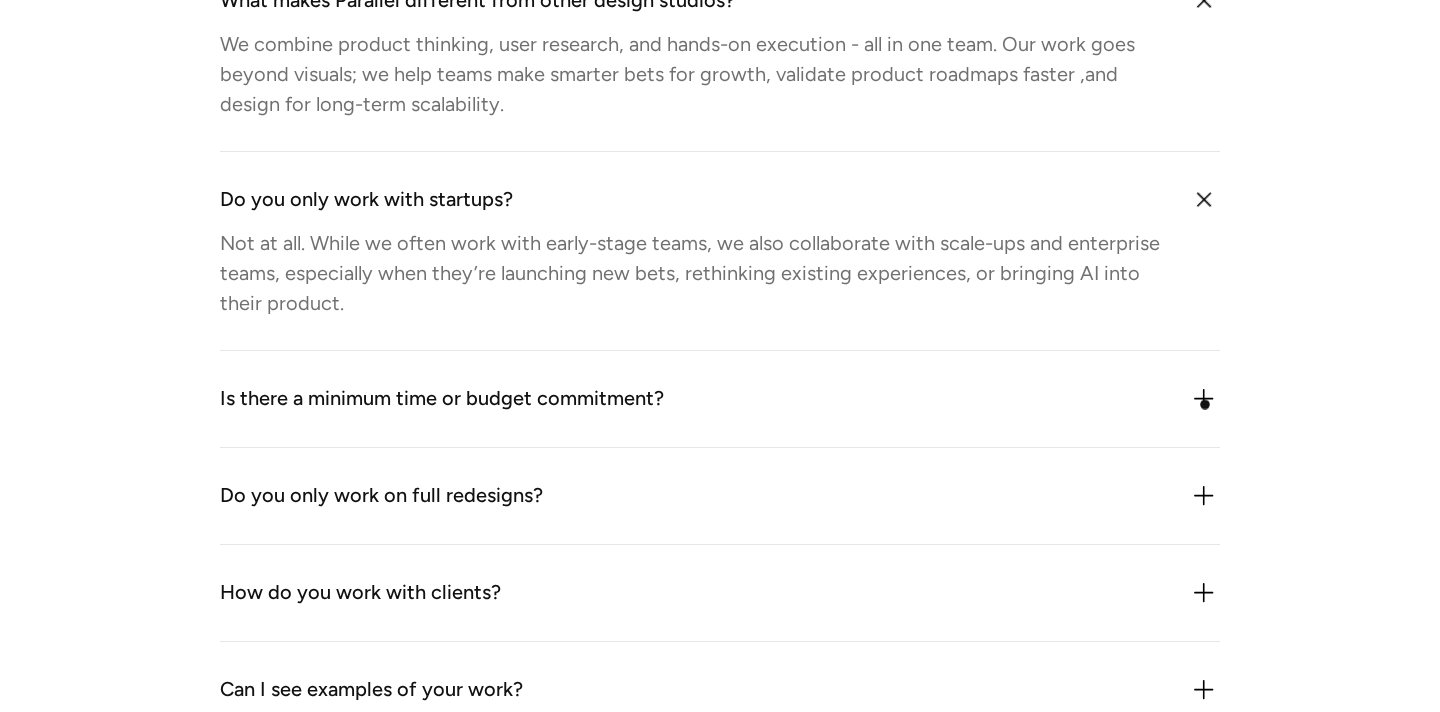 click at bounding box center [1204, 399] 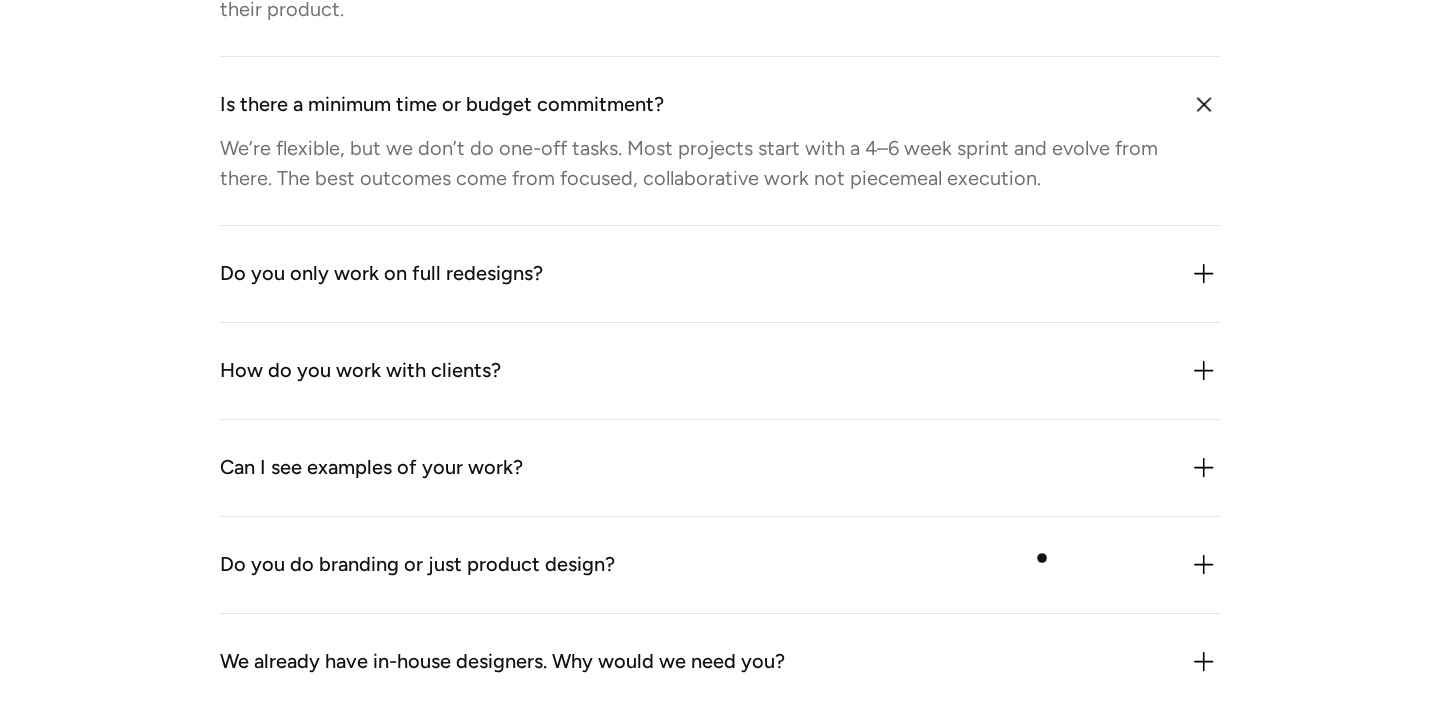 scroll, scrollTop: 5880, scrollLeft: 0, axis: vertical 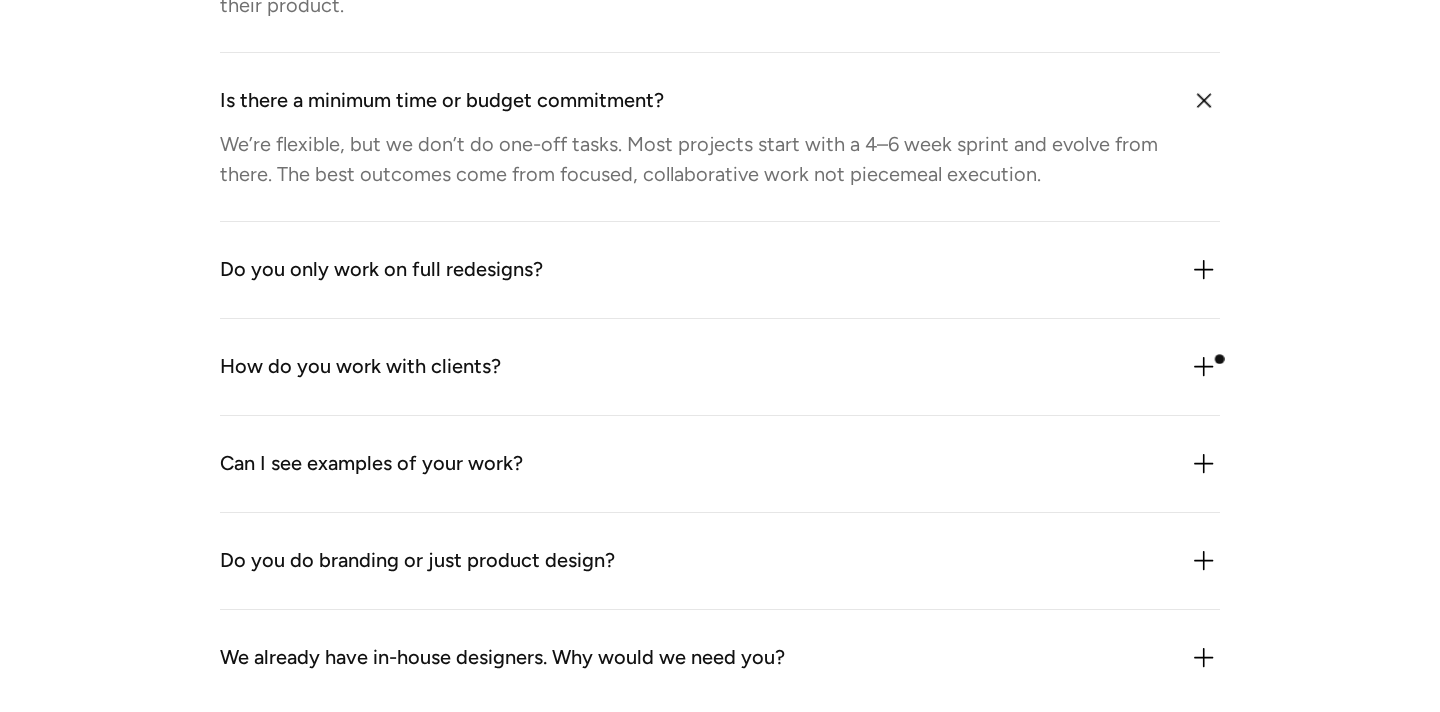 click on "FAQs What makes Parallel different from other design studios? We combine product thinking, user research, and hands-on execution - all in one team. Our work goes beyond visuals; we help teams make smarter bets for growth, validate product roadmaps faster ,and design for long-term scalability. Do you only work with startups? Not at all. While we often work with early-stage teams, we also collaborate with scale-ups and enterprise teams, especially when they’re launching new bets, rethinking existing experiences, or bringing AI into their product. Is there a minimum time or budget commitment? We’re flexible, but we don’t do one-off tasks. Most projects start with a 4–6 week sprint and evolve from there. The best outcomes come from focused, collaborative work not piecemeal execution. Do you only work on full redesigns? No. We often work on specific flows, features, or experiments. That said, we always consider the bigger system so even small fixes ladder up to a stronger product." at bounding box center (720, 144) 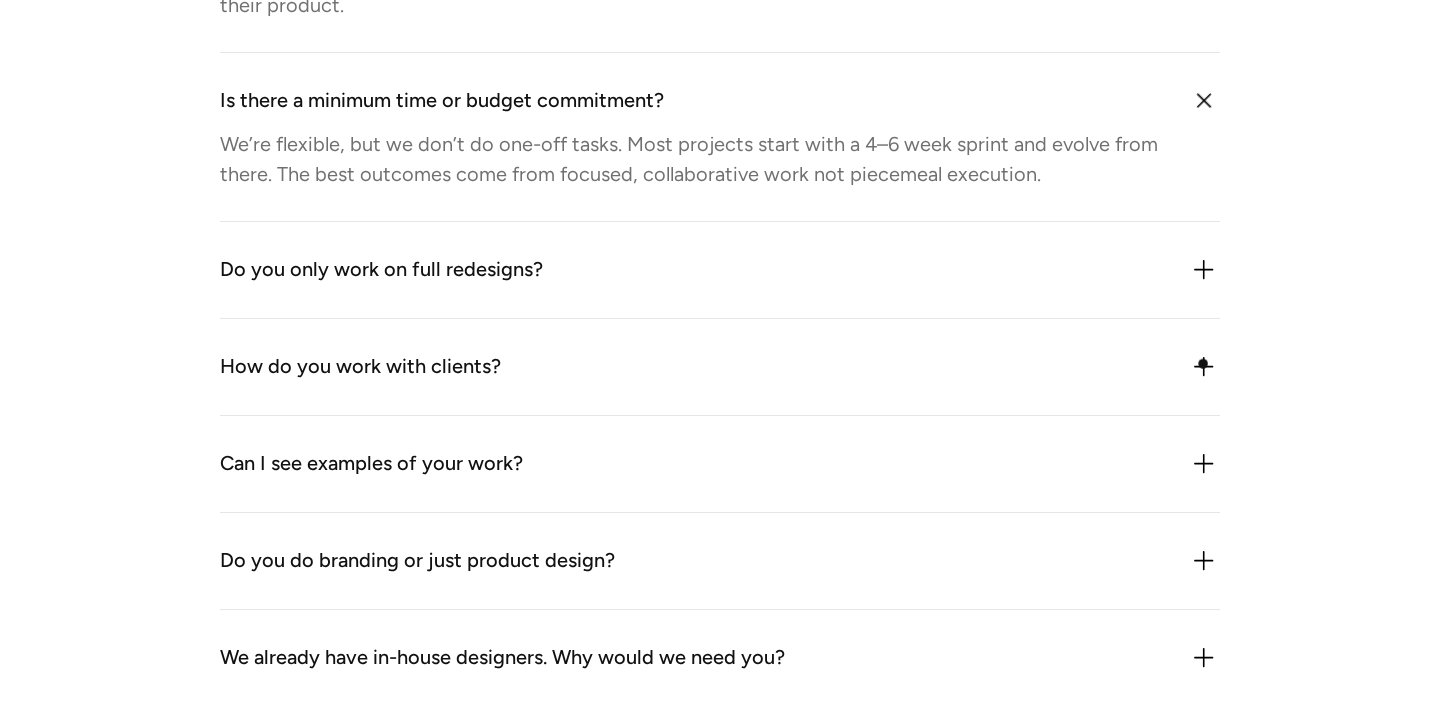 click at bounding box center [1204, 367] 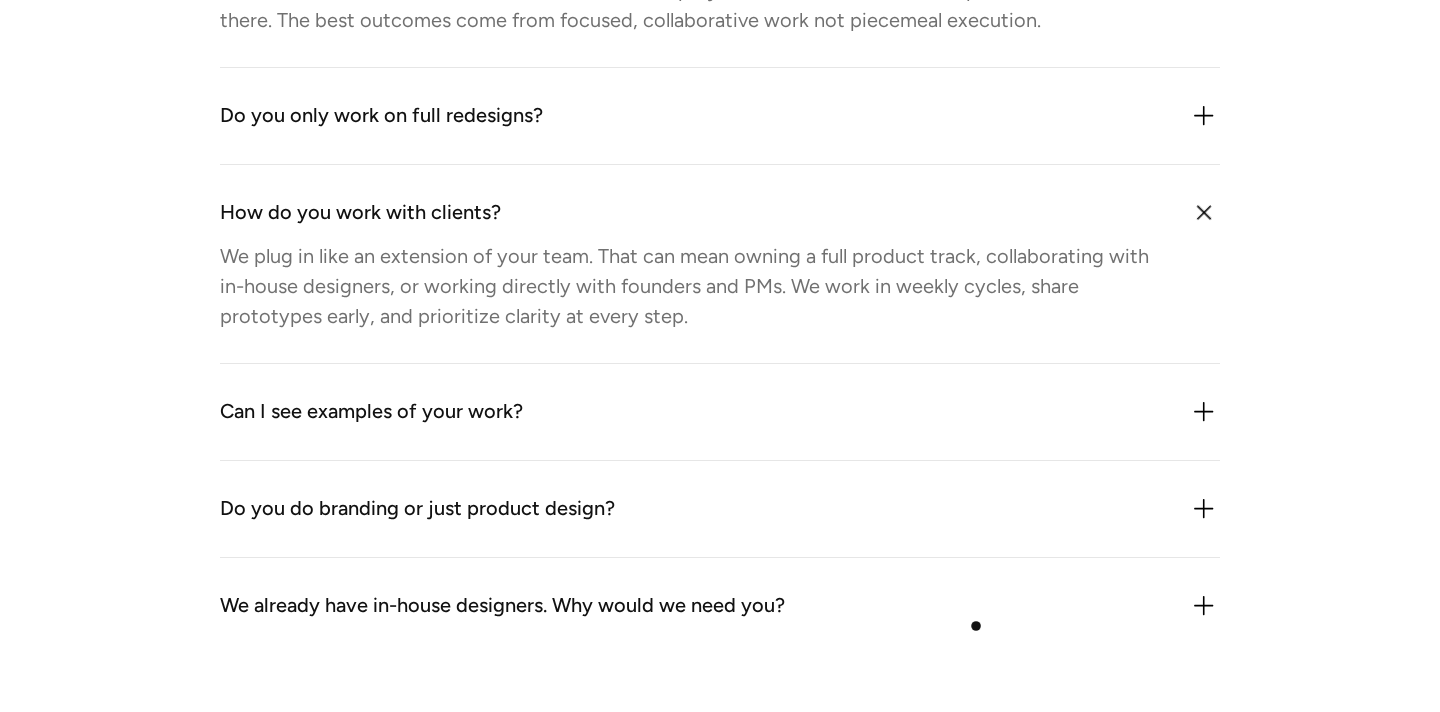 scroll, scrollTop: 6035, scrollLeft: 0, axis: vertical 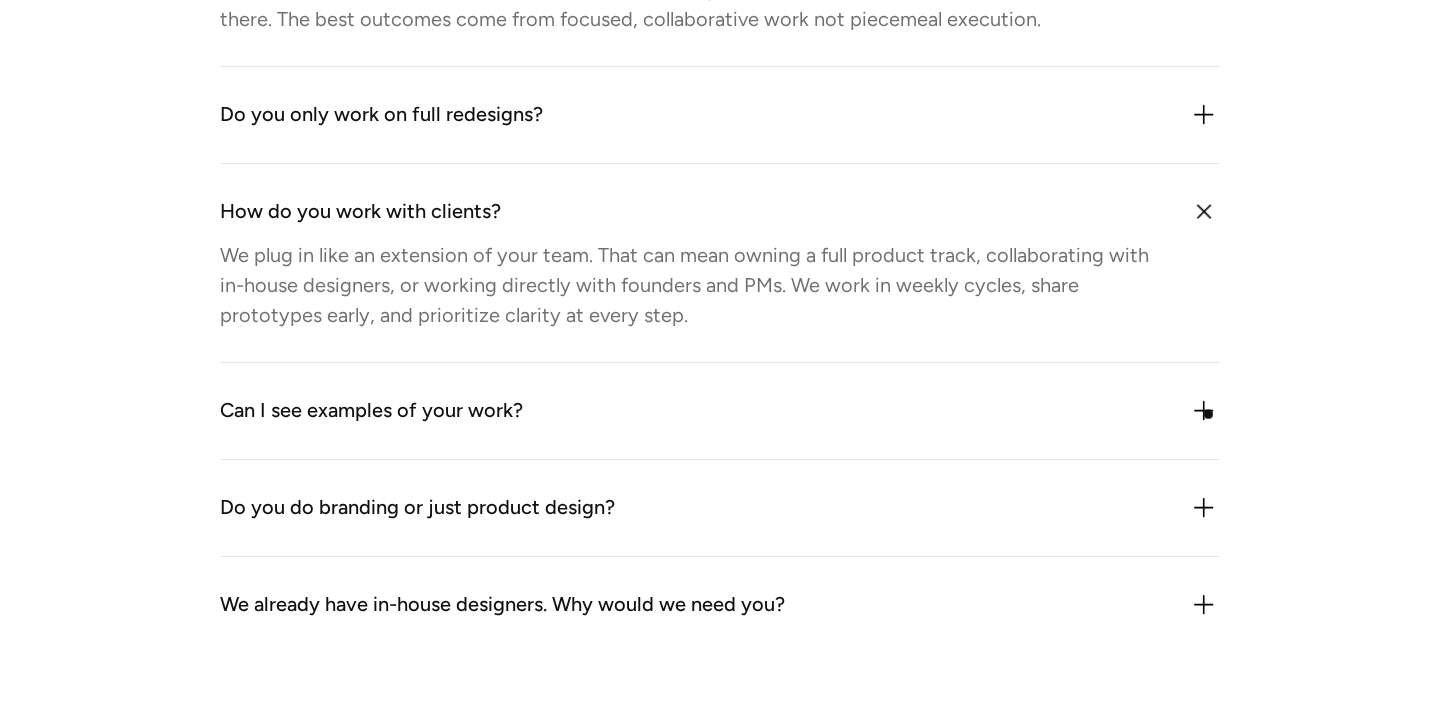 click at bounding box center [1204, 411] 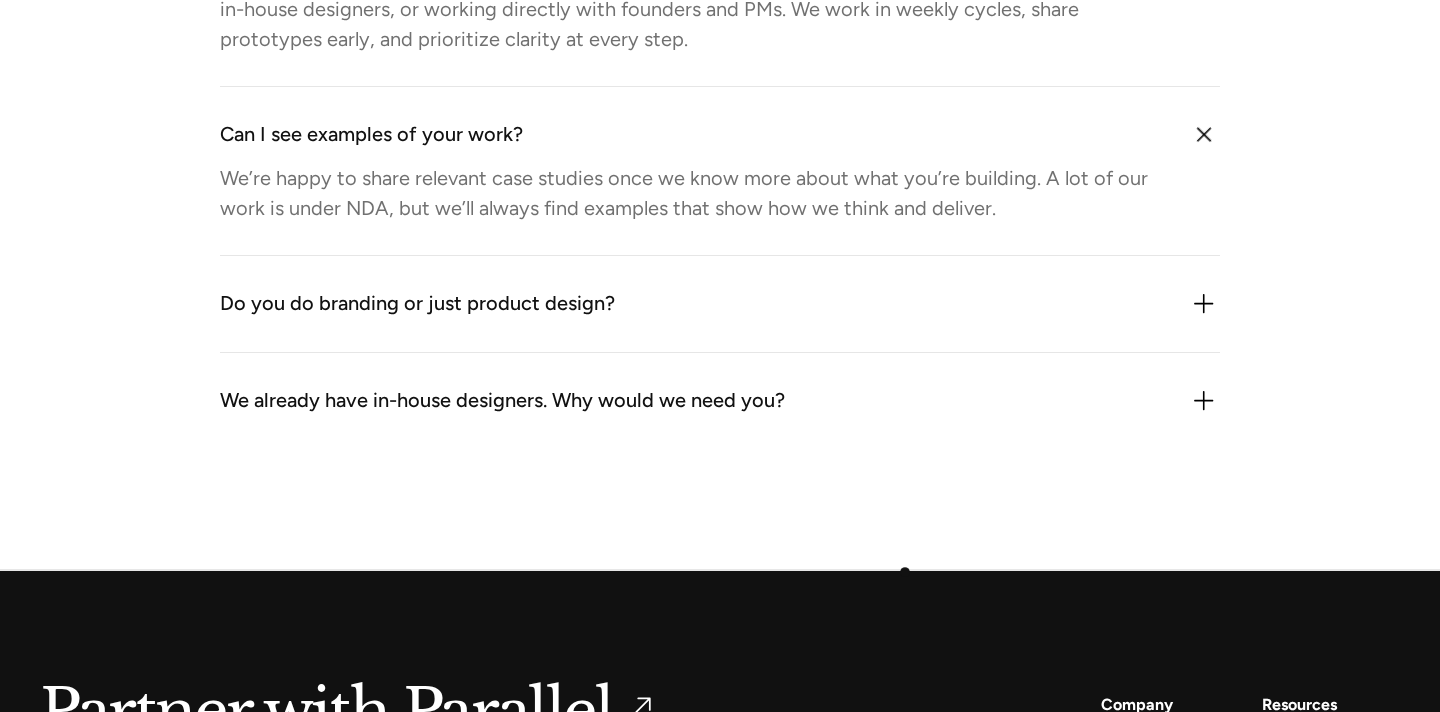 scroll, scrollTop: 6314, scrollLeft: 0, axis: vertical 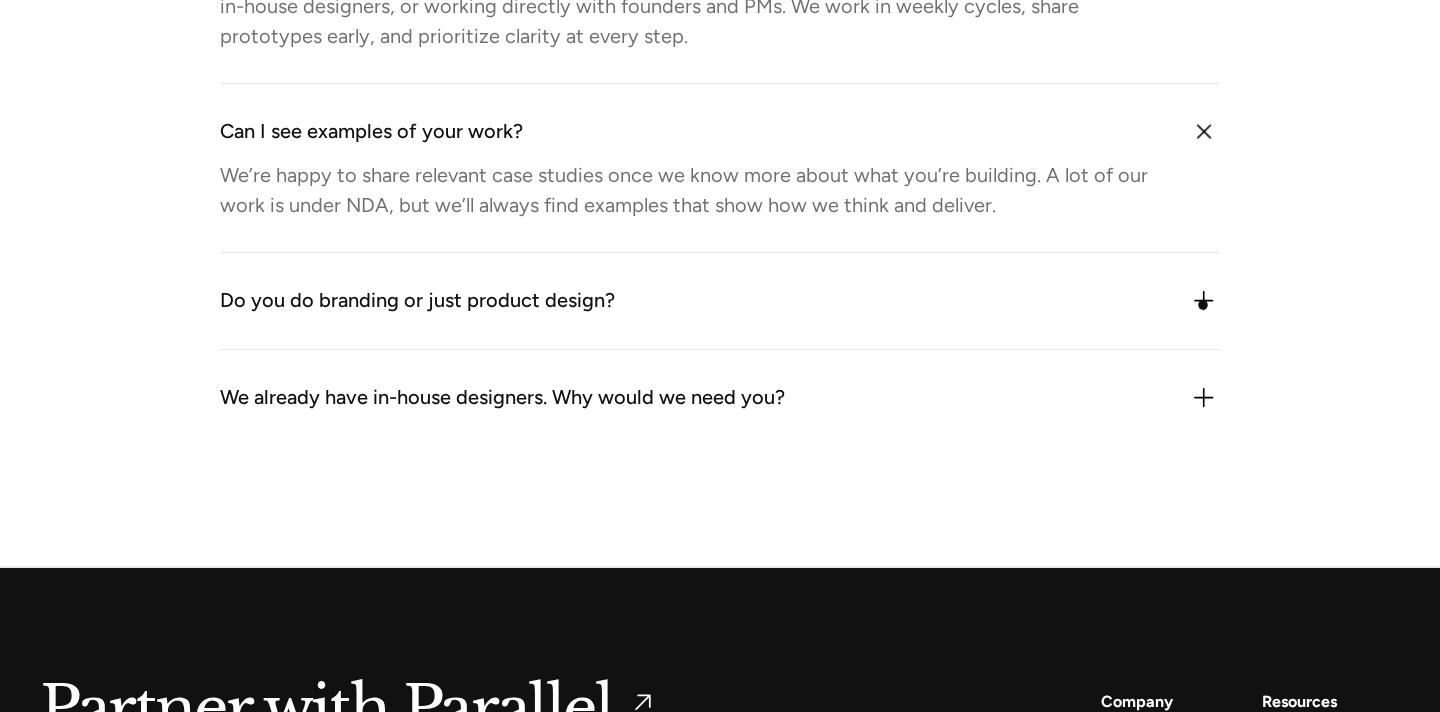 click at bounding box center [1204, 301] 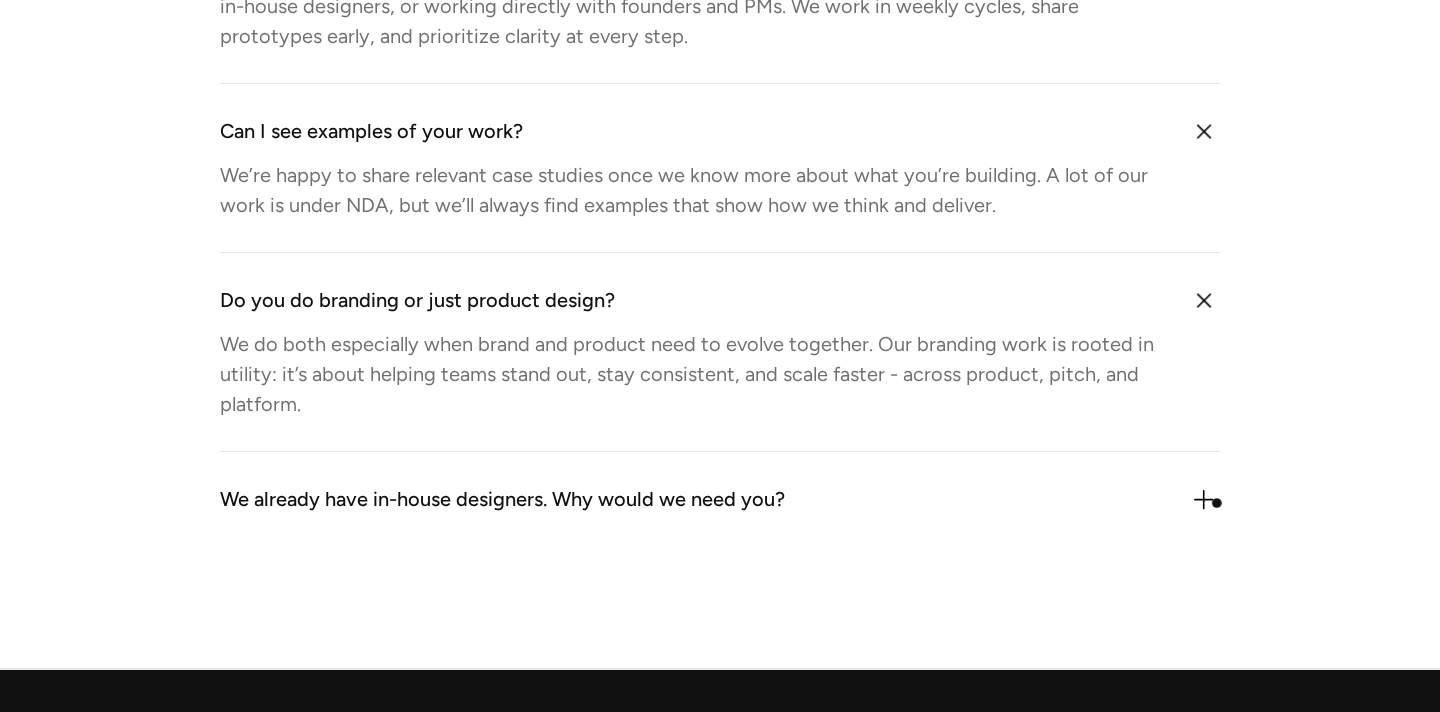 click at bounding box center (1204, 500) 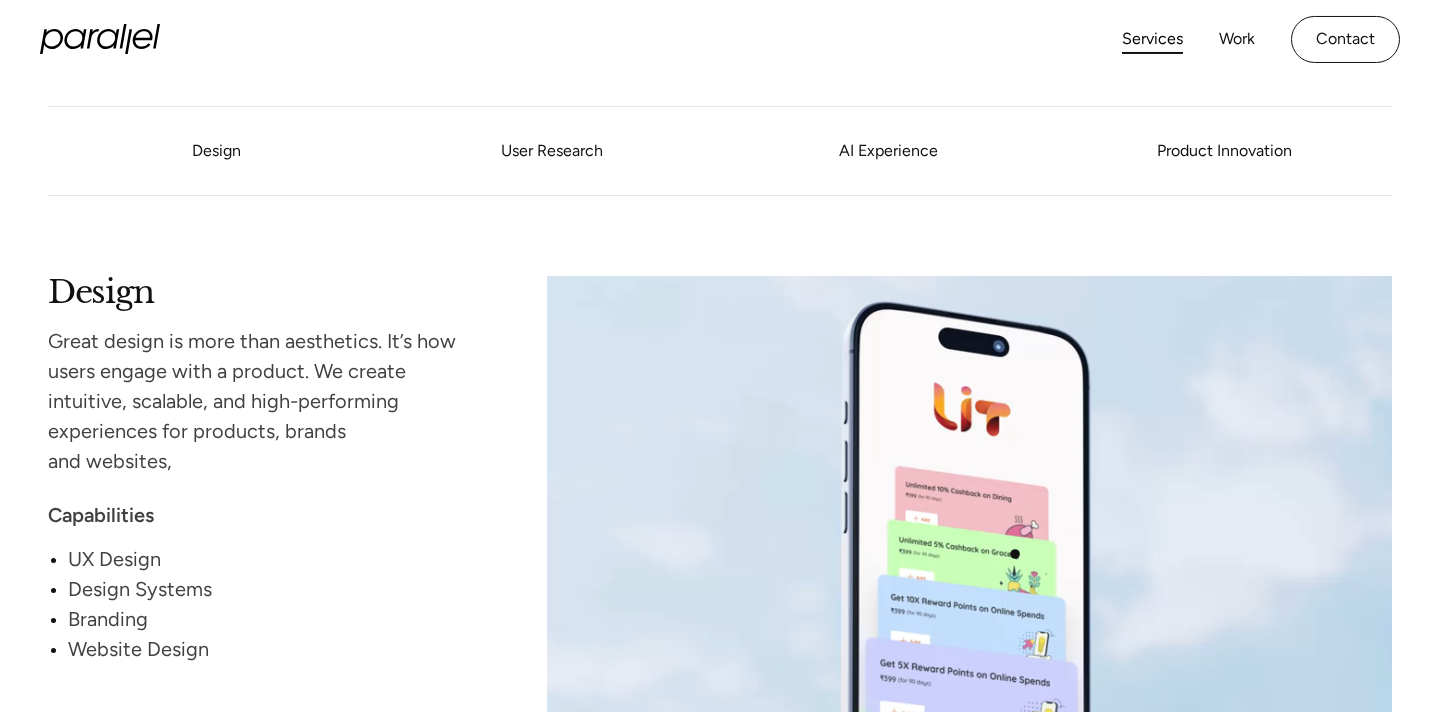 scroll, scrollTop: 0, scrollLeft: 0, axis: both 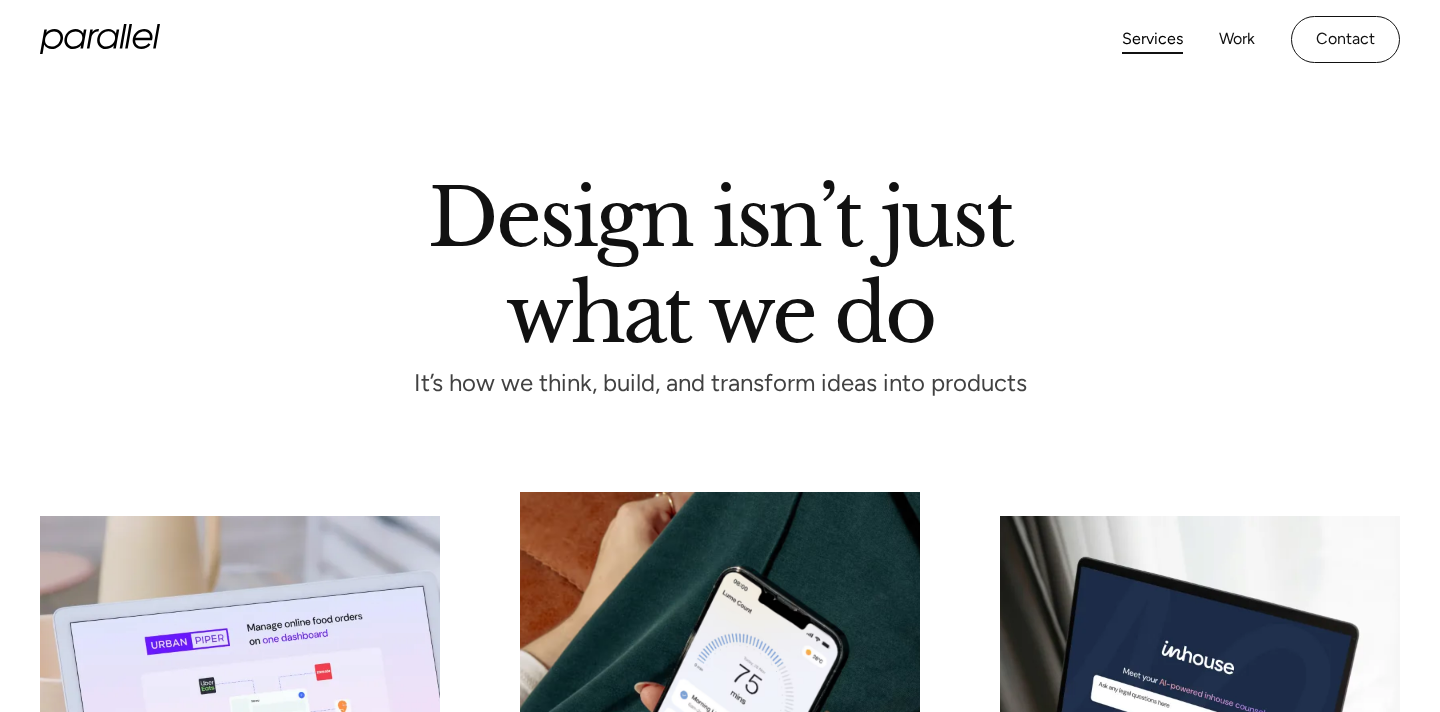 click 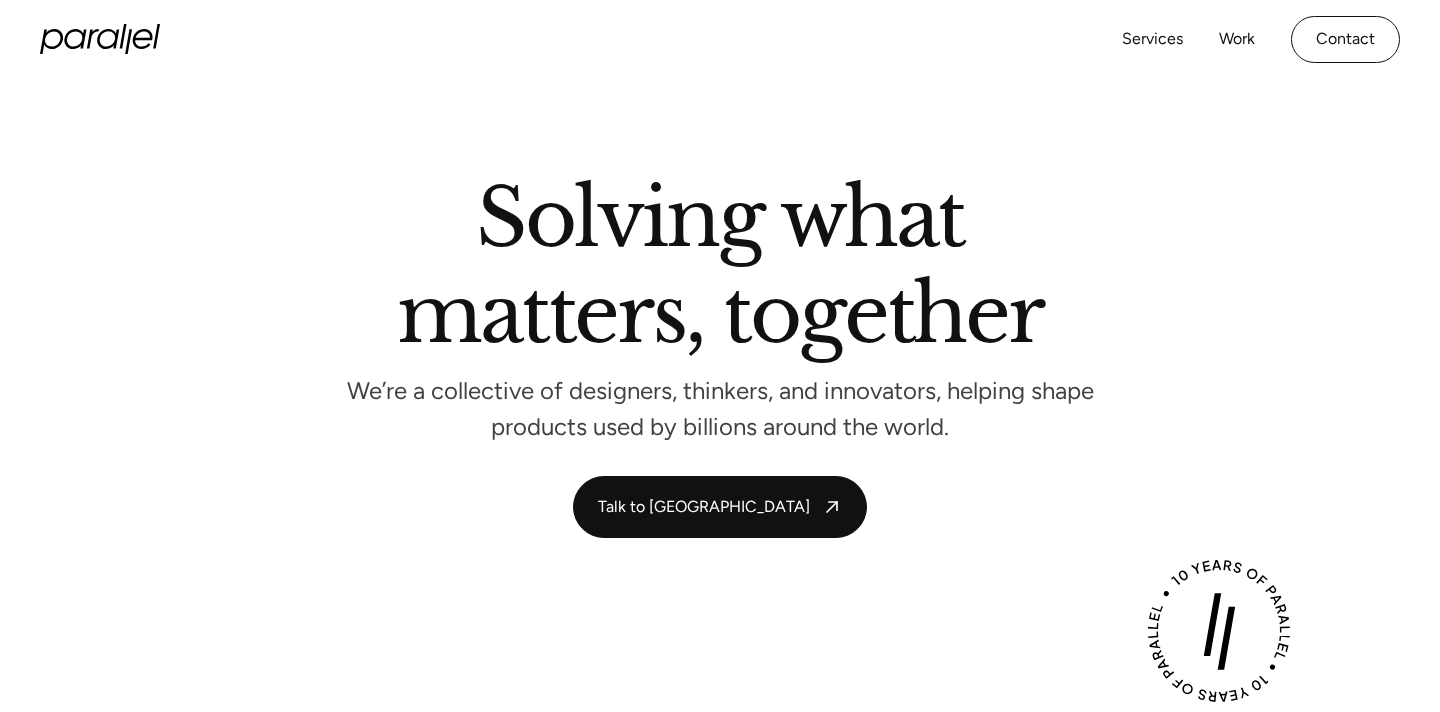 scroll, scrollTop: 0, scrollLeft: 0, axis: both 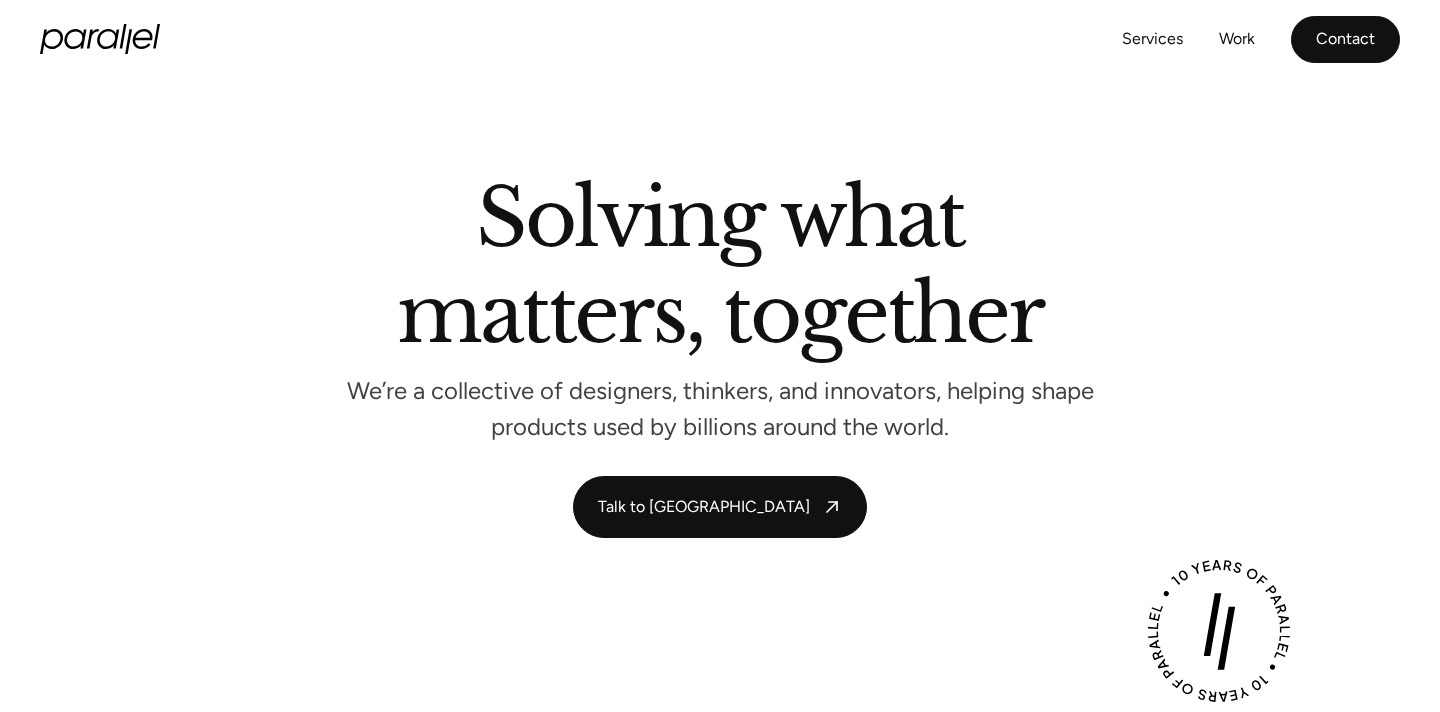 click on "Contact" at bounding box center [1345, 39] 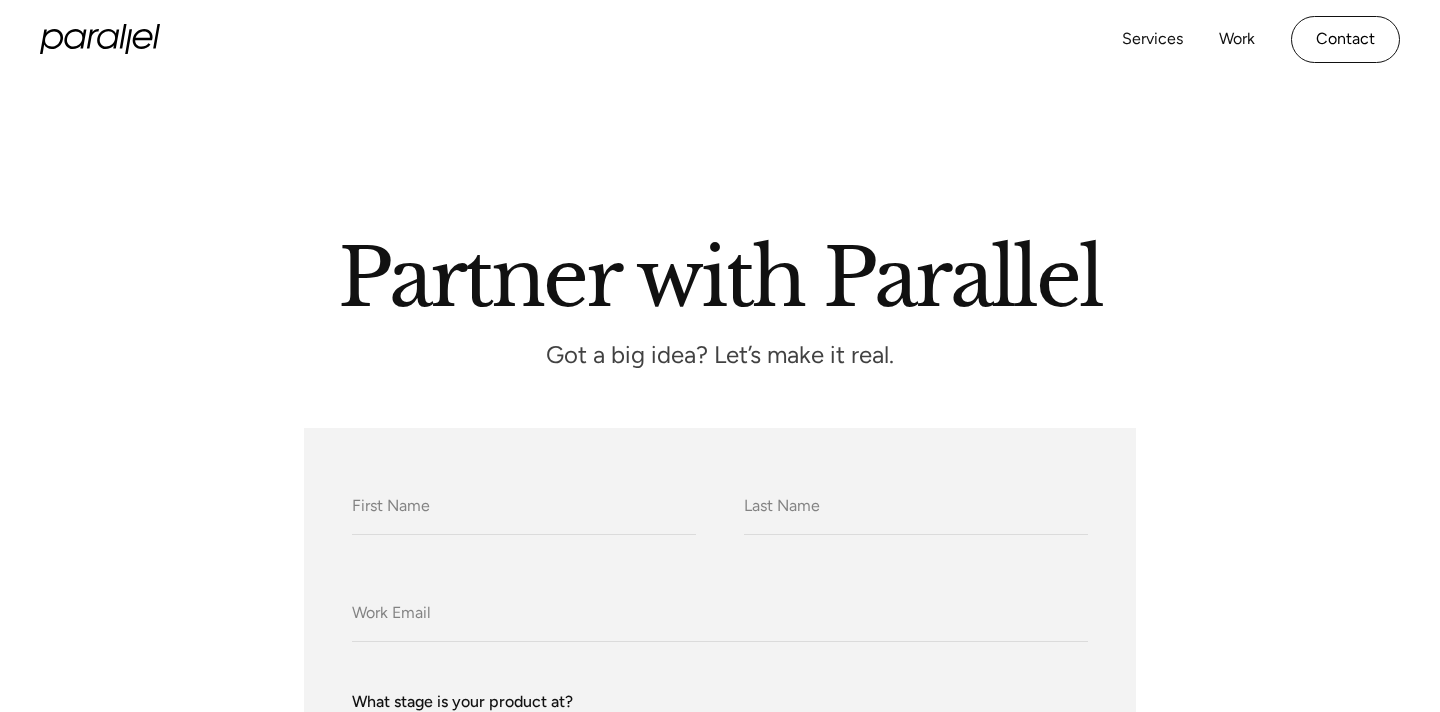 scroll, scrollTop: 0, scrollLeft: 0, axis: both 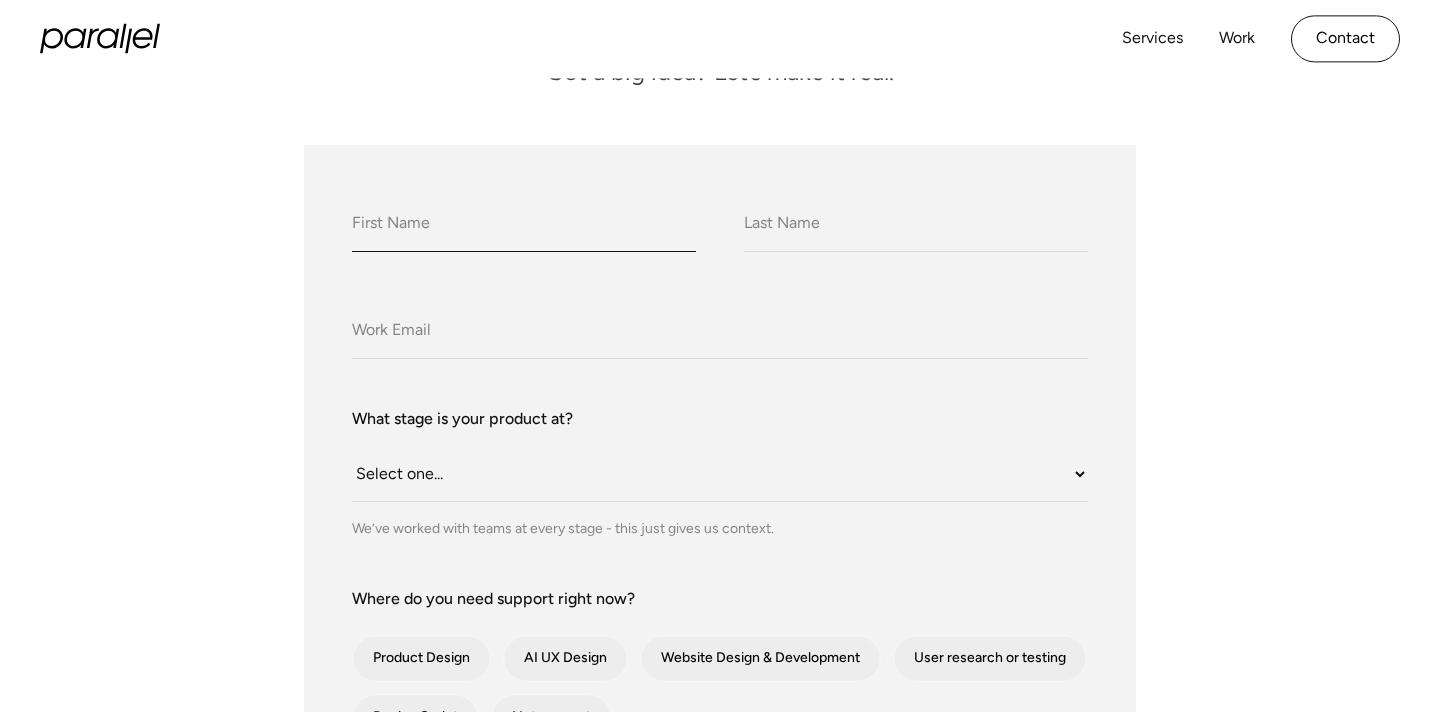 click on "What do we call you?" at bounding box center (524, 224) 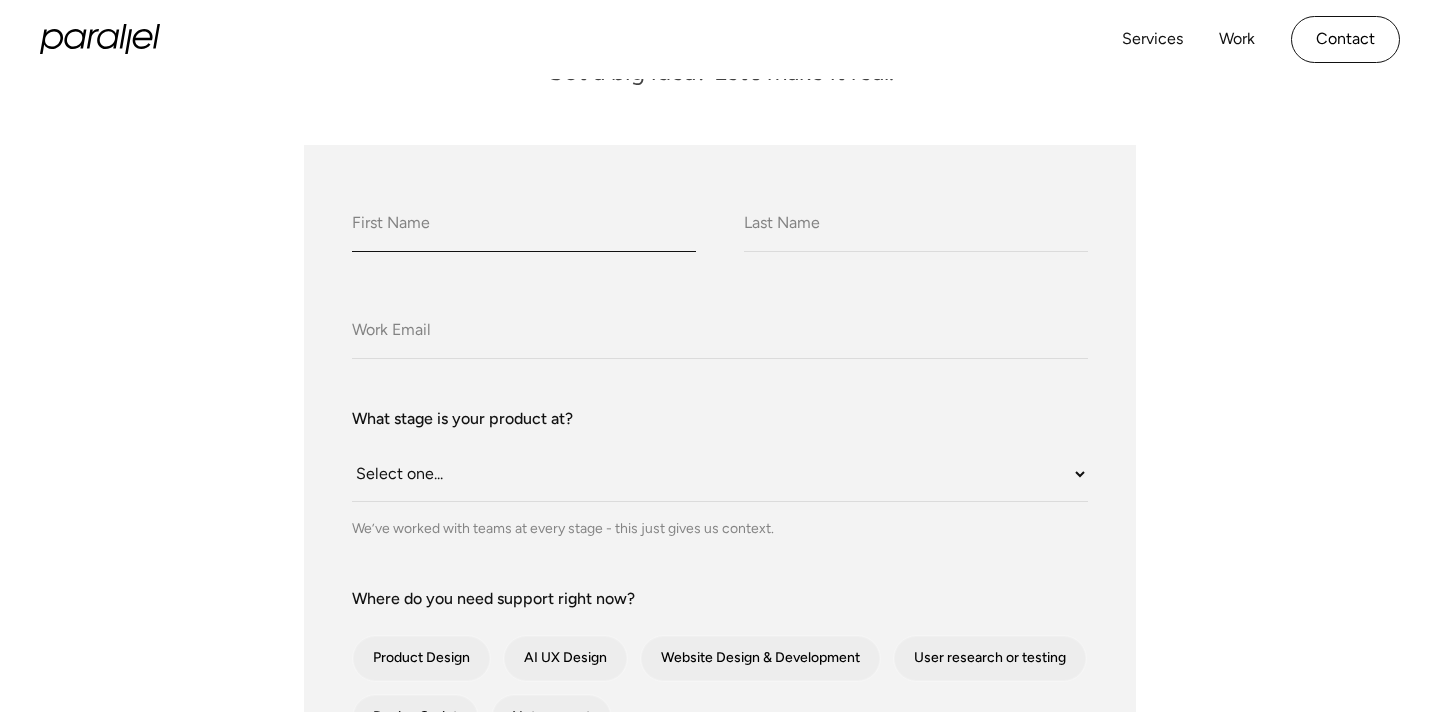 type on "Diya" 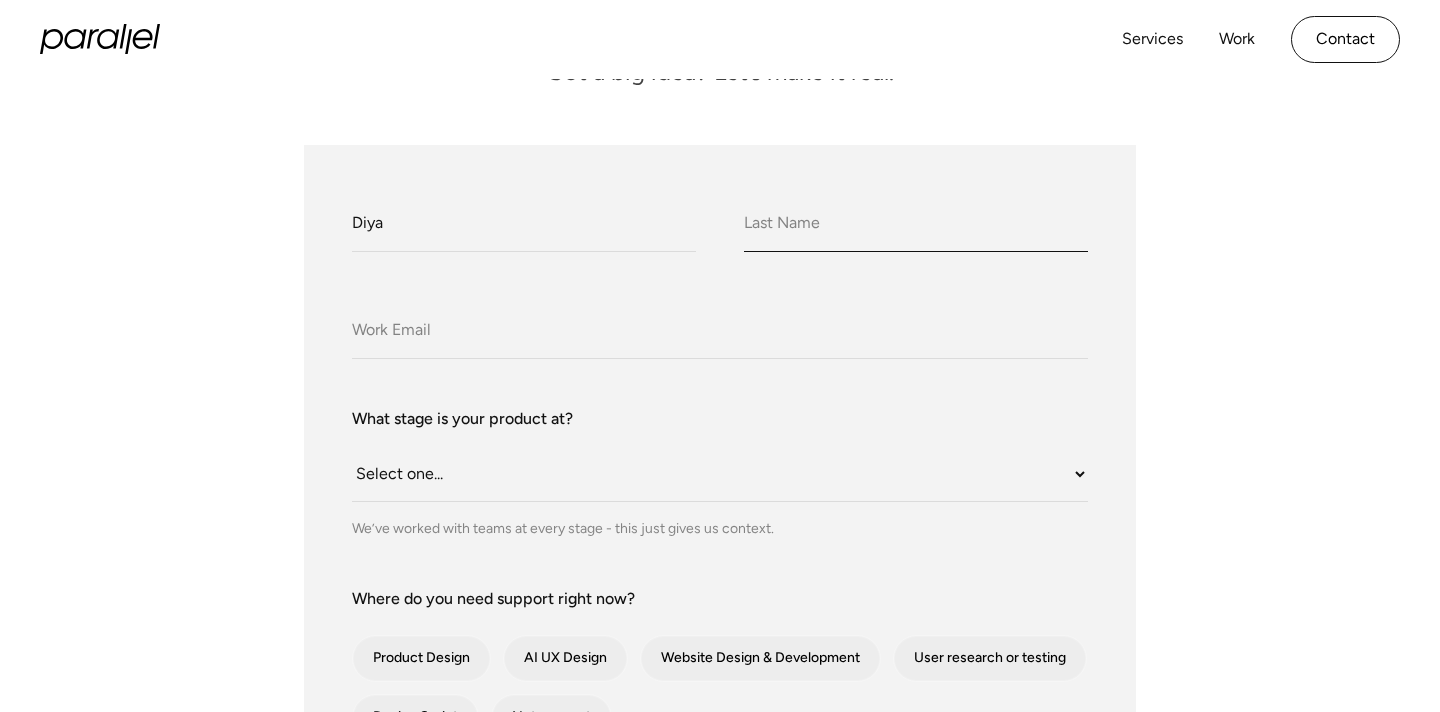 type on "Chhabra" 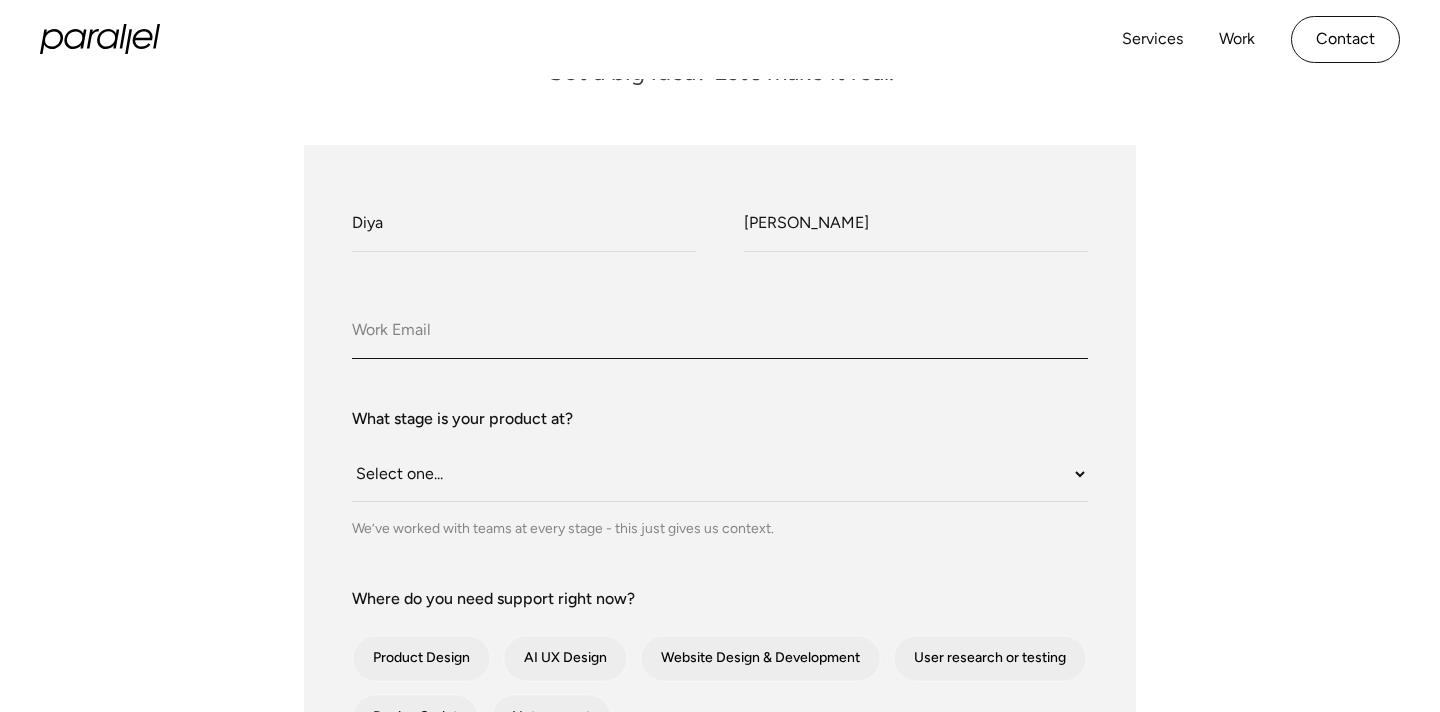 click on "Company Email" at bounding box center [720, 331] 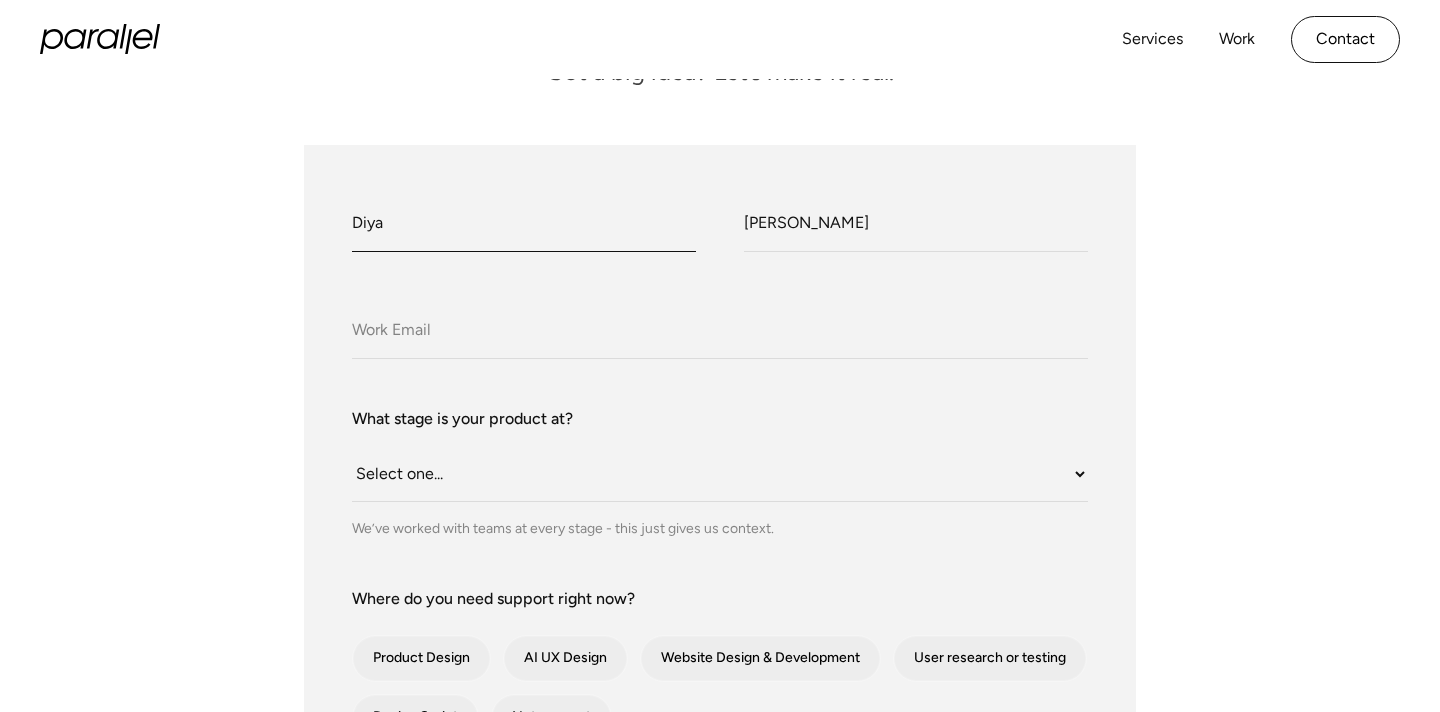 click on "Diya" at bounding box center [524, 224] 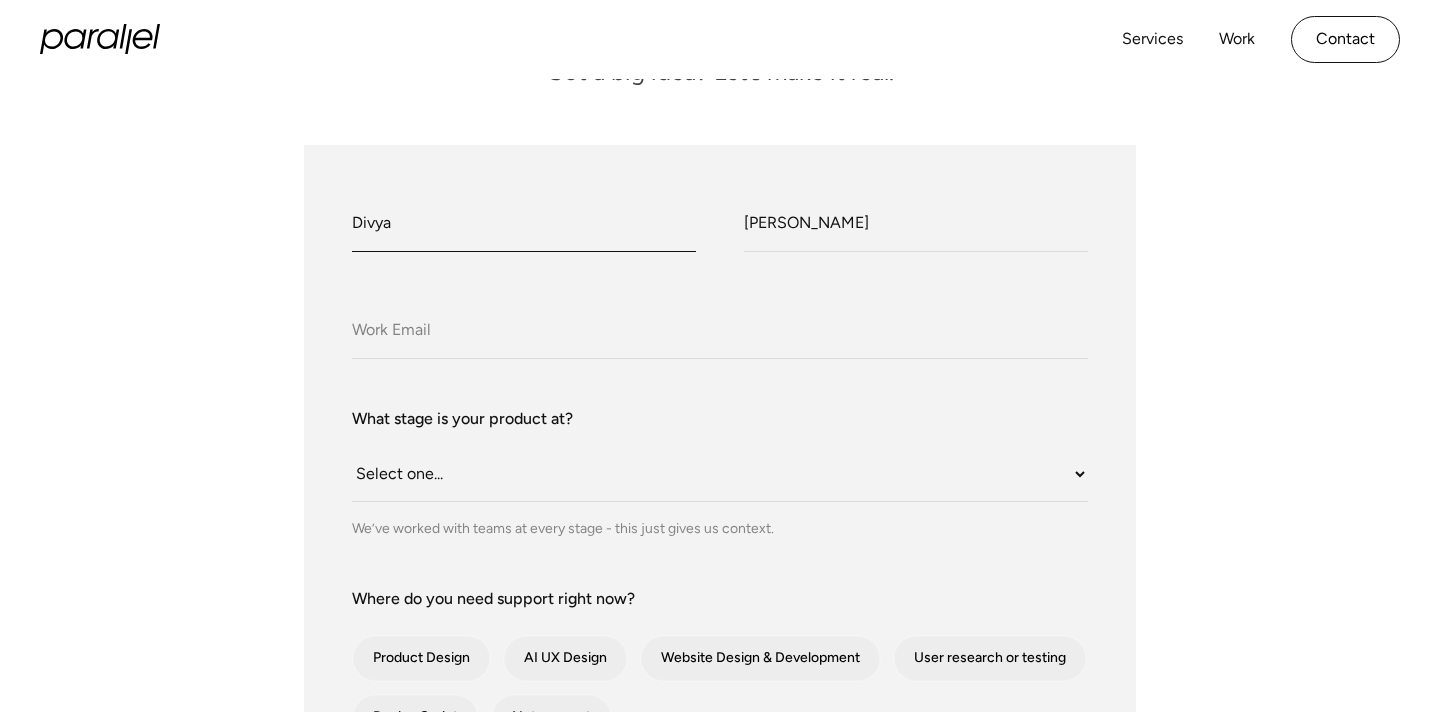 type on "Divya" 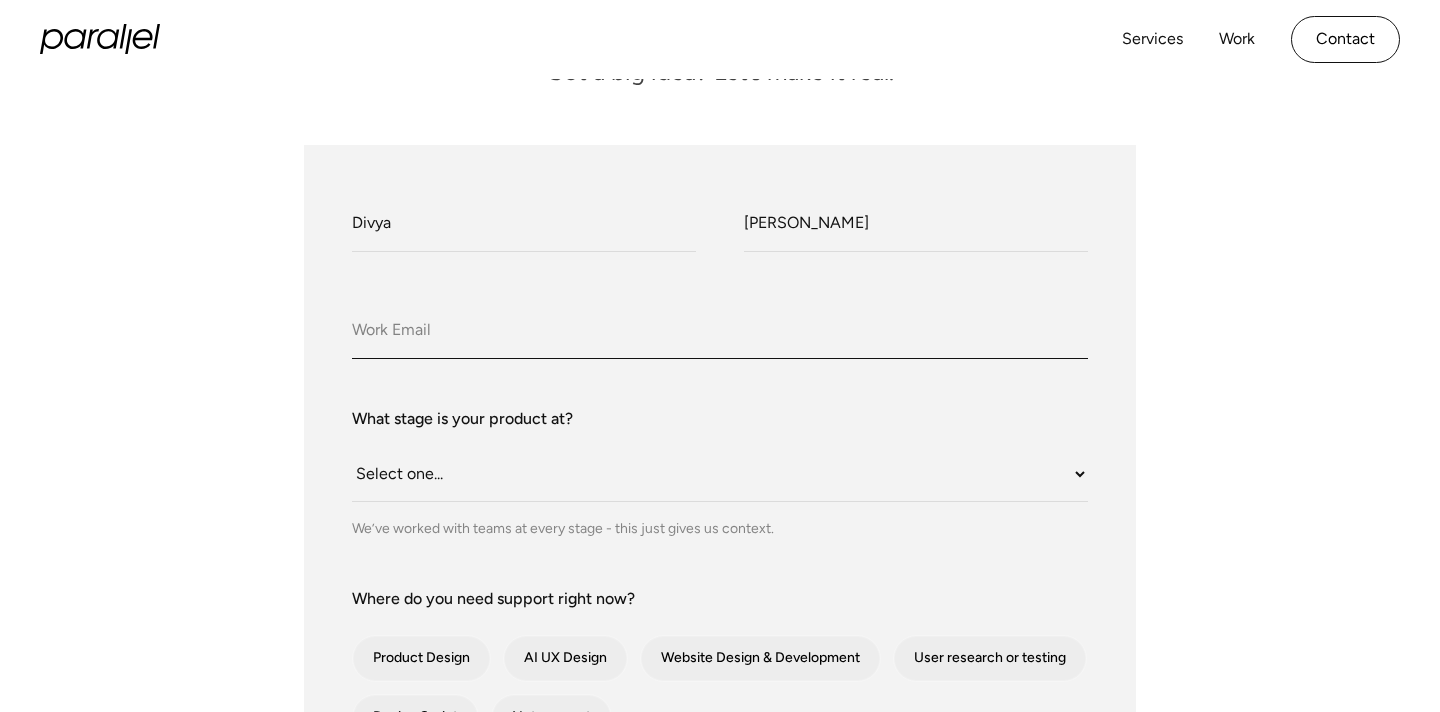 click on "Company Email" at bounding box center (720, 331) 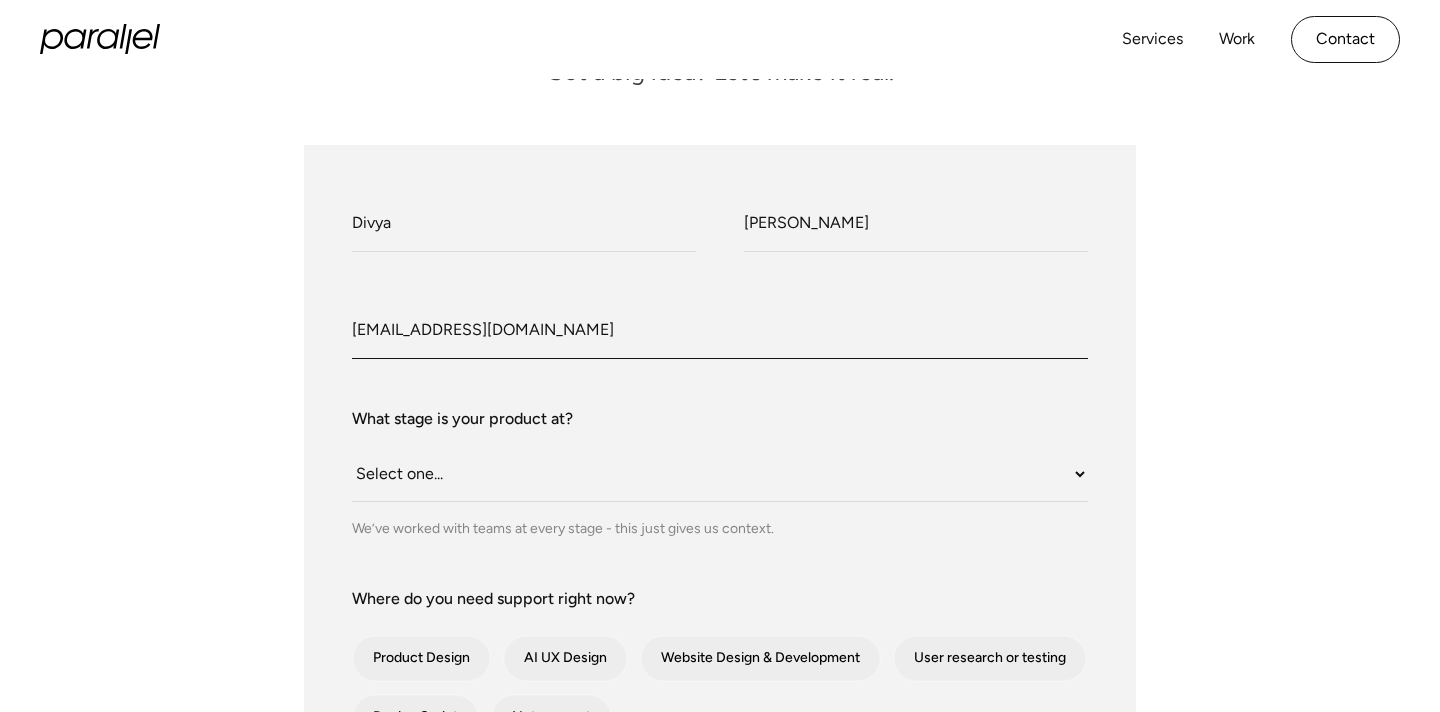type on "divyachhabra31@gmail.com" 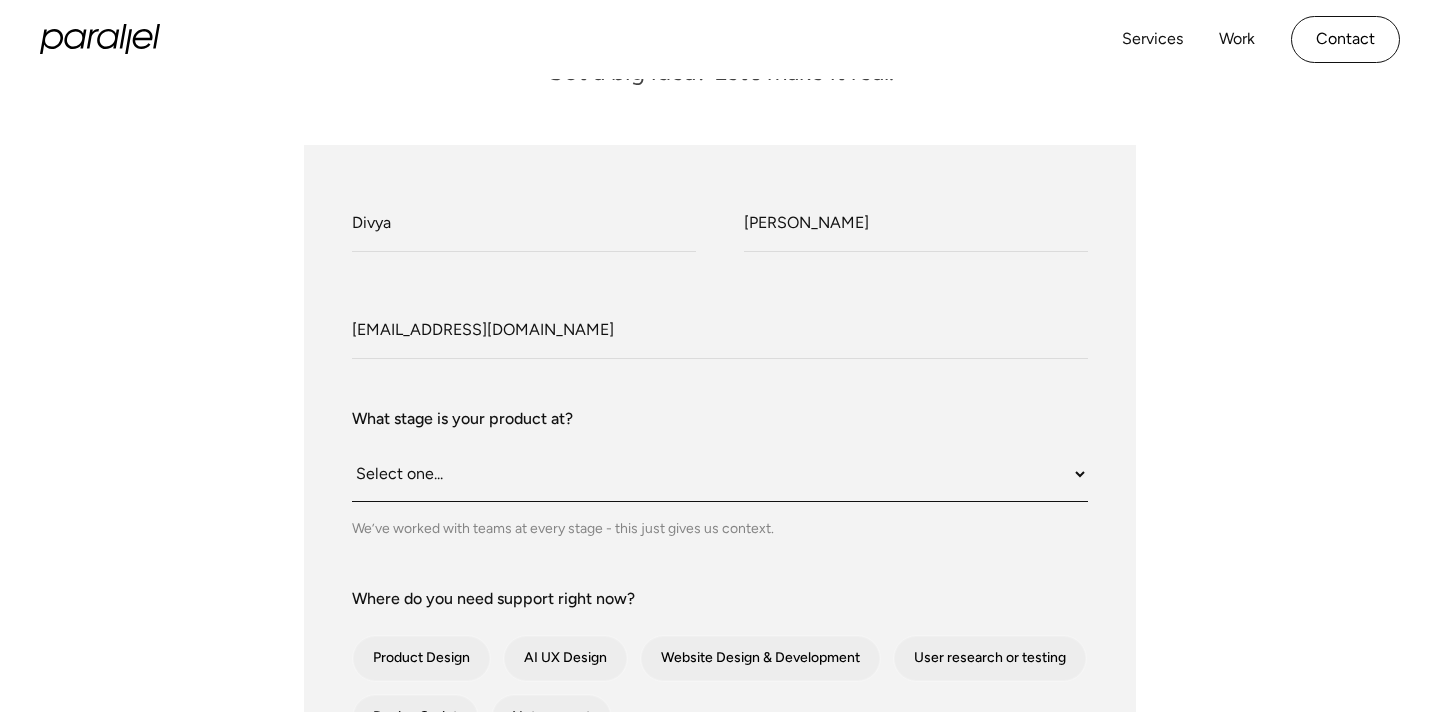 click on "Select one... Still an idea  Building MVP   Live with early users  Scaling fast  Somewhere in between" at bounding box center [720, 474] 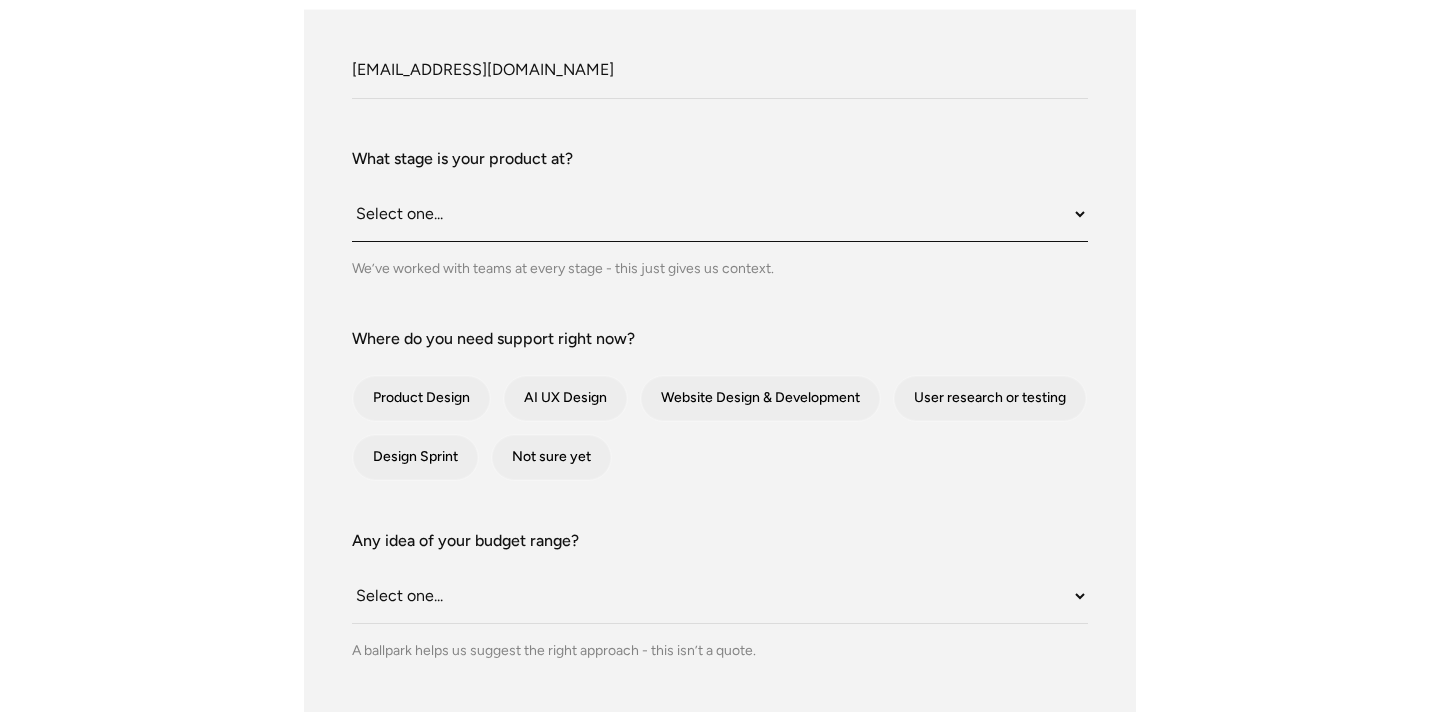 scroll, scrollTop: 556, scrollLeft: 0, axis: vertical 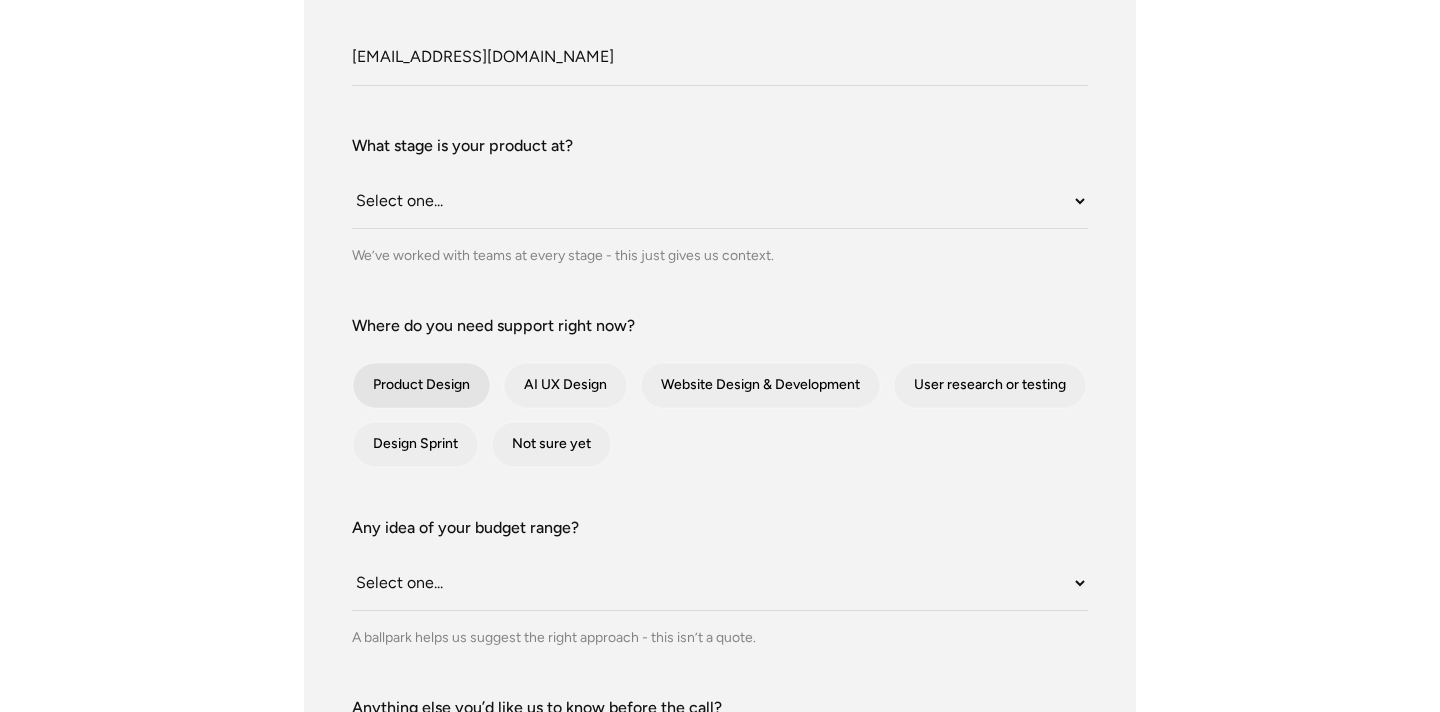 click at bounding box center [421, 385] 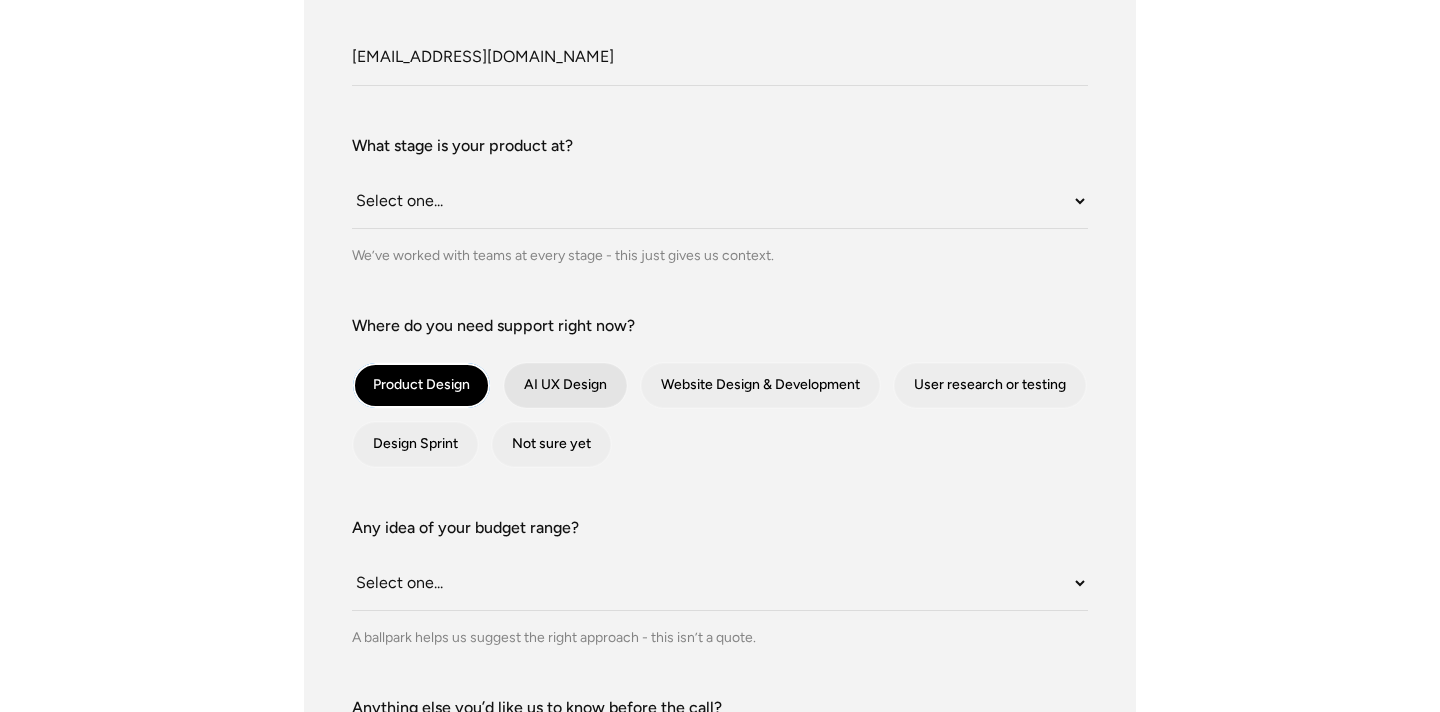 click at bounding box center (565, 385) 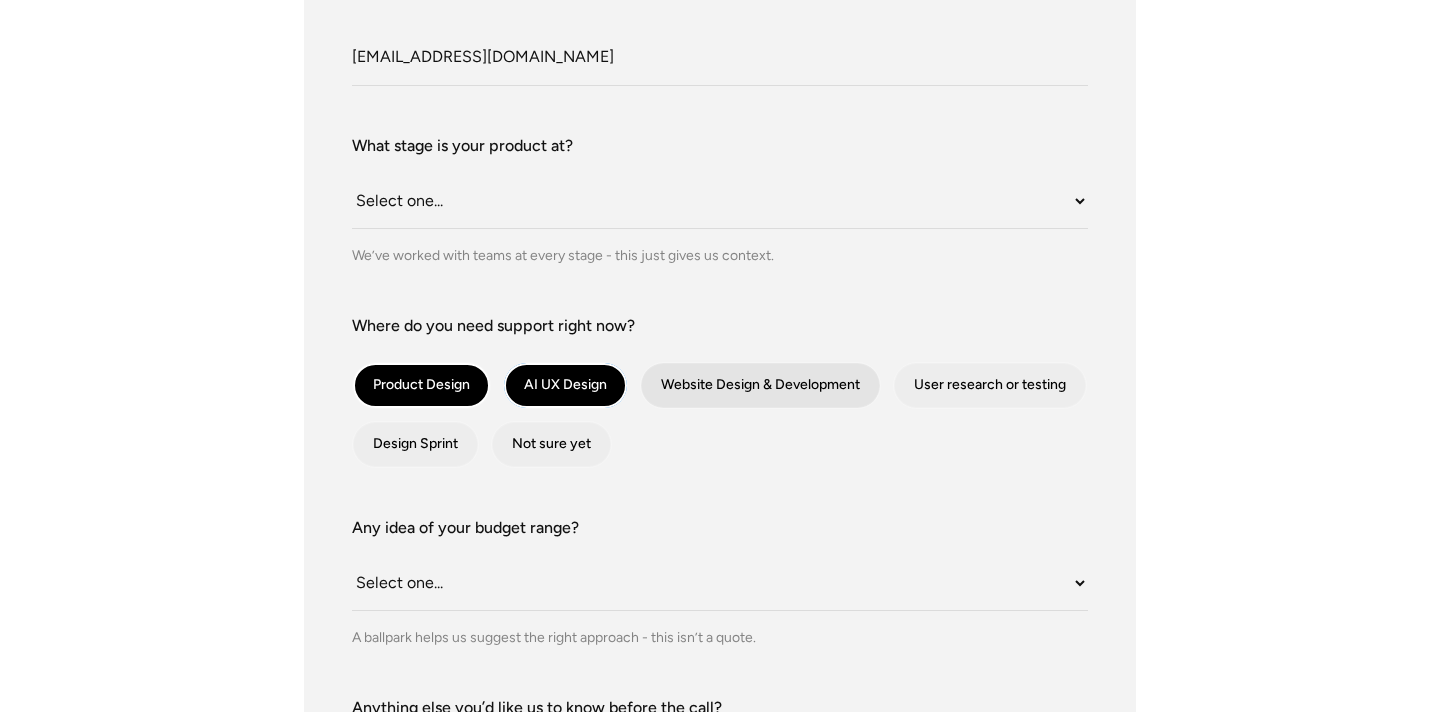click at bounding box center [760, 385] 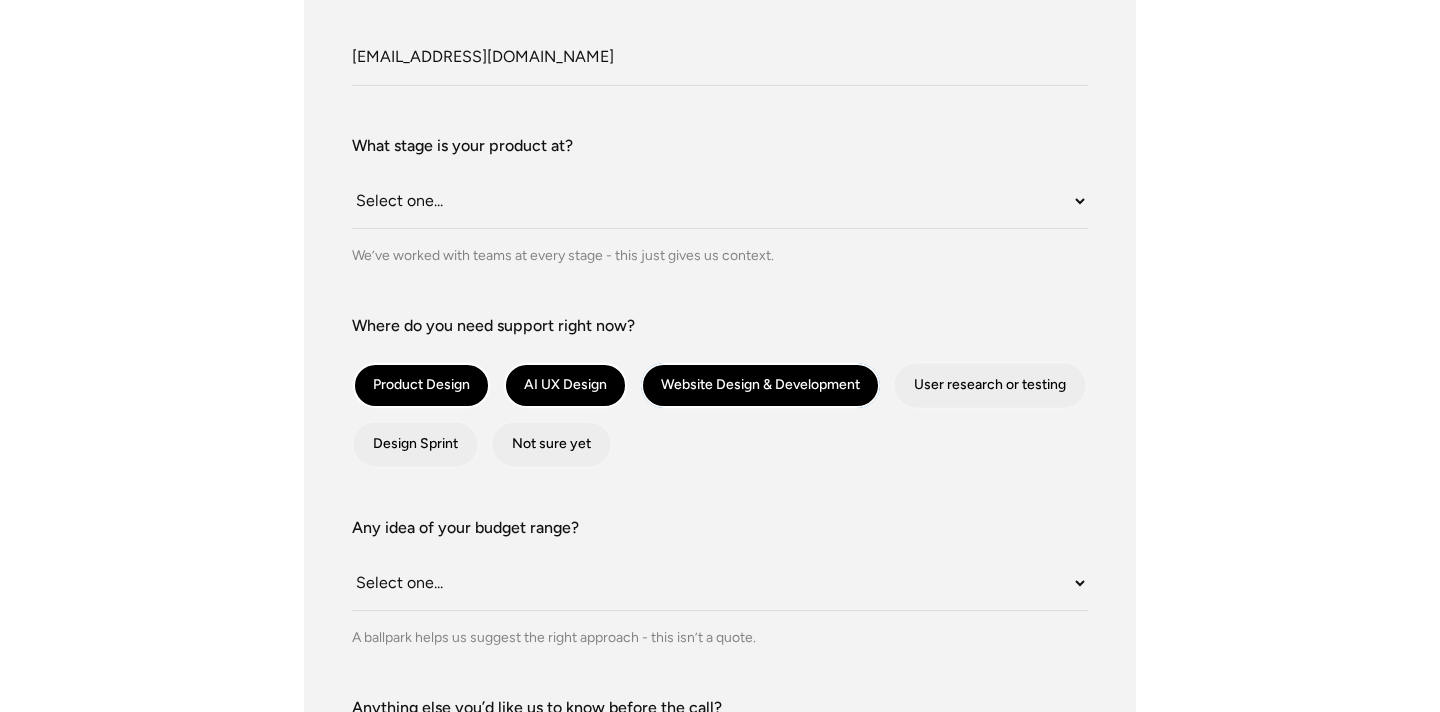 click at bounding box center (565, 385) 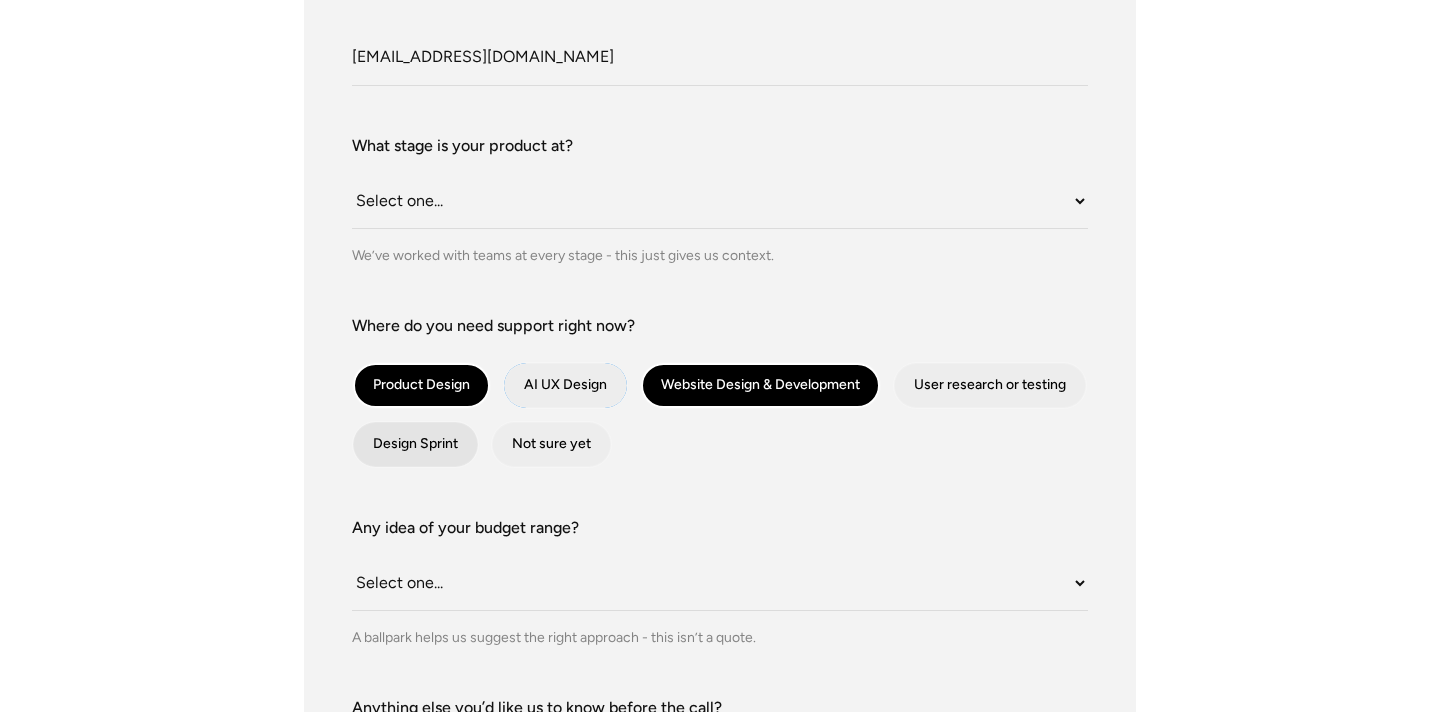click at bounding box center [415, 444] 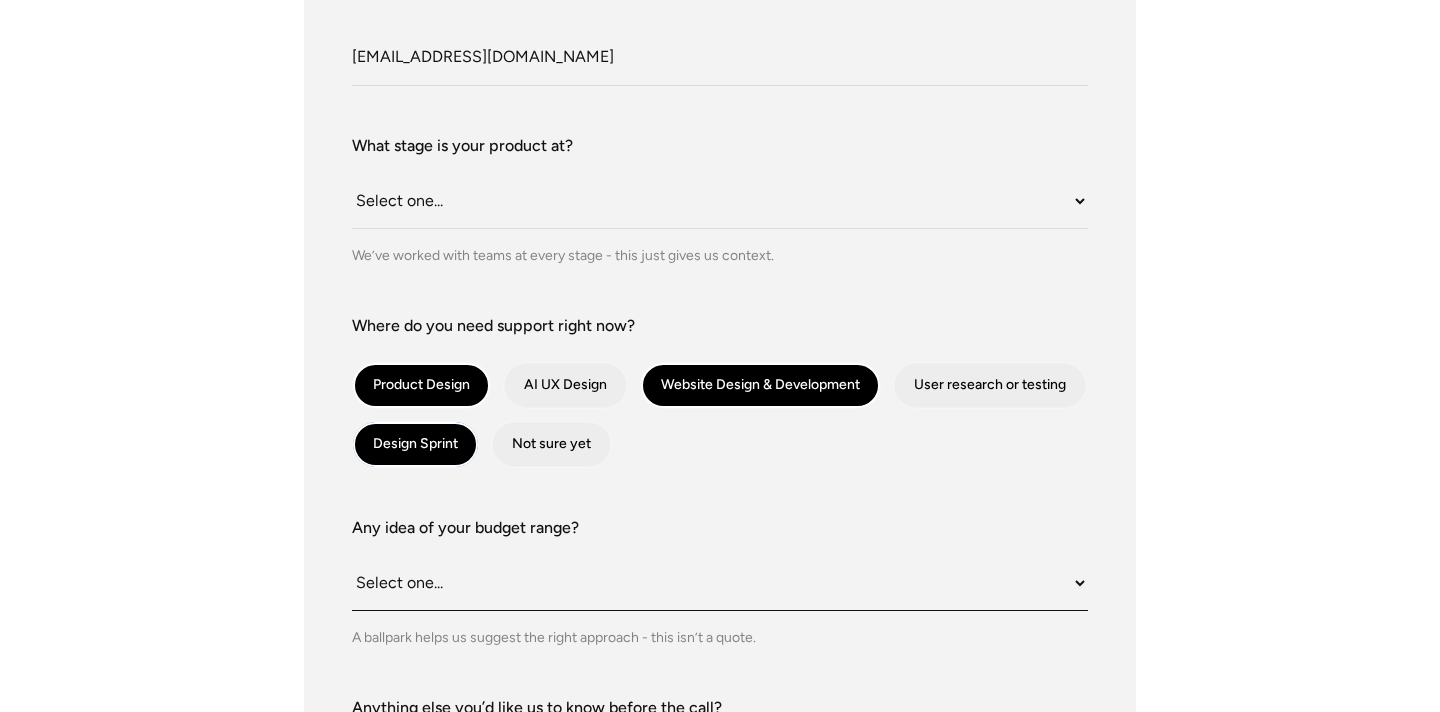 click on "Select one... Under $10K  $10K–$25K  $25K–$50K  $50K+" at bounding box center [720, 583] 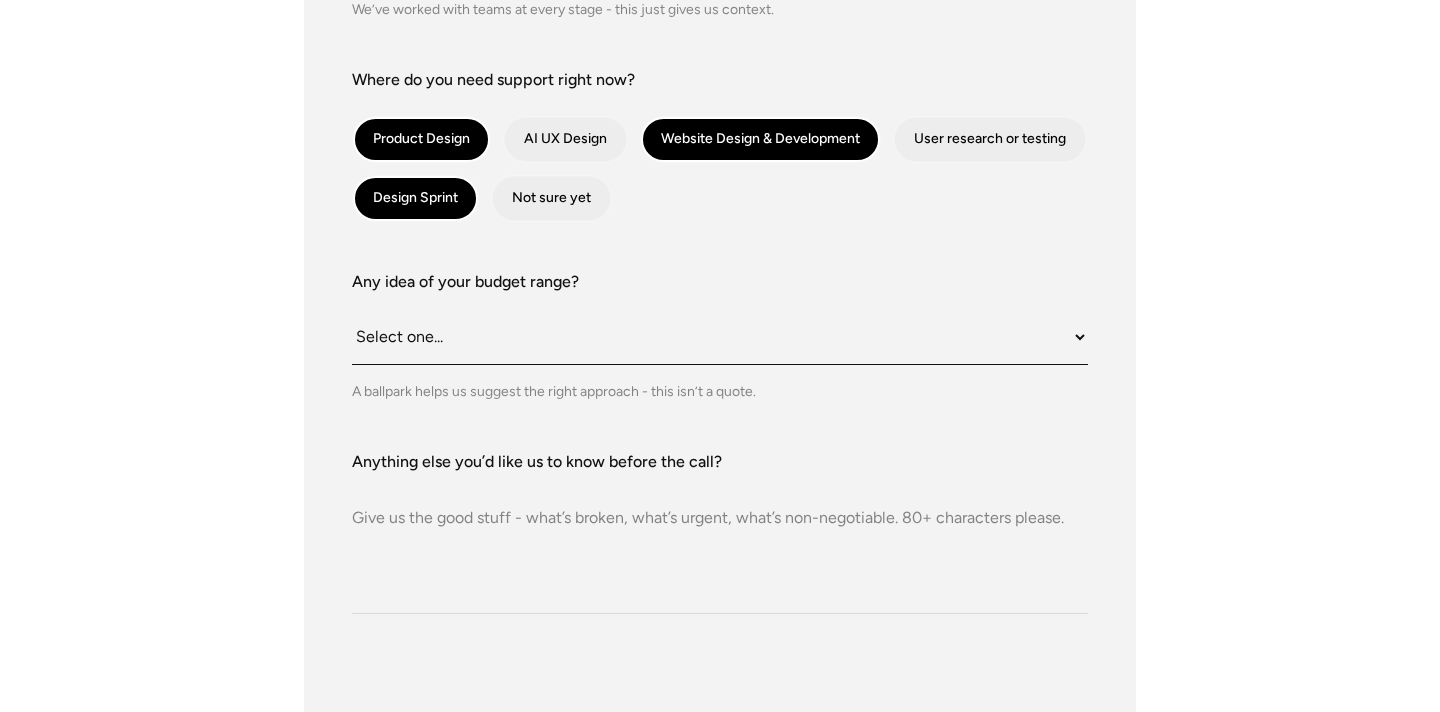 scroll, scrollTop: 804, scrollLeft: 0, axis: vertical 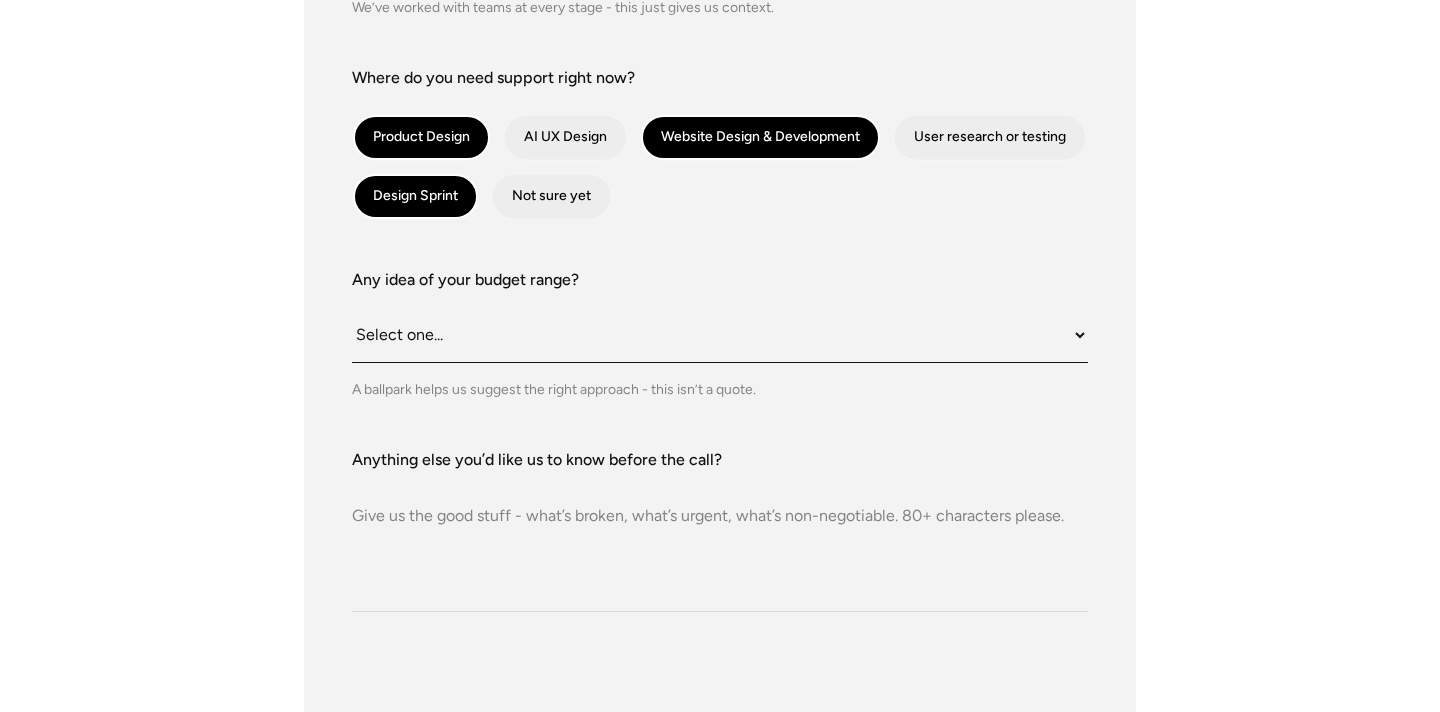 click on "Select one... Under $10K  $10K–$25K  $25K–$50K  $50K+" at bounding box center (720, 335) 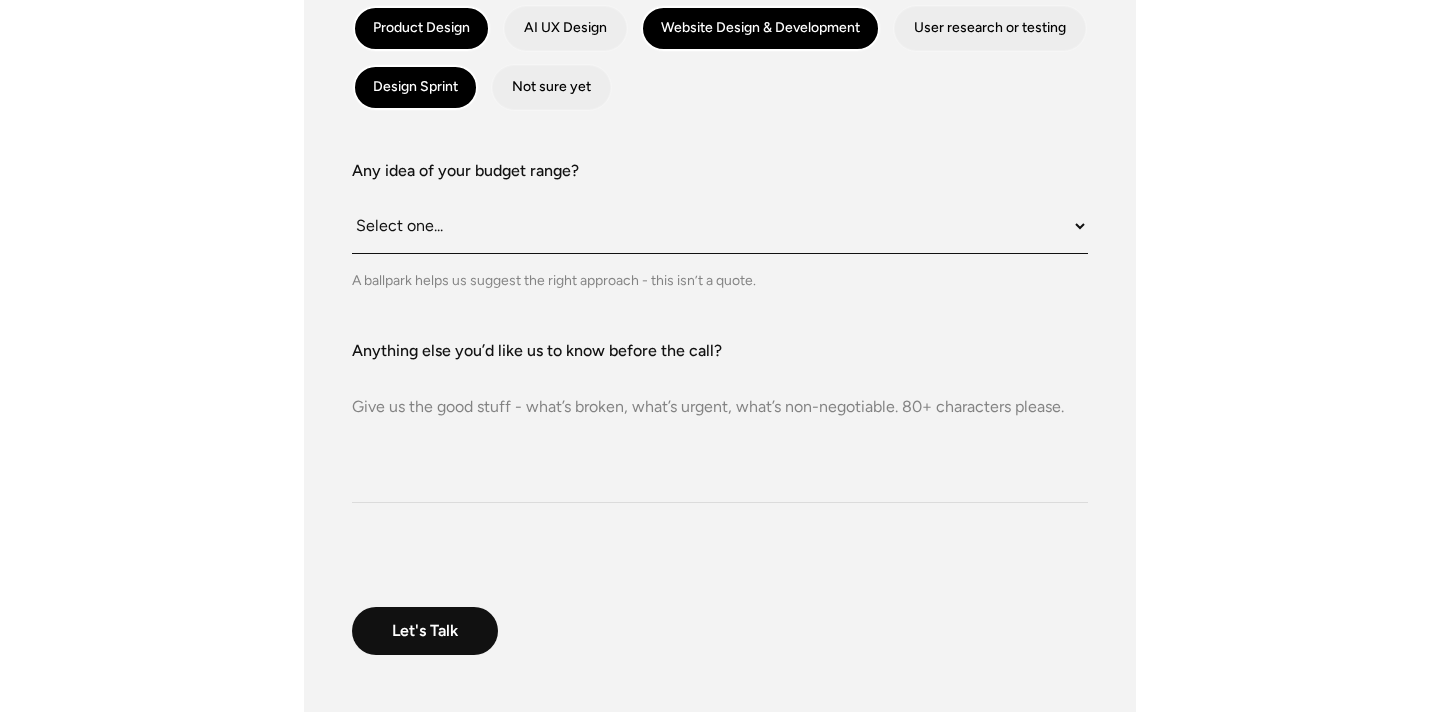 scroll, scrollTop: 914, scrollLeft: 0, axis: vertical 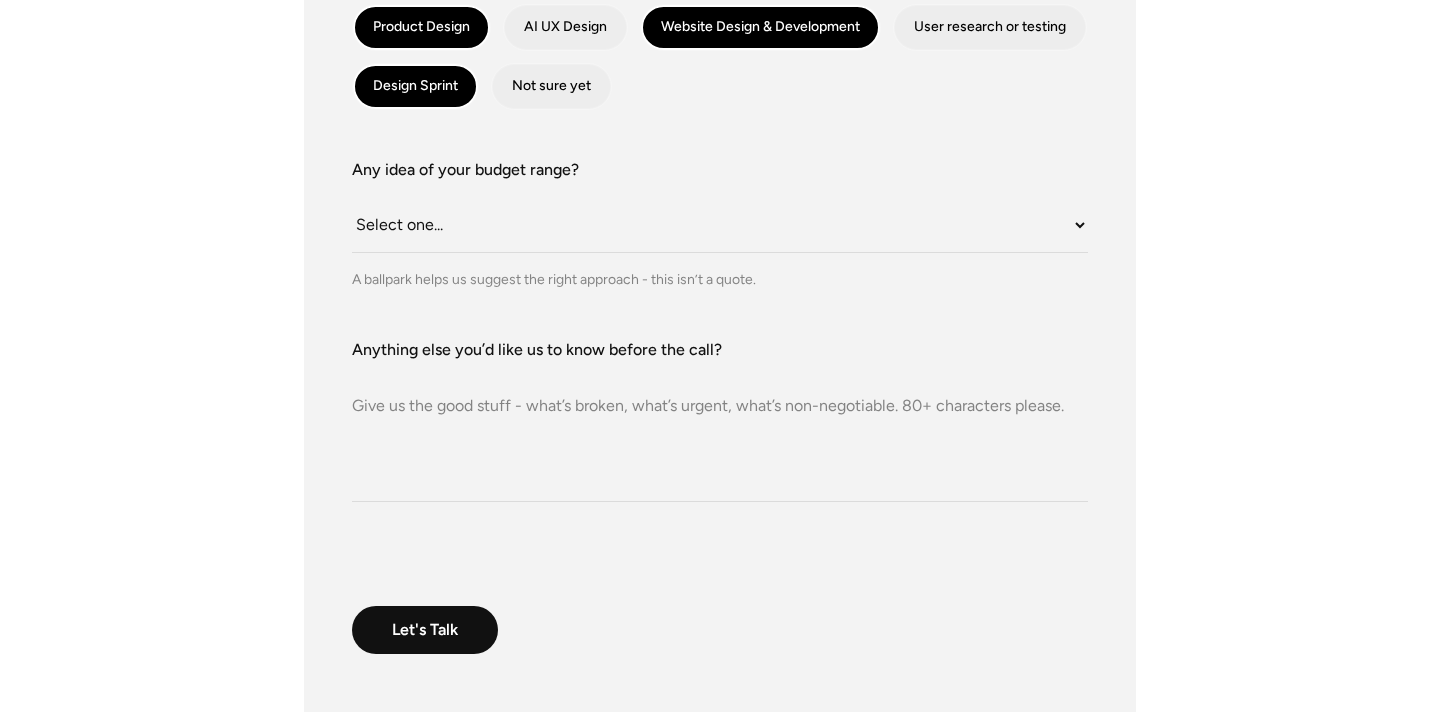 click on "Anything else you’d like us to know before the call?" at bounding box center (720, 432) 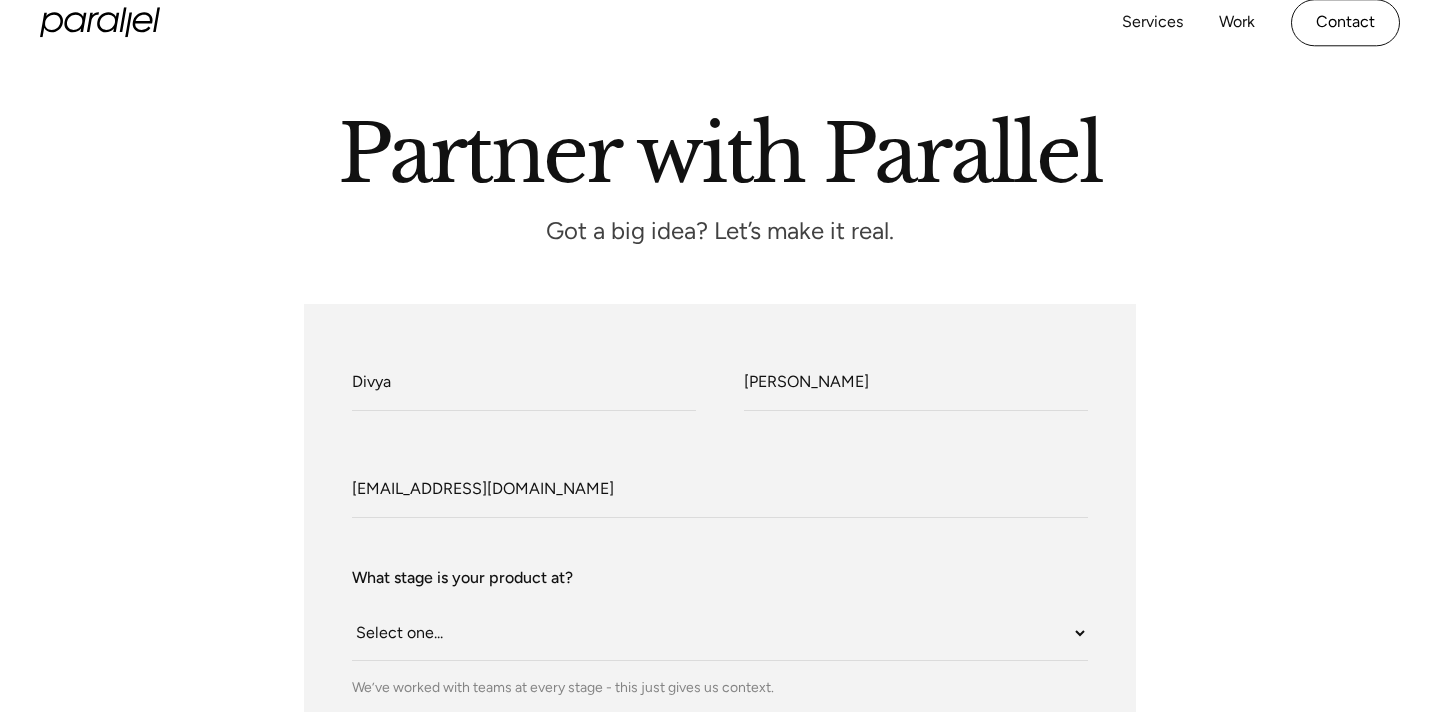 scroll, scrollTop: 254, scrollLeft: 0, axis: vertical 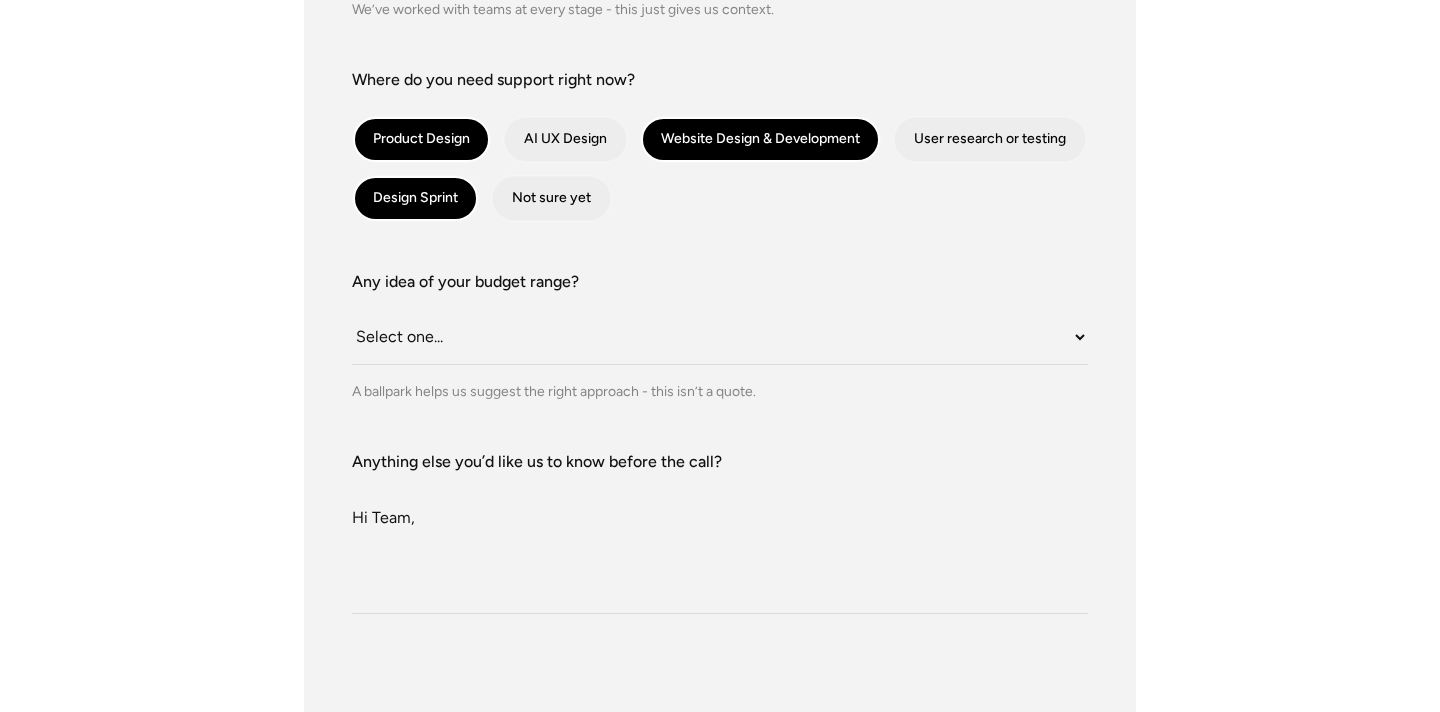 paste on "’m building a wellness-focused tea brand (starting with matcha and [PERSON_NAME]) and am looking for a creative partner to help bring it to life from scratch.
I’m seeking end-to-end support—including naming, brand strategy, visual identity, UI/UX design, and positioning.
Would love to connect and see if we’re a good fit to work together.
Best," 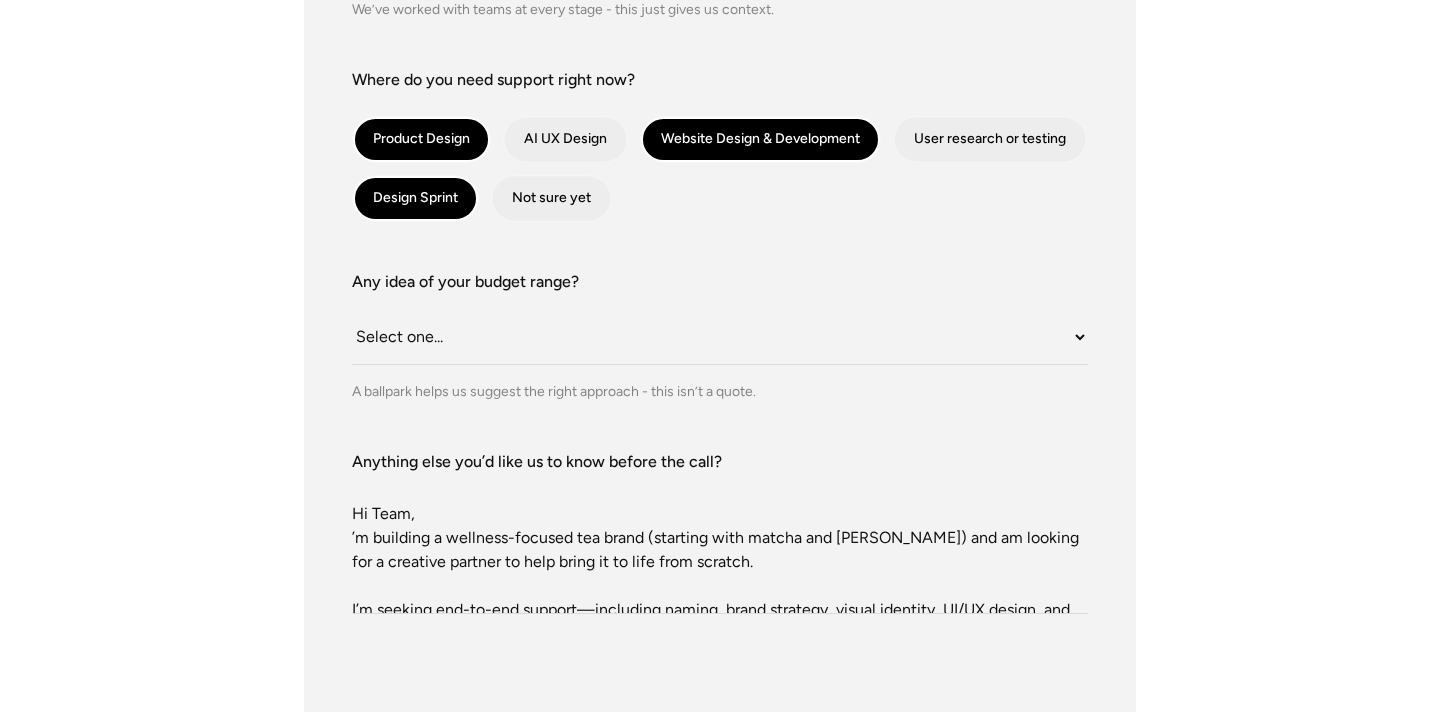 scroll, scrollTop: 0, scrollLeft: 0, axis: both 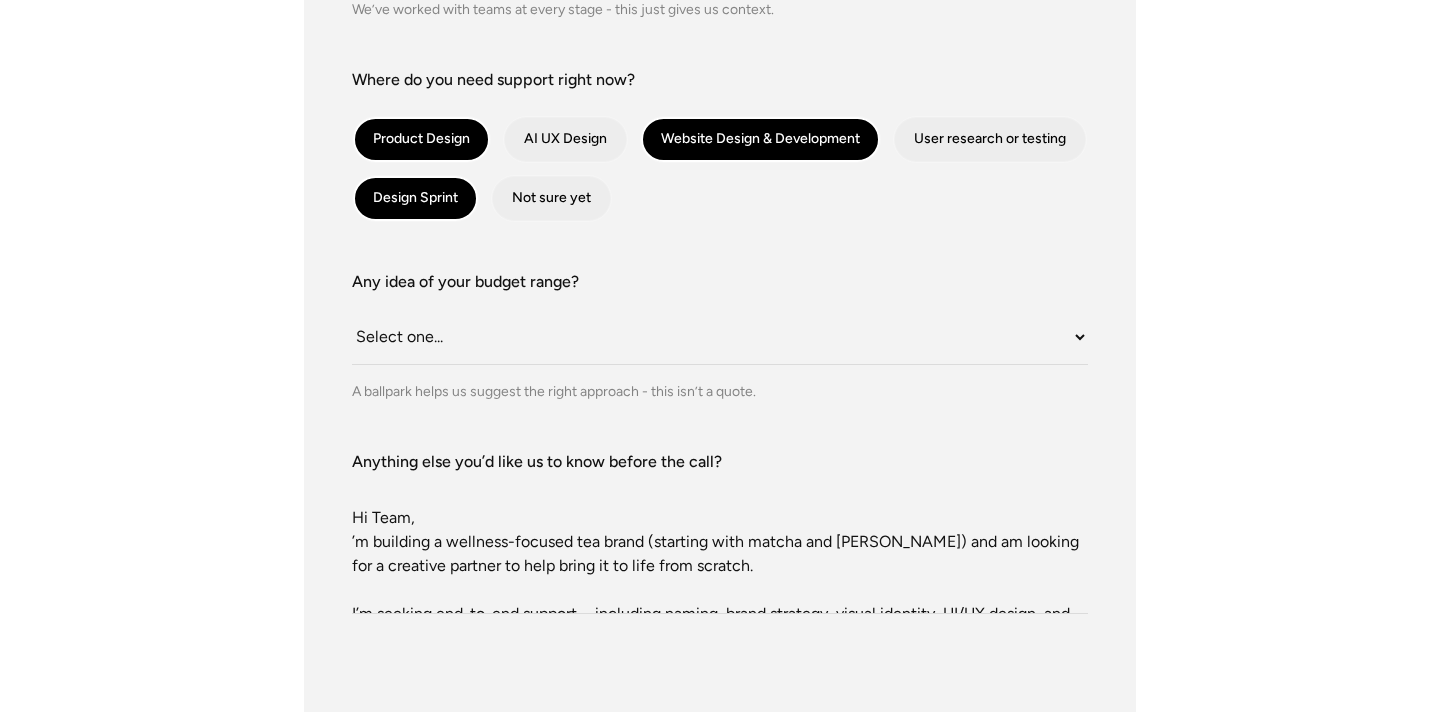 click on "Hi Team,
’m building a wellness-focused tea brand (starting with matcha and hojicha) and am looking for a creative partner to help bring it to life from scratch.
I’m seeking end-to-end support—including naming, brand strategy, visual identity, UI/UX design, and positioning.
Would love to connect and see if we’re a good fit to work together.
Best," at bounding box center [720, 544] 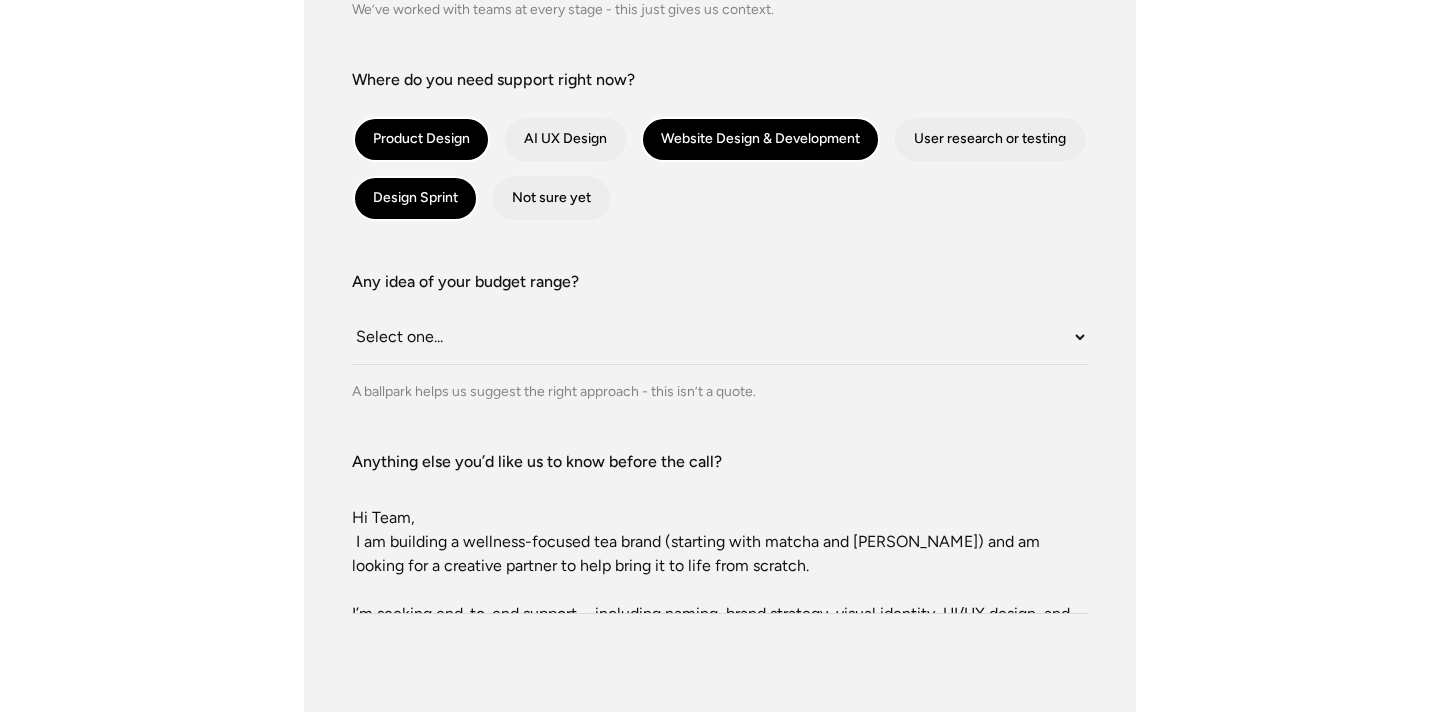 click on "Hi Team,
I am building a wellness-focused tea brand (starting with matcha and hojicha) and am looking for a creative partner to help bring it to life from scratch.
I’m seeking end-to-end support—including naming, brand strategy, visual identity, UI/UX design, and positioning.
Would love to connect and see if we’re a good fit to work together.
Best," at bounding box center (720, 544) 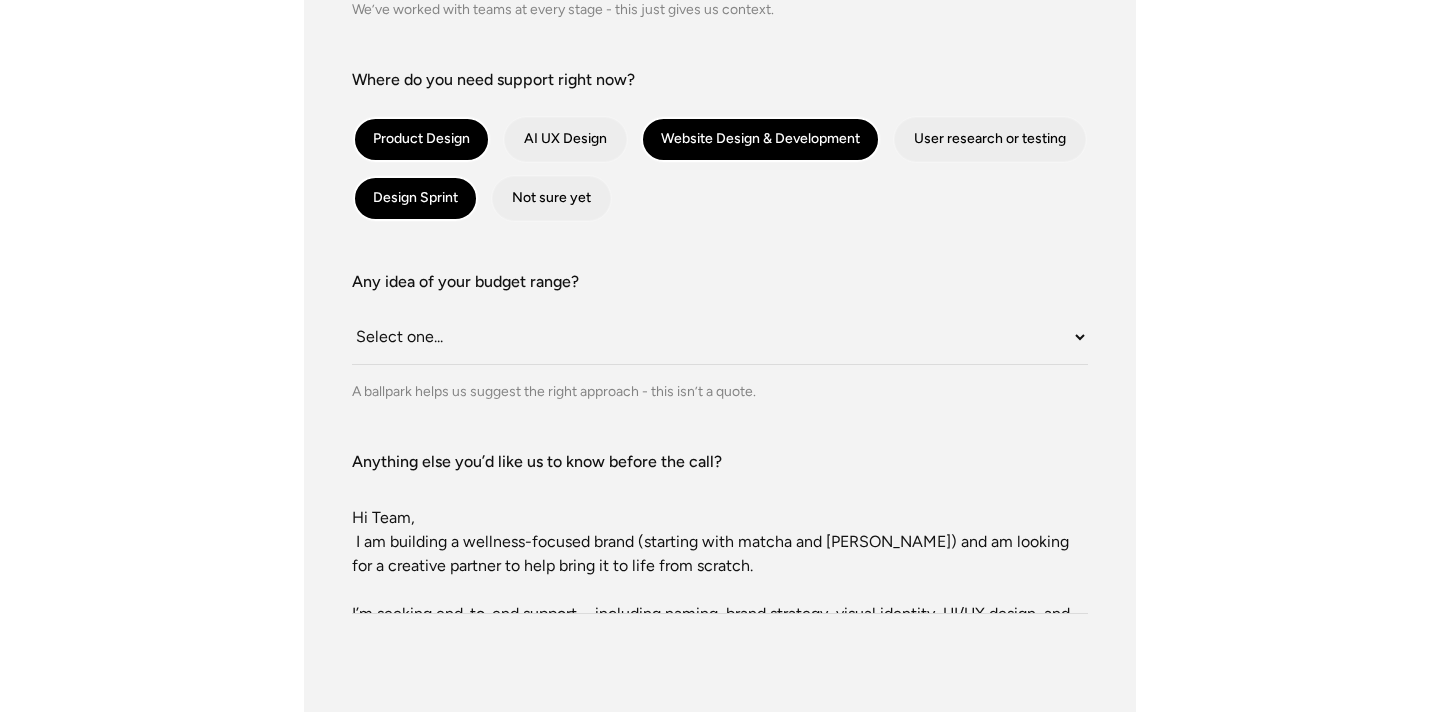 click on "Hi Team,
I am building a wellness-focused brand (starting with matcha and hojicha) and am looking for a creative partner to help bring it to life from scratch.
I’m seeking end-to-end support—including naming, brand strategy, visual identity, UI/UX design, and positioning.
Would love to connect and see if we’re a good fit to work together.
Best," at bounding box center [720, 544] 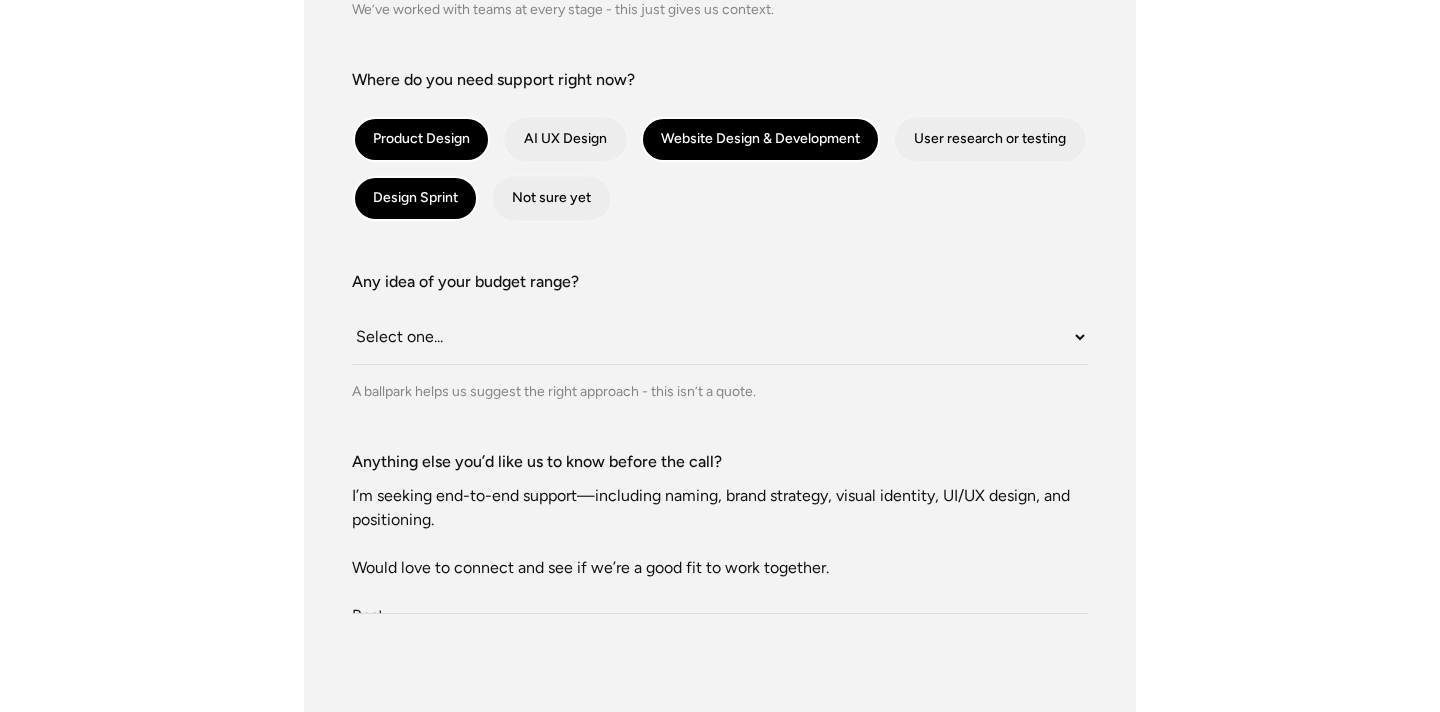 scroll, scrollTop: 136, scrollLeft: 0, axis: vertical 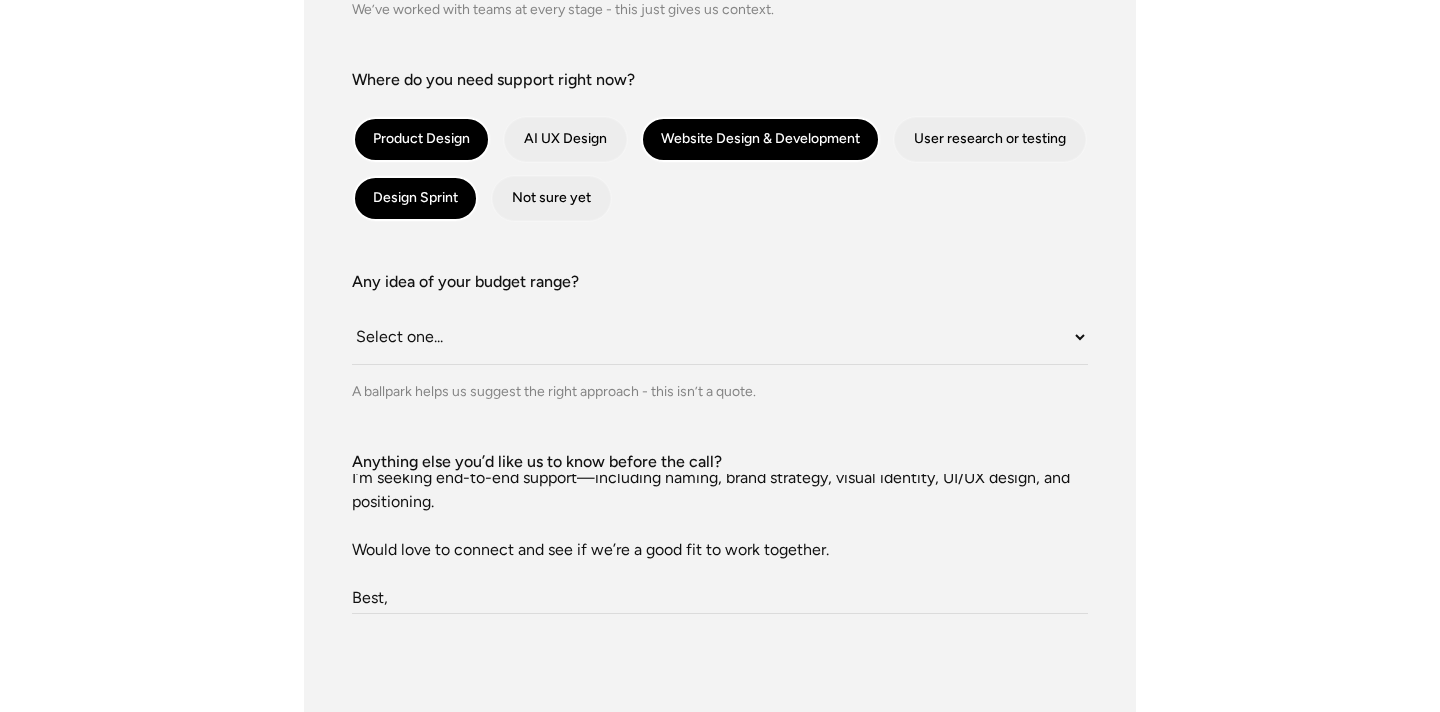 click on "Hi Team,
I am building a wellness-focused brand (starting with matcha and hojicha teas) and am looking for a creative partner to help bring it to life from scratch.
I’m seeking end-to-end support—including naming, brand strategy, visual identity, UI/UX design, and positioning.
Would love to connect and see if we’re a good fit to work together.
Best," at bounding box center [720, 544] 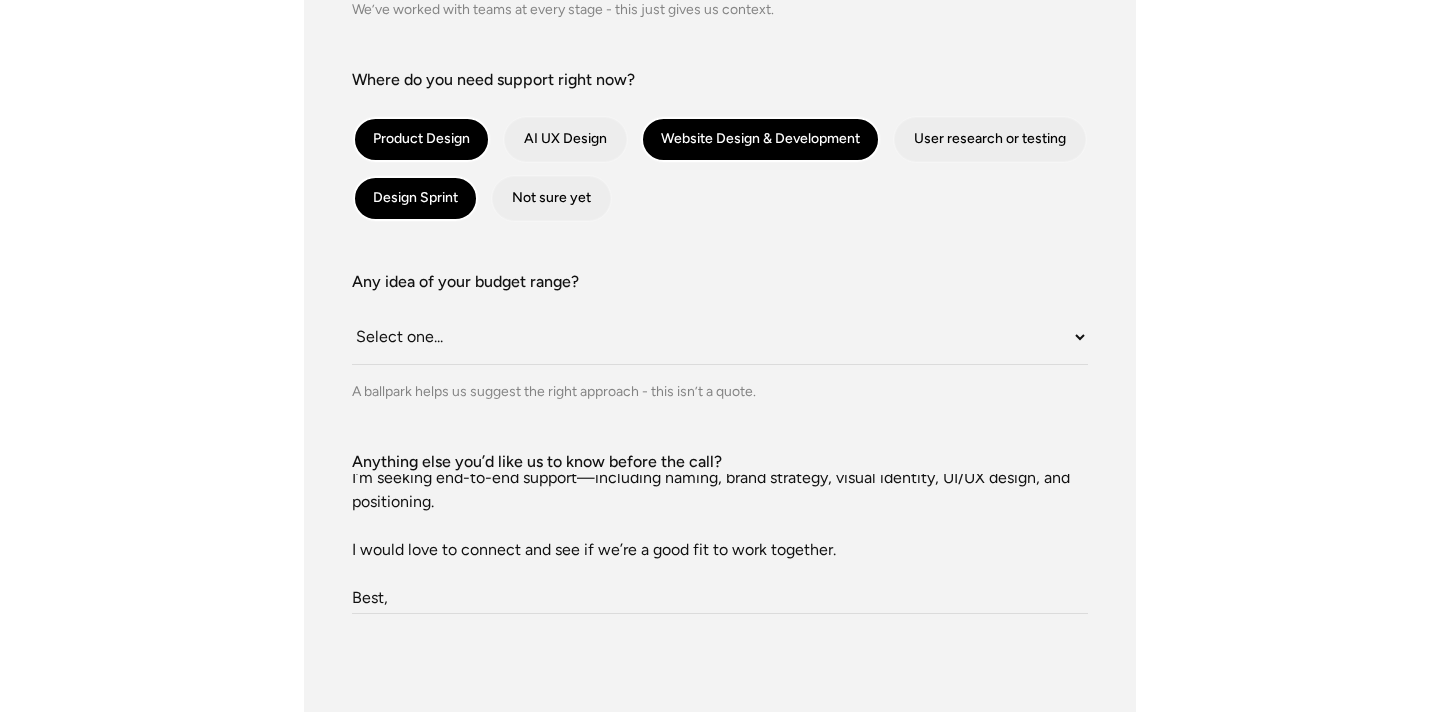 click on "Hi Team,
I am building a wellness-focused brand (starting with matcha and hojicha teas) and am looking for a creative partner to help bring it to life from scratch.
I’m seeking end-to-end support—including naming, brand strategy, visual identity, UI/UX design, and positioning.
I would love to connect and see if we’re a good fit to work together.
Best," at bounding box center [720, 544] 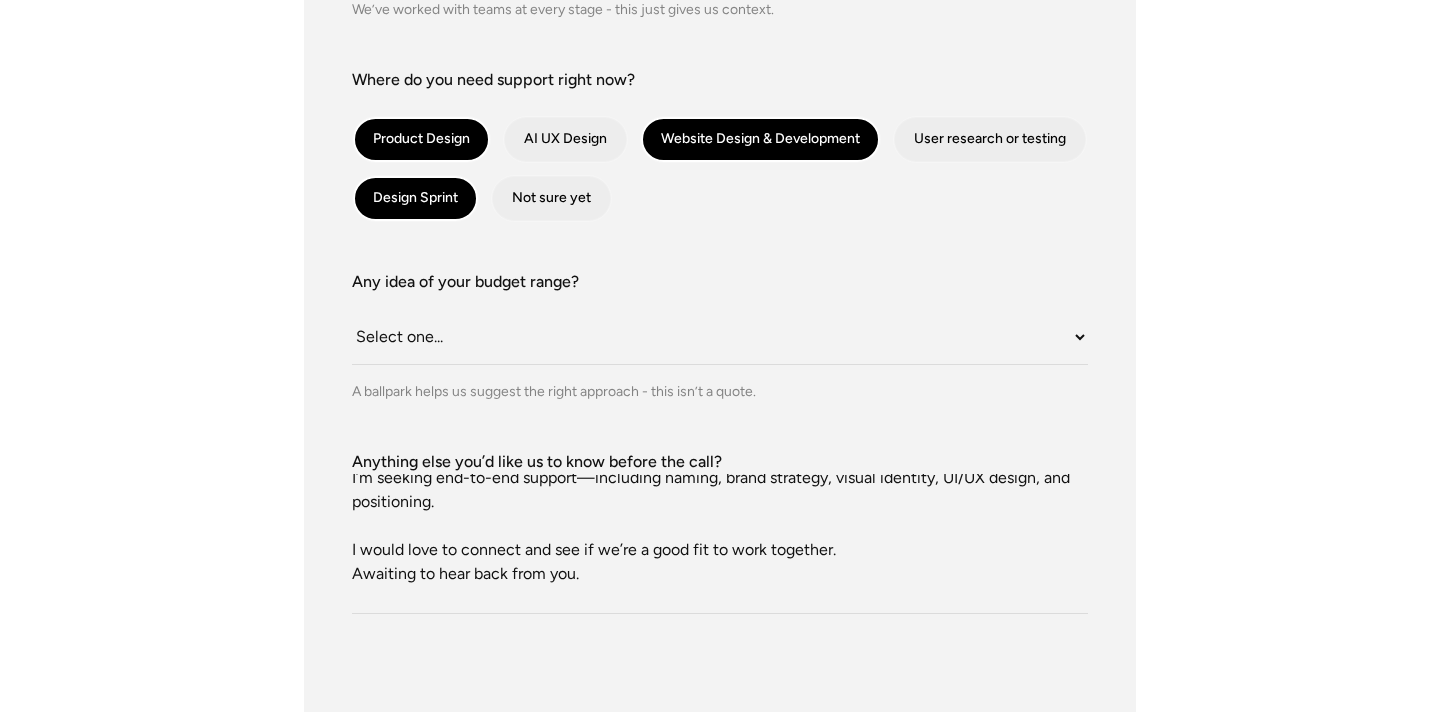 scroll, scrollTop: 173, scrollLeft: 0, axis: vertical 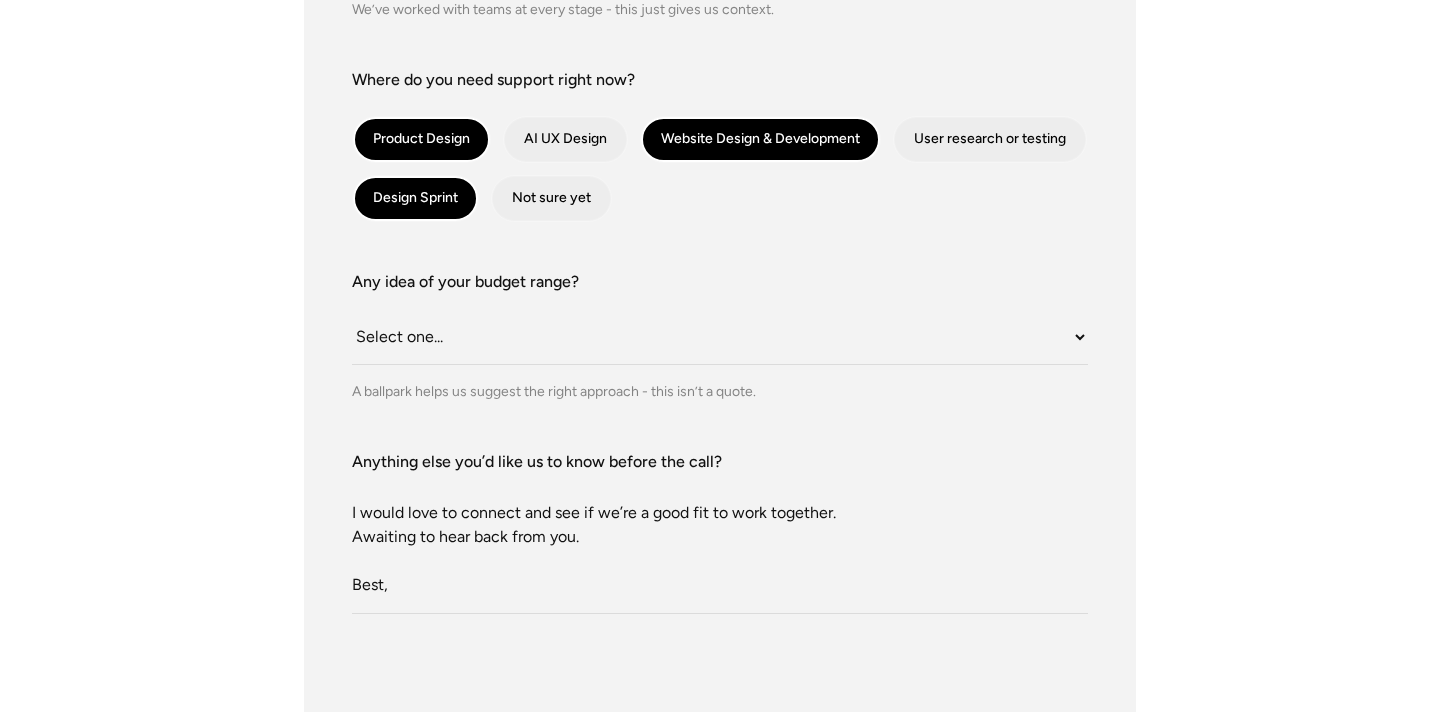click on "Hi Team,
I am building a wellness-focused brand (starting with matcha and hojicha teas) and am looking for a creative partner to help bring it to life from scratch.
I’m seeking end-to-end support—including naming, brand strategy, visual identity, UI/UX design, and positioning.
I would love to connect and see if we’re a good fit to work together.
Awaiting to hear back from you.
Best," at bounding box center [720, 544] 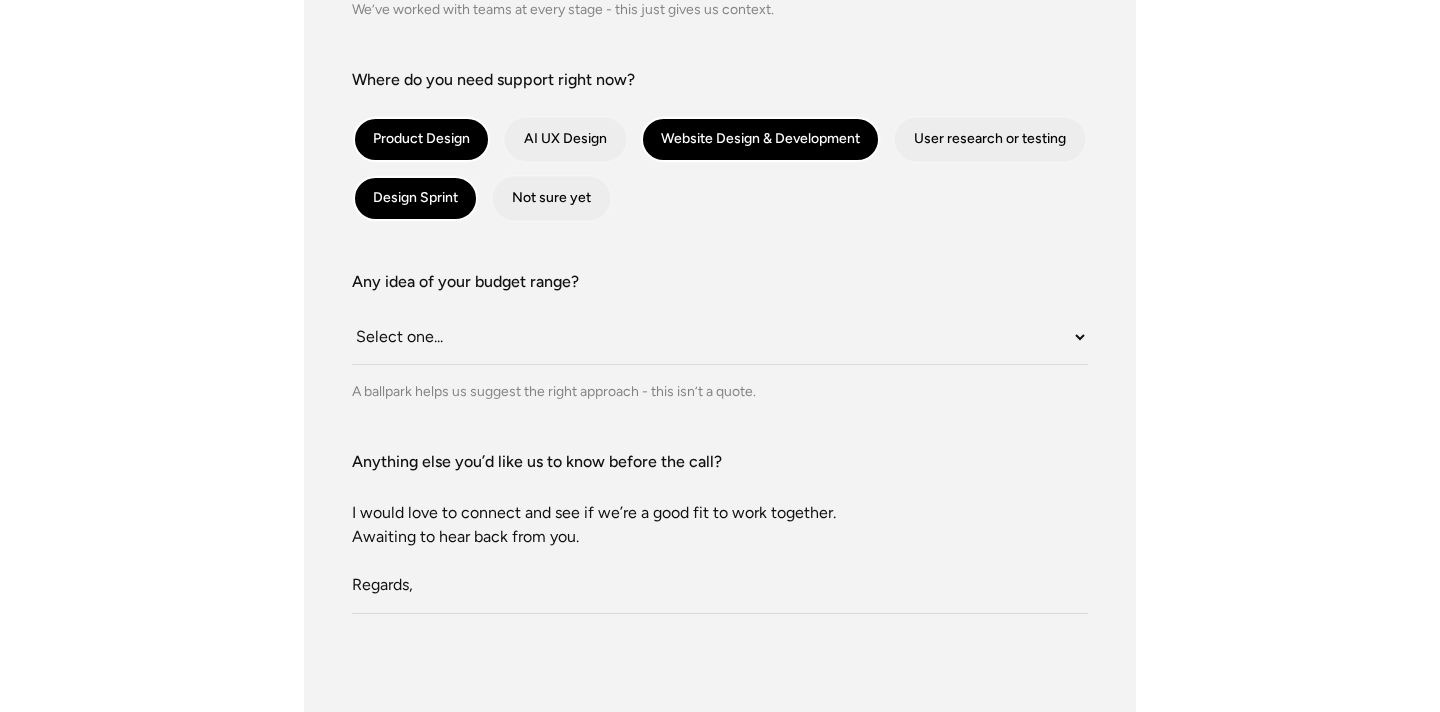 scroll, scrollTop: 179, scrollLeft: 0, axis: vertical 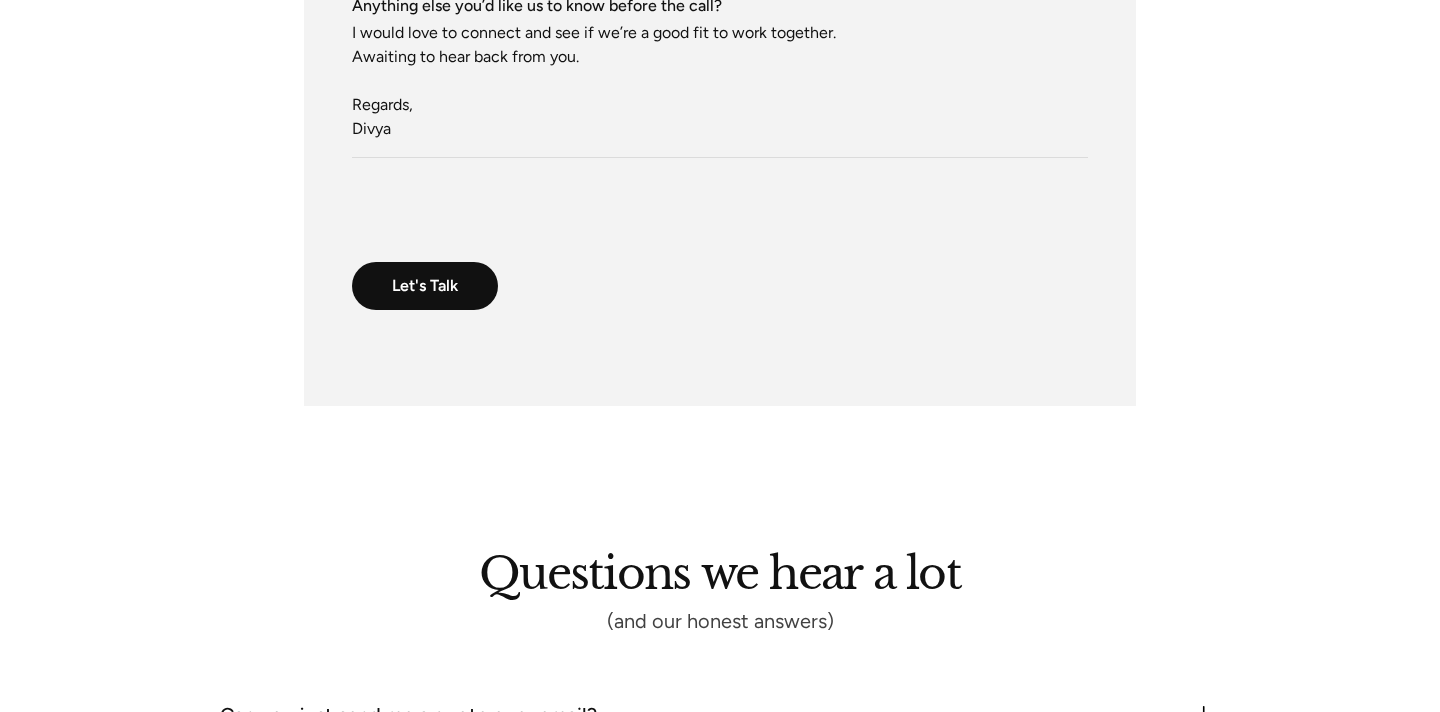 click on "Hi Team,
I am building a wellness-focused brand (starting with matcha and hojicha teas) and am looking for a creative partner to help bring it to life from scratch.
I’m seeking end-to-end support—including naming, brand strategy, visual identity, UI/UX design, and positioning.
I would love to connect and see if we’re a good fit to work together.
Awaiting to hear back from you.
Regards,
Divya" at bounding box center (720, 88) 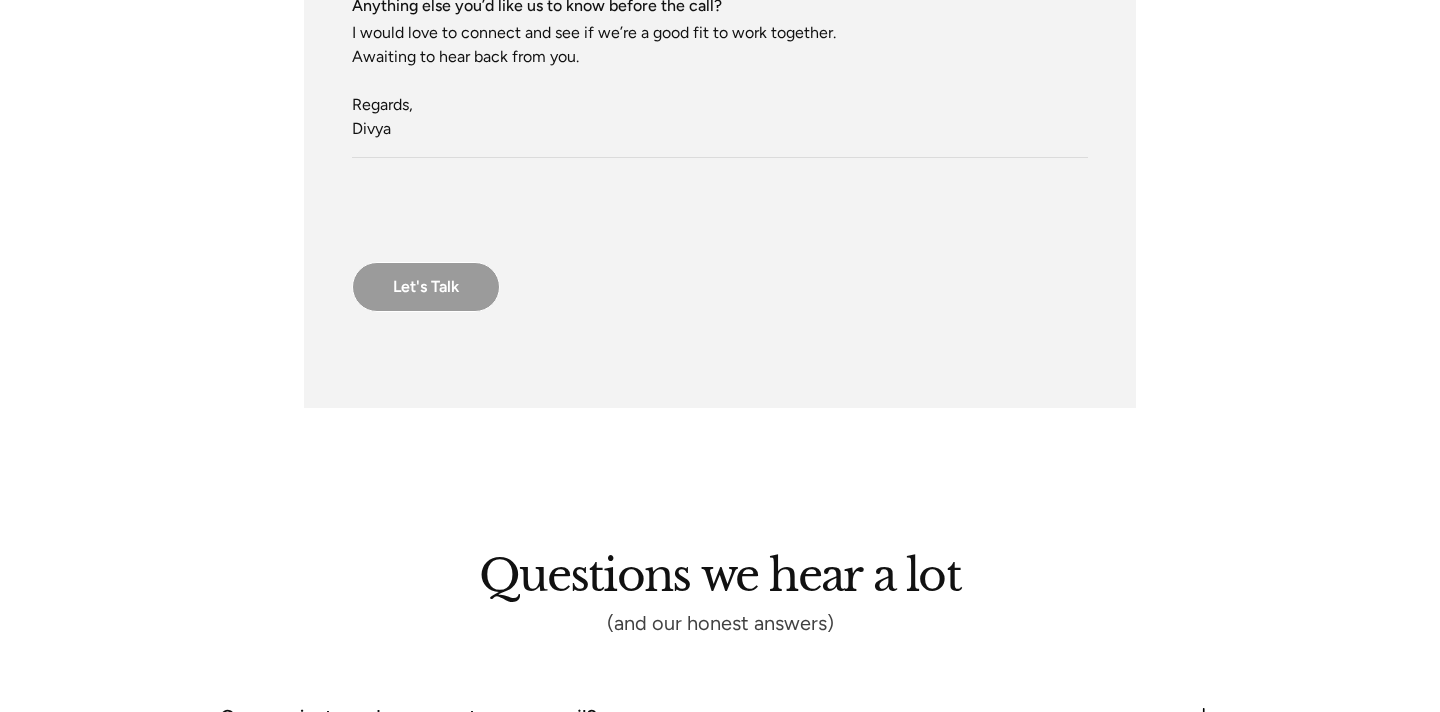 type on "Hi Team,
I am building a wellness-focused brand (starting with matcha and hojicha teas) and am looking for a creative partner to help bring it to life from scratch.
I’m seeking end-to-end support—including naming, brand strategy, visual identity, UI/UX design, and positioning.
I would love to connect and see if we’re a good fit to work together.
Awaiting to hear back from you.
Regards,
Divya" 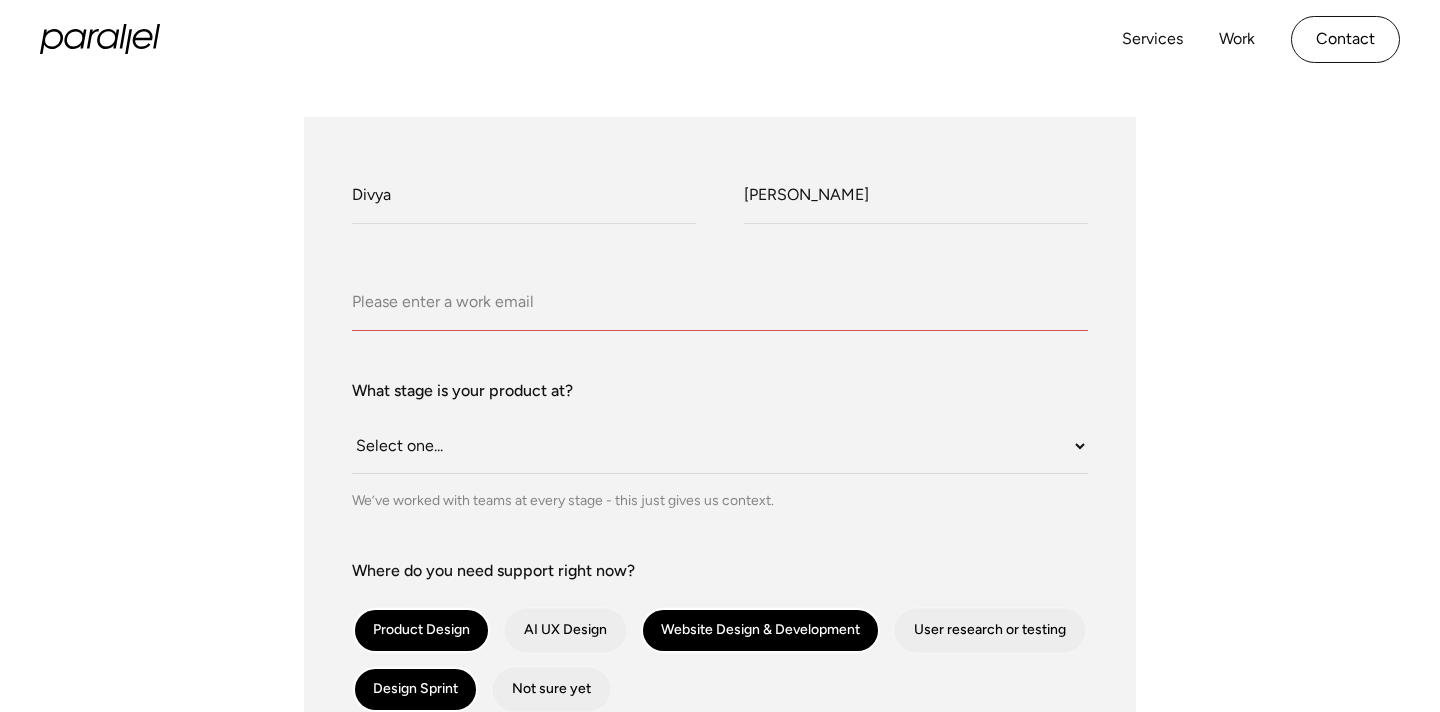 scroll, scrollTop: 300, scrollLeft: 0, axis: vertical 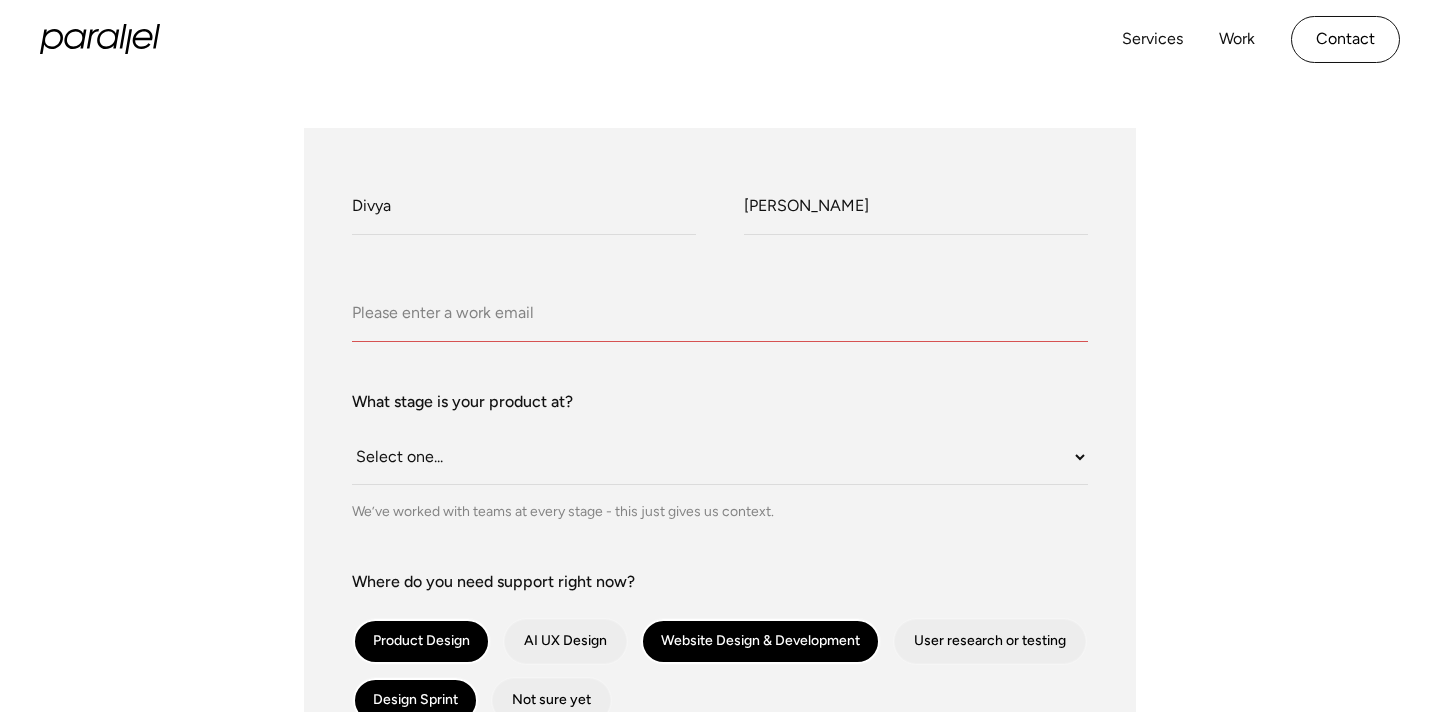 click on "Company Email" at bounding box center (720, 314) 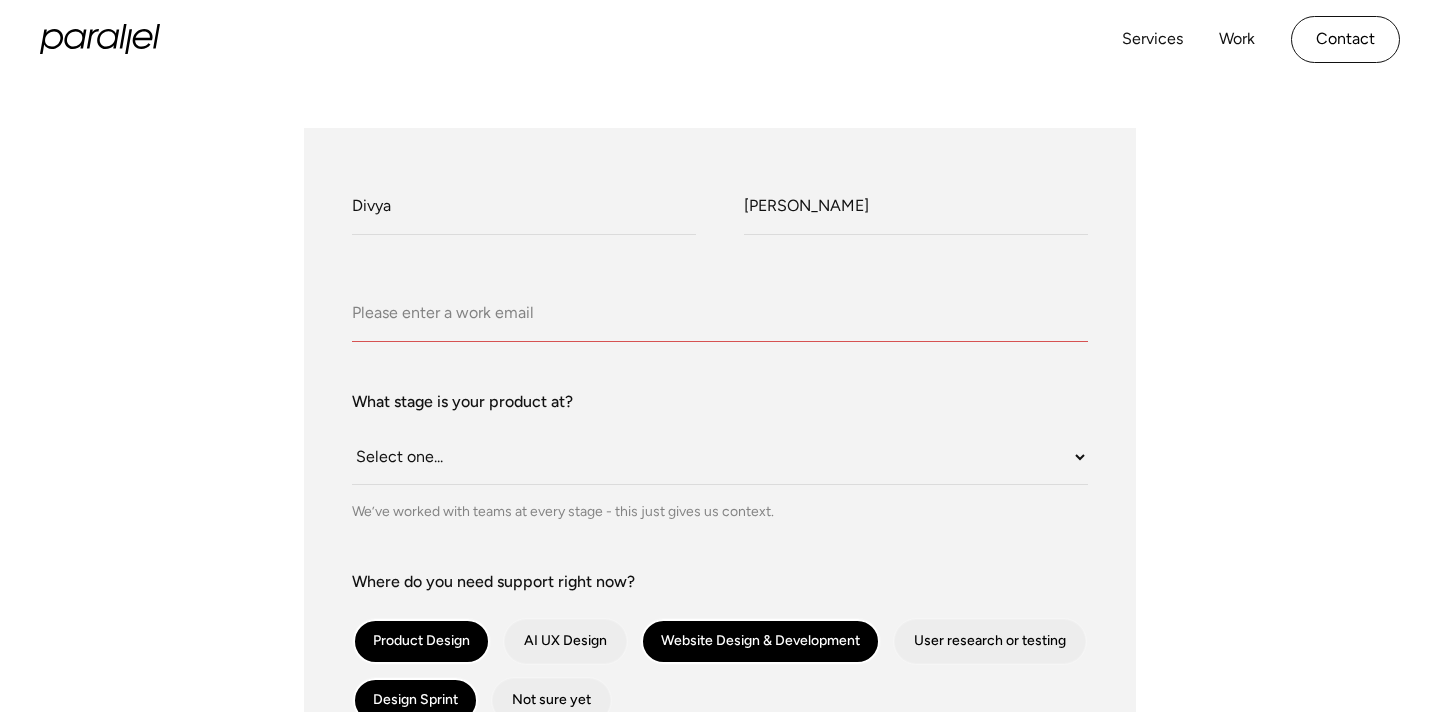 type on "[EMAIL_ADDRESS][DOMAIN_NAME]" 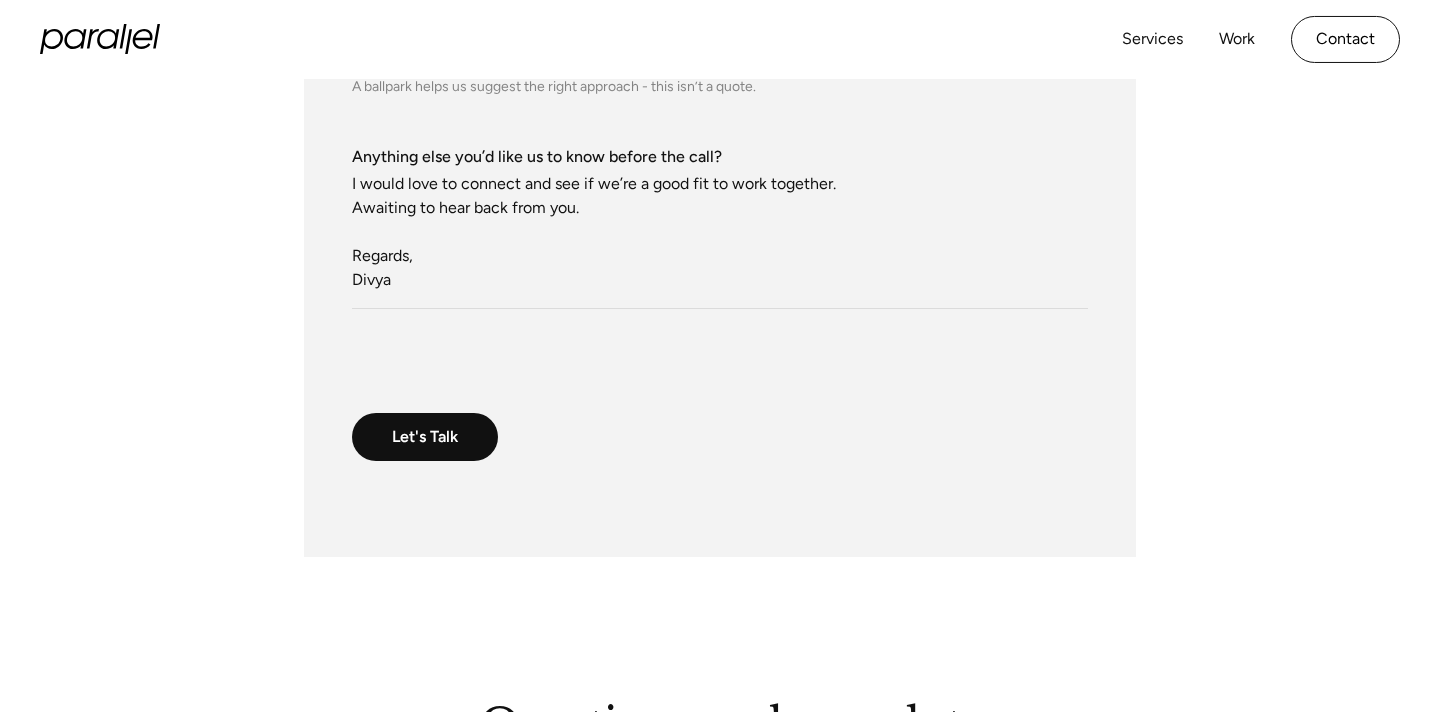 scroll, scrollTop: 1093, scrollLeft: 0, axis: vertical 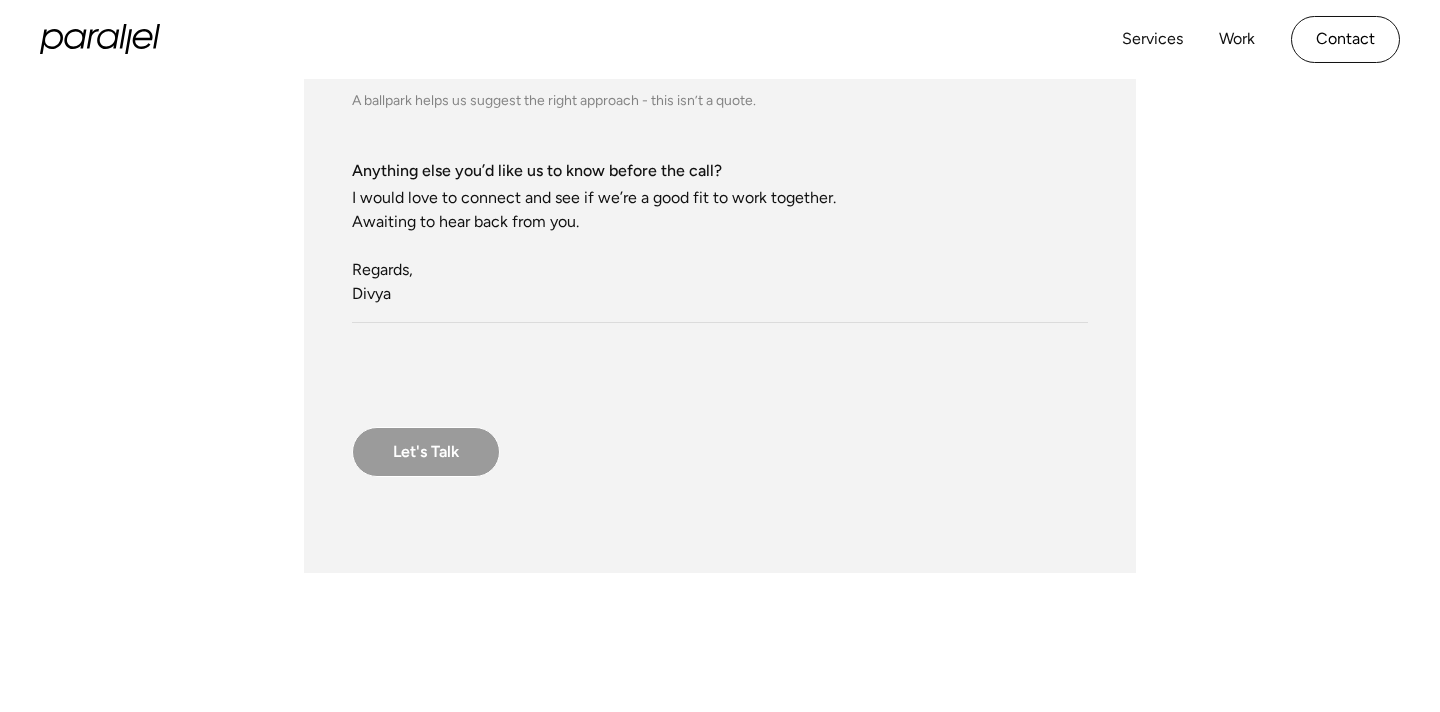 click on "Let's Talk" at bounding box center (426, 452) 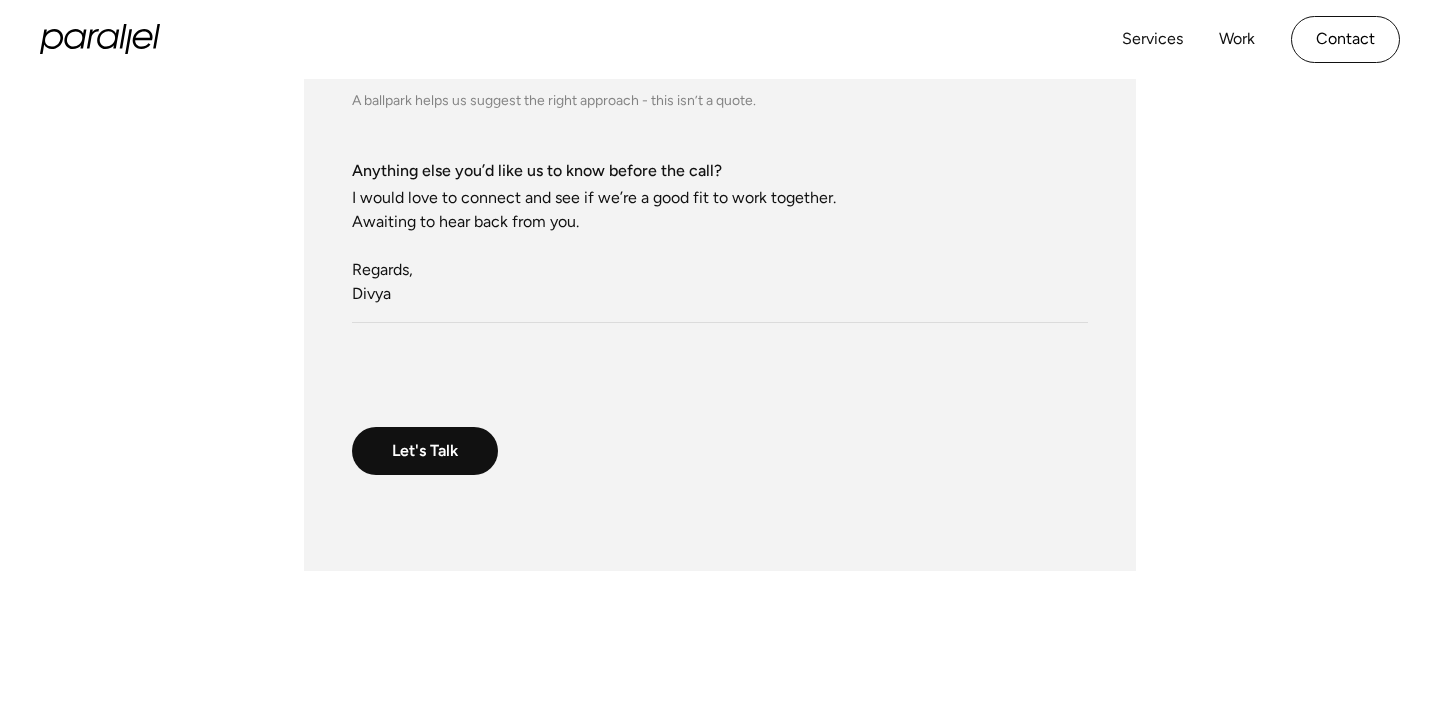 scroll, scrollTop: 0, scrollLeft: 0, axis: both 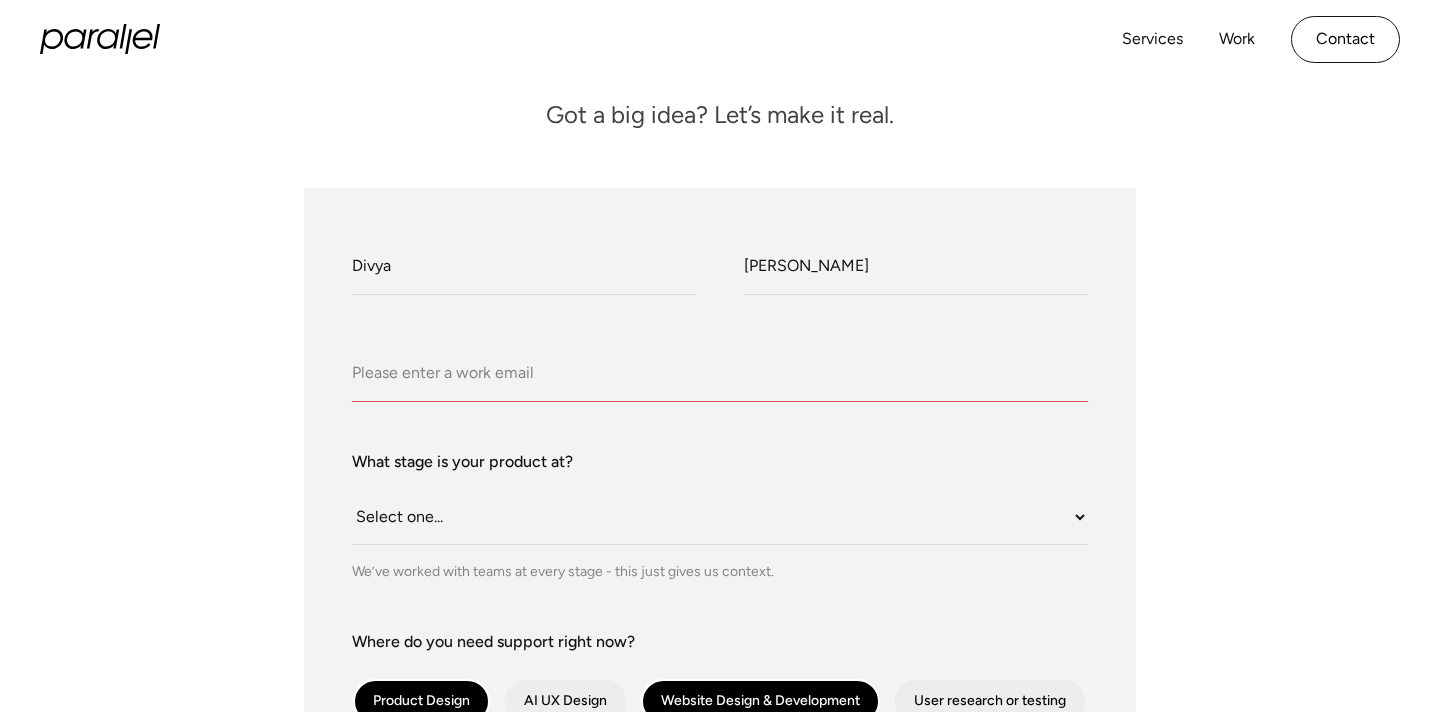 click on "Company Email" at bounding box center (720, 374) 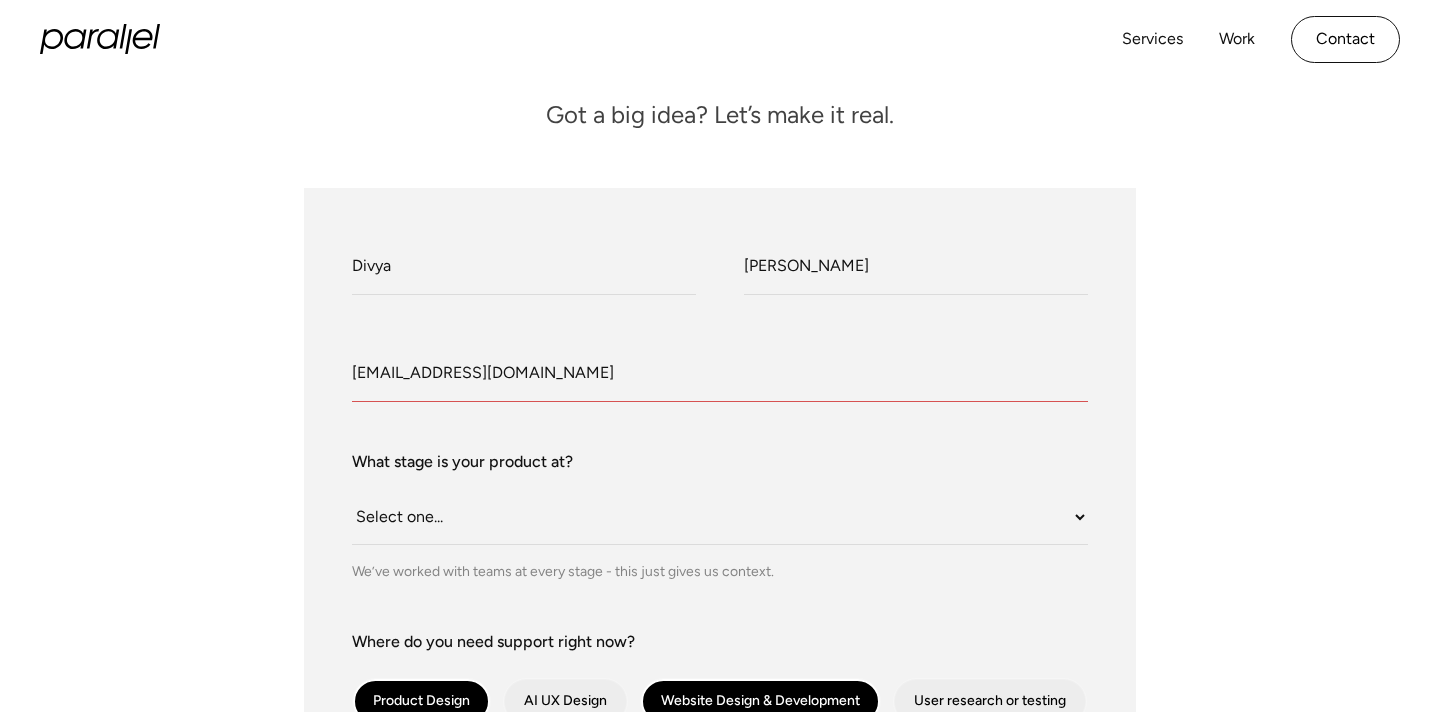 click on "What do we call you? Divya What do we call you? Chhabra Company Email divyachhabra31@gmail.com What stage is your product at? Select one... Still an idea  Building MVP   Live with early users  Scaling fast  Somewhere in between  We’ve worked with teams at every stage - this just gives us context. Where do you need support right now? Product Design AI UX Design Website Design & Development  User research or testing Design Sprint Not sure yet Any idea of your budget range? Select one... Under $10K  $10K–$25K  $25K–$50K  $50K+ A ballpark helps us suggest the right approach - this isn’t a quote. Anything else you’d like us to know before the call? Let's Talk We'll get back to you soon to help you with your problem" at bounding box center (720, 806) 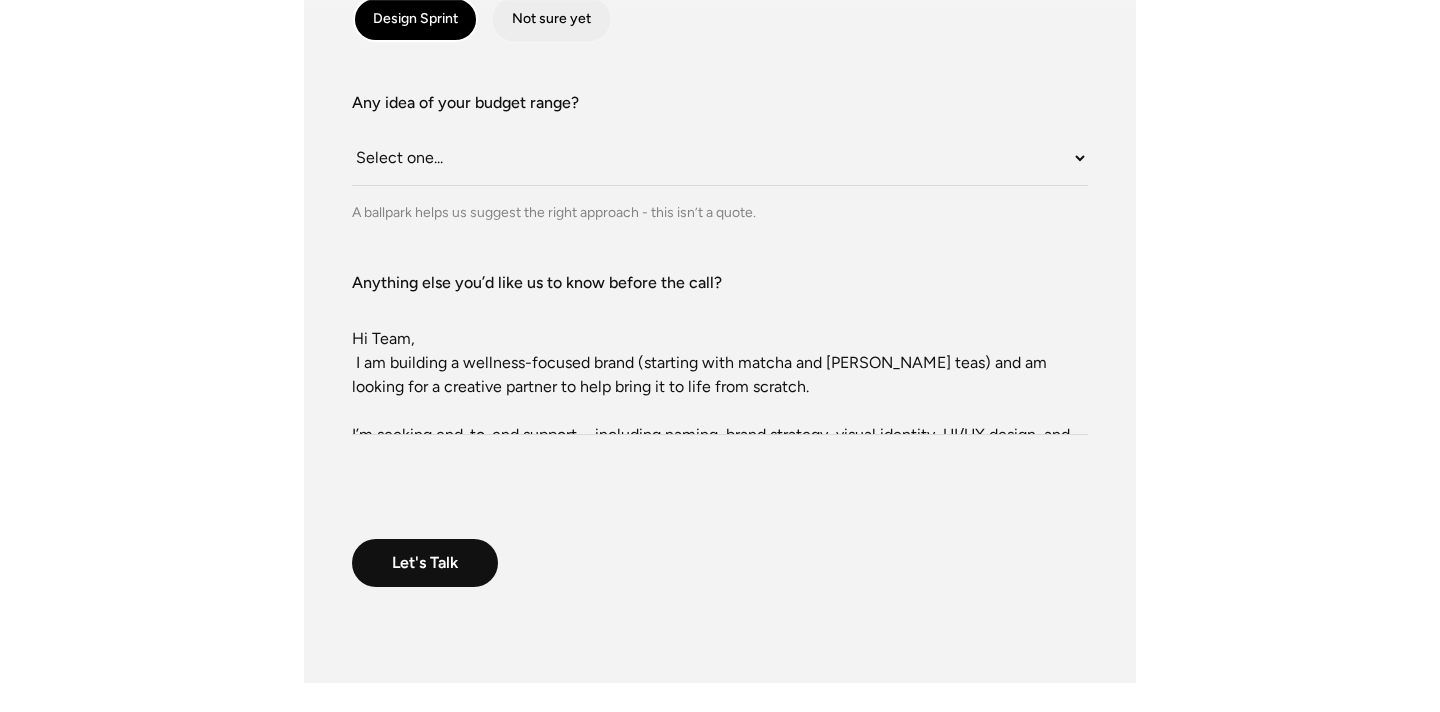 scroll, scrollTop: 984, scrollLeft: 0, axis: vertical 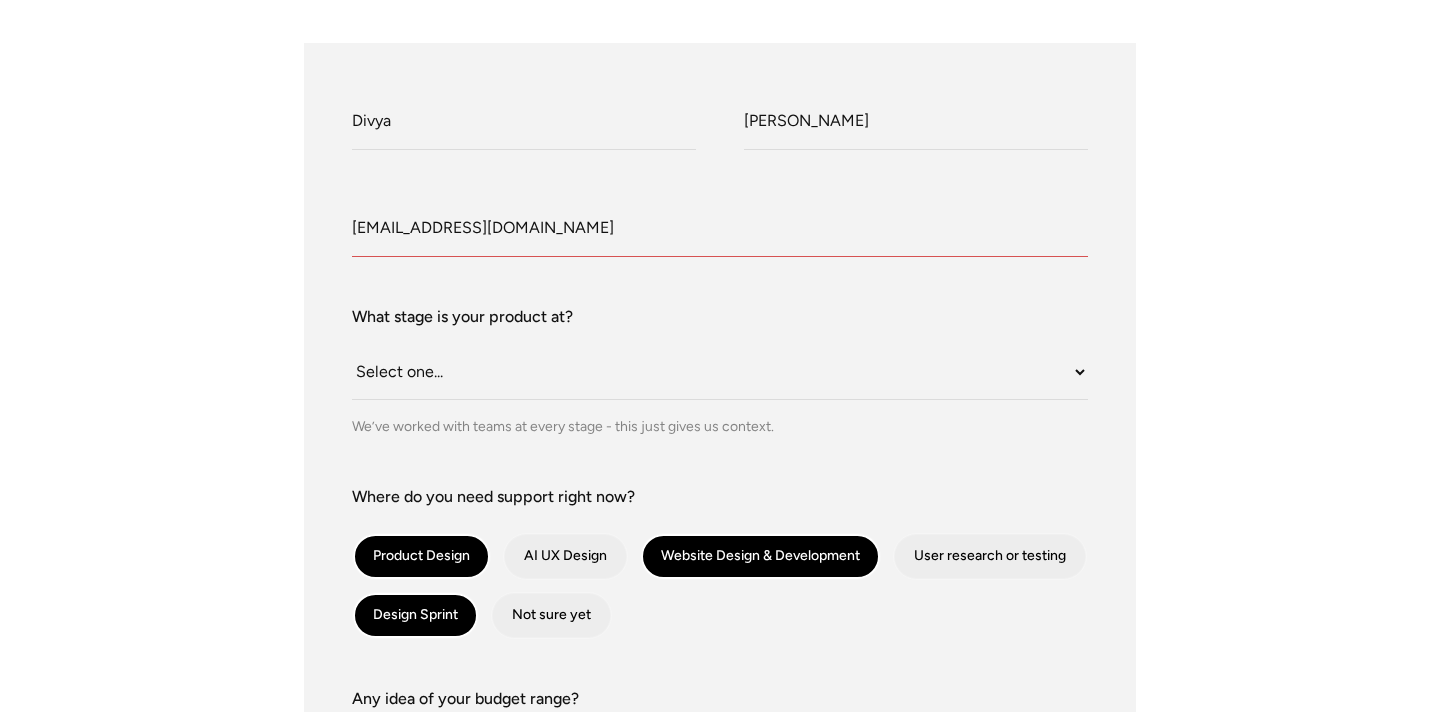 click on "What stage is your product at?" at bounding box center (720, 317) 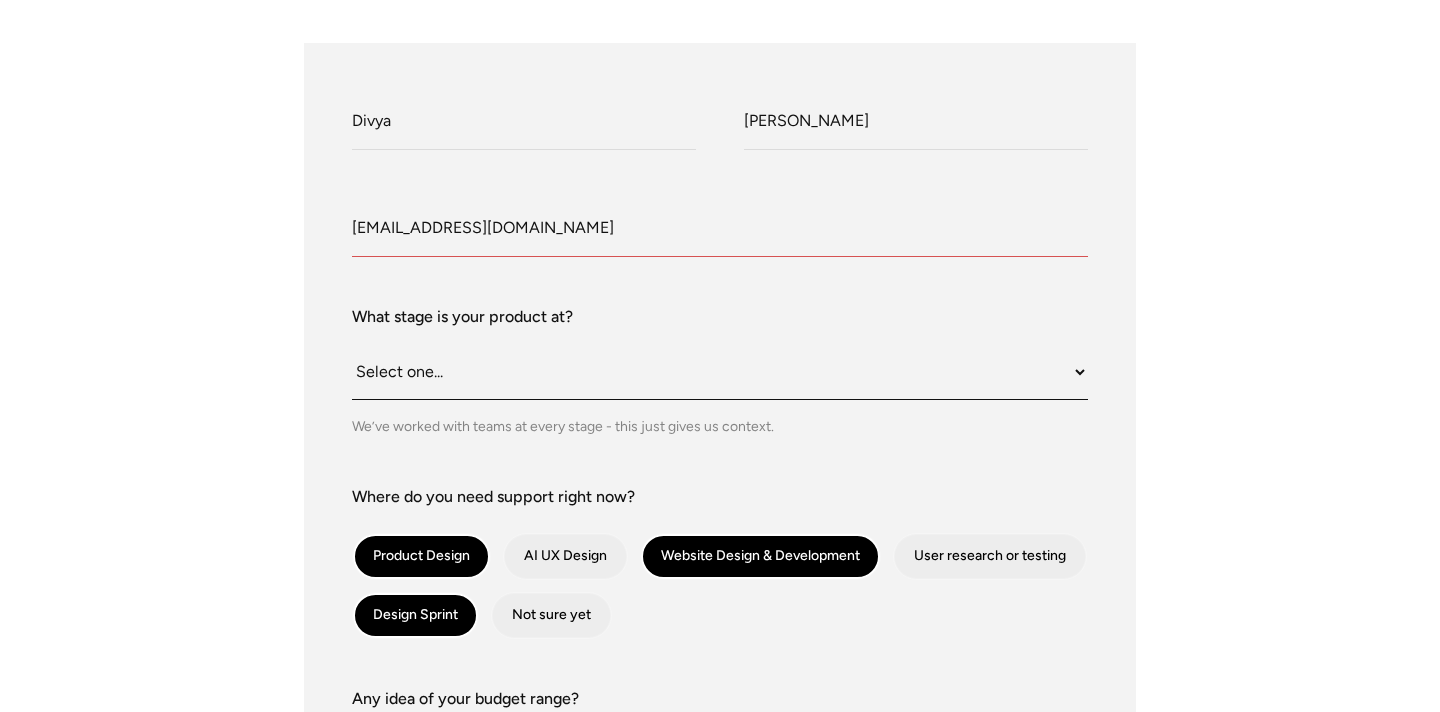 click on "Select one... Still an idea  Building MVP   Live with early users  Scaling fast  Somewhere in between" at bounding box center (720, 372) 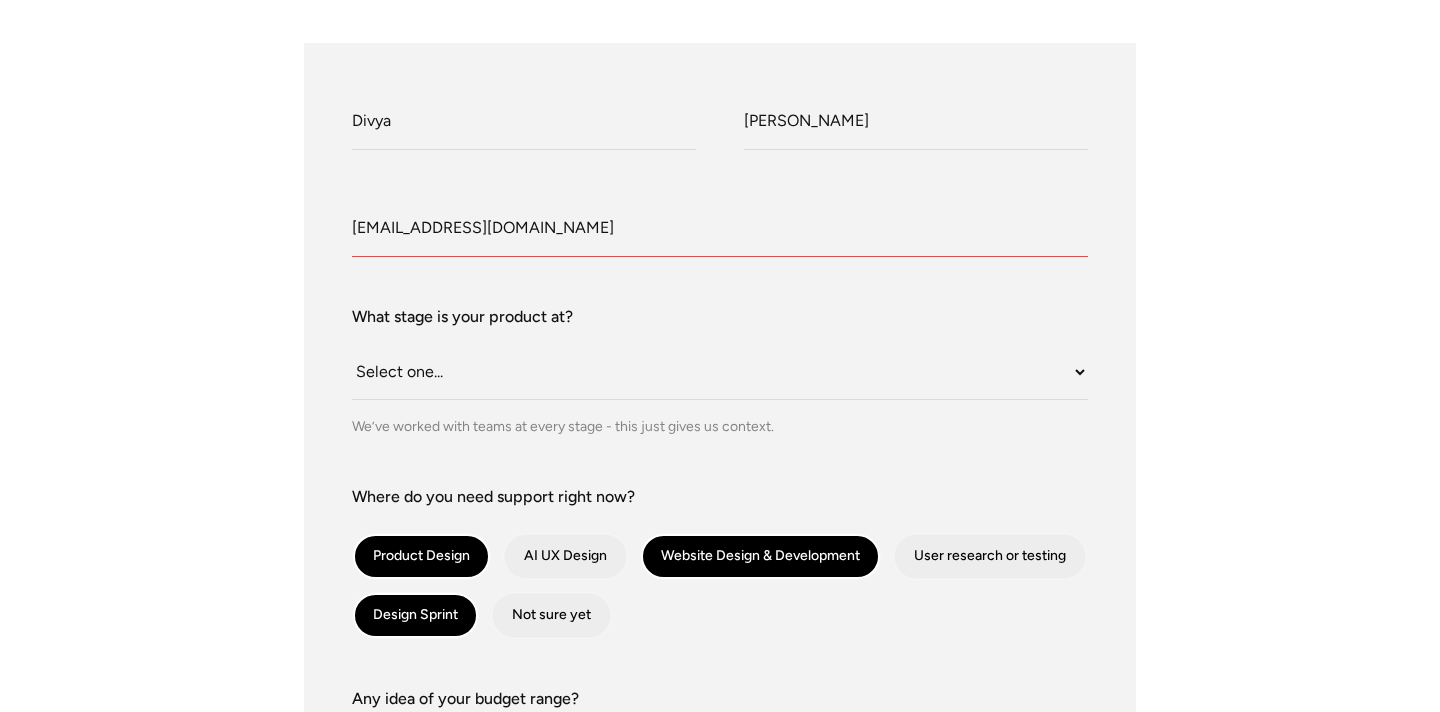 click on "What stage is your product at?" at bounding box center [720, 317] 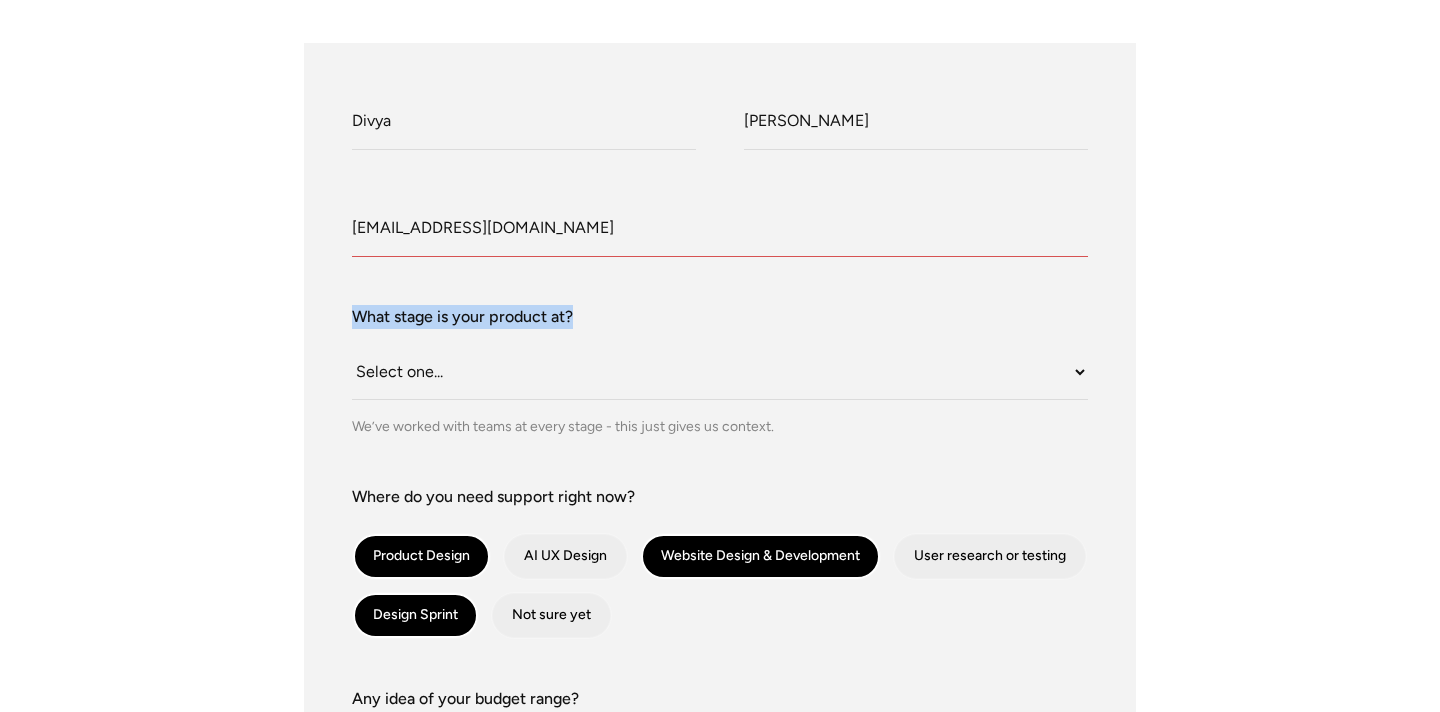 click on "What stage is your product at?" at bounding box center (720, 317) 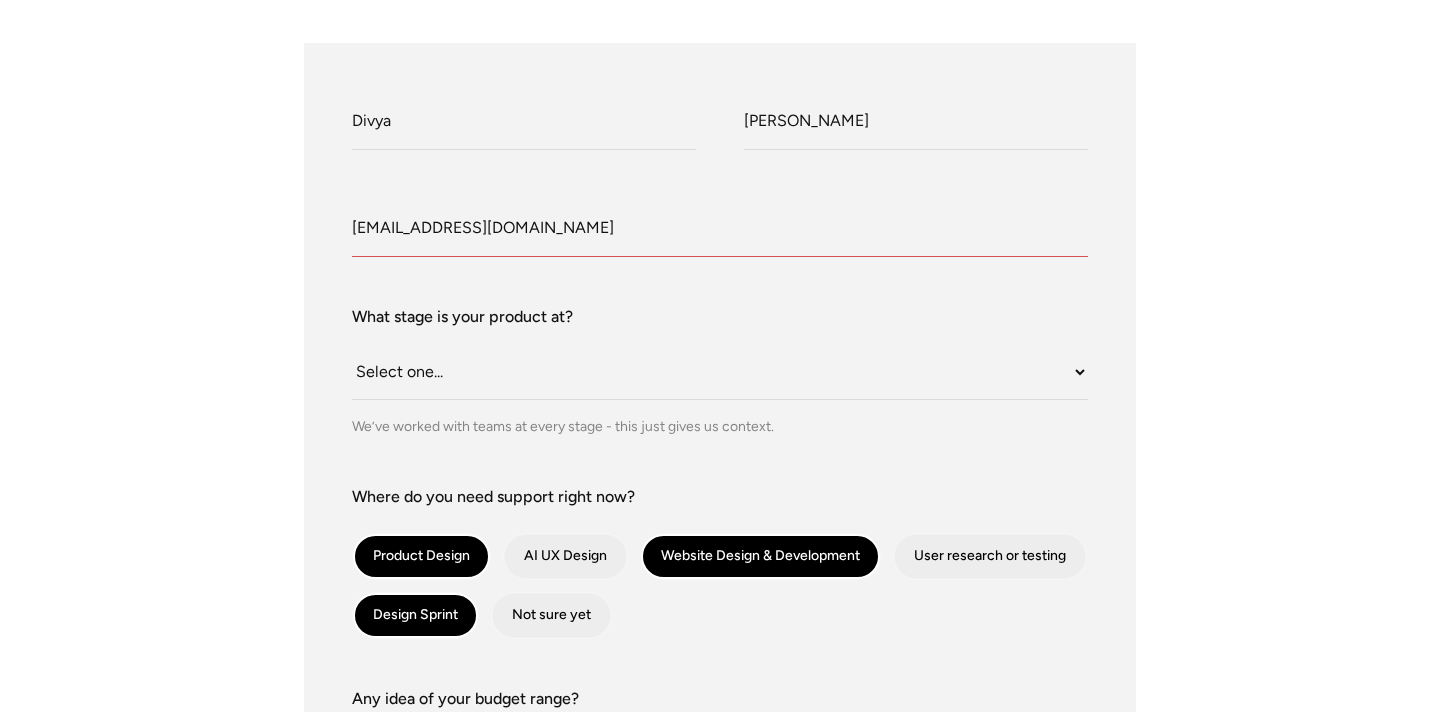 click on "[EMAIL_ADDRESS][DOMAIN_NAME]" at bounding box center [720, 229] 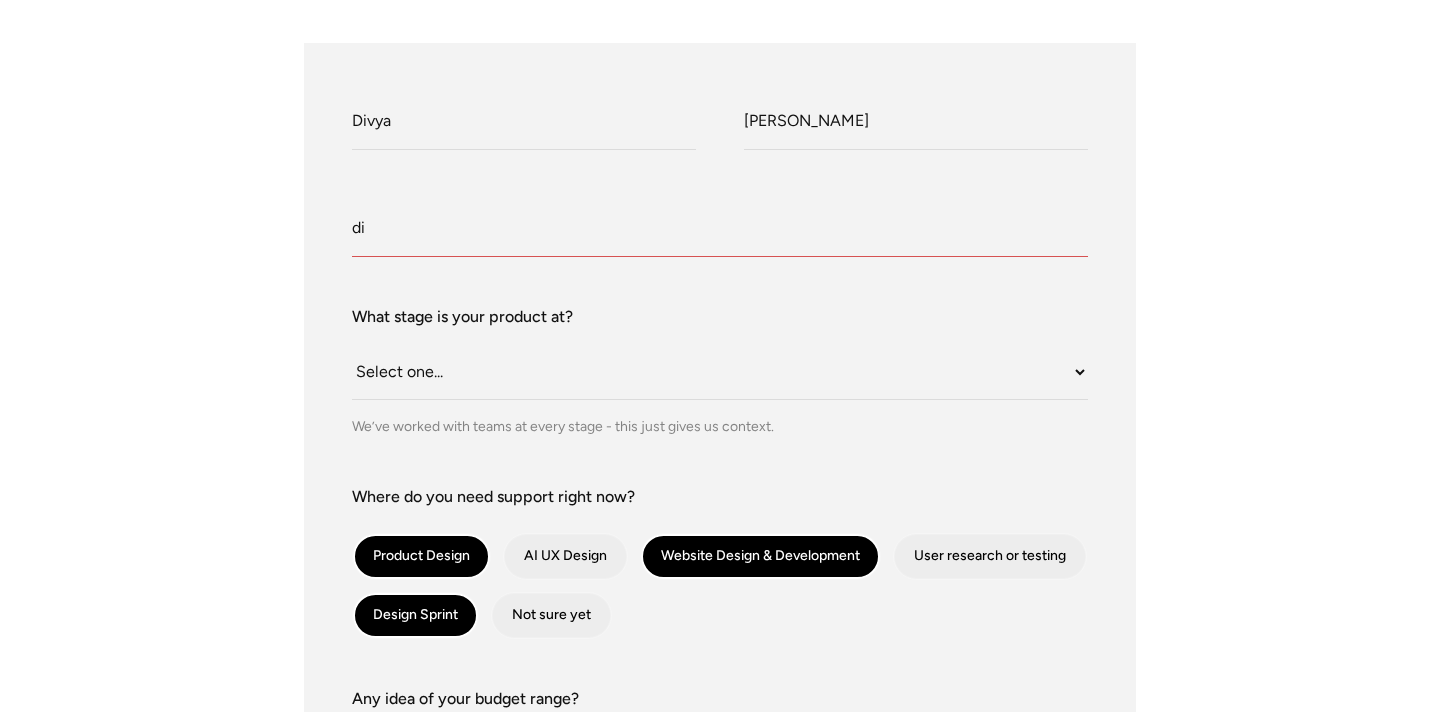 type on "d" 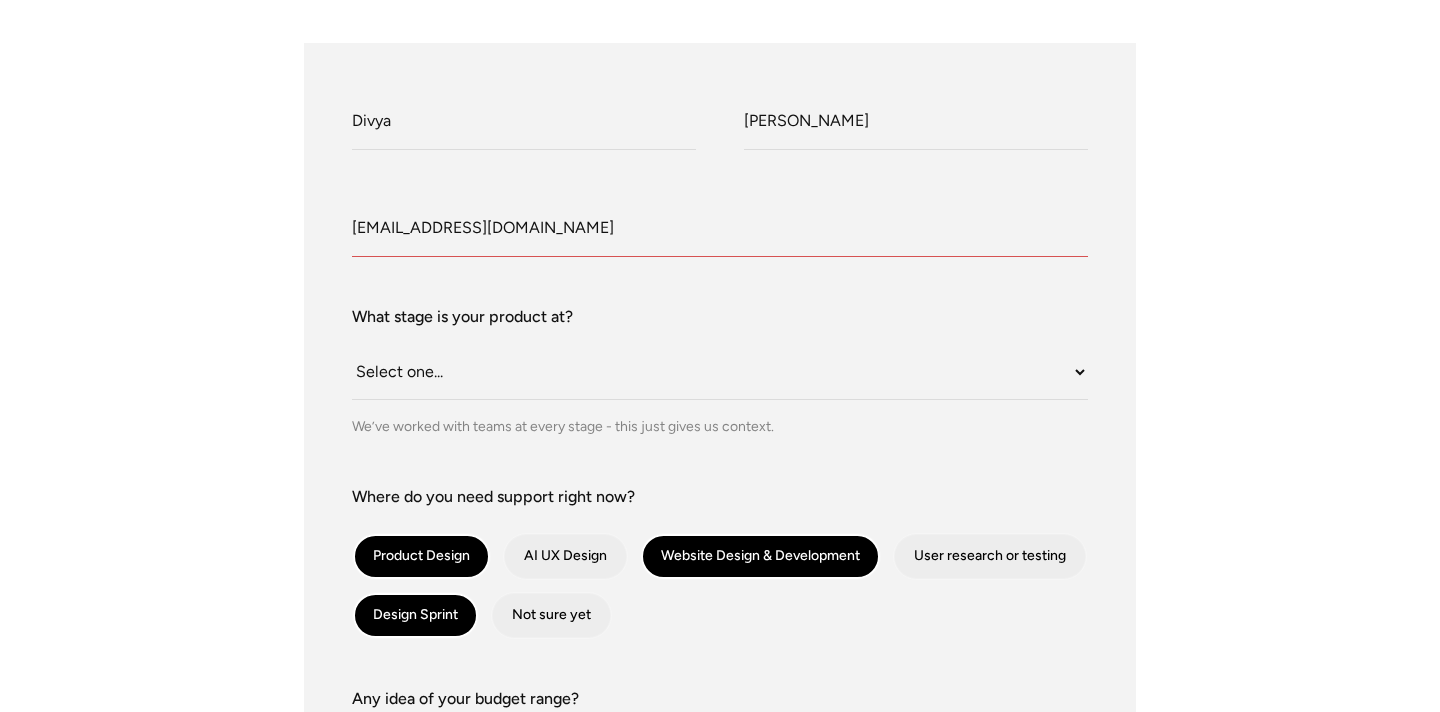 click on "[EMAIL_ADDRESS][DOMAIN_NAME]" at bounding box center [720, 229] 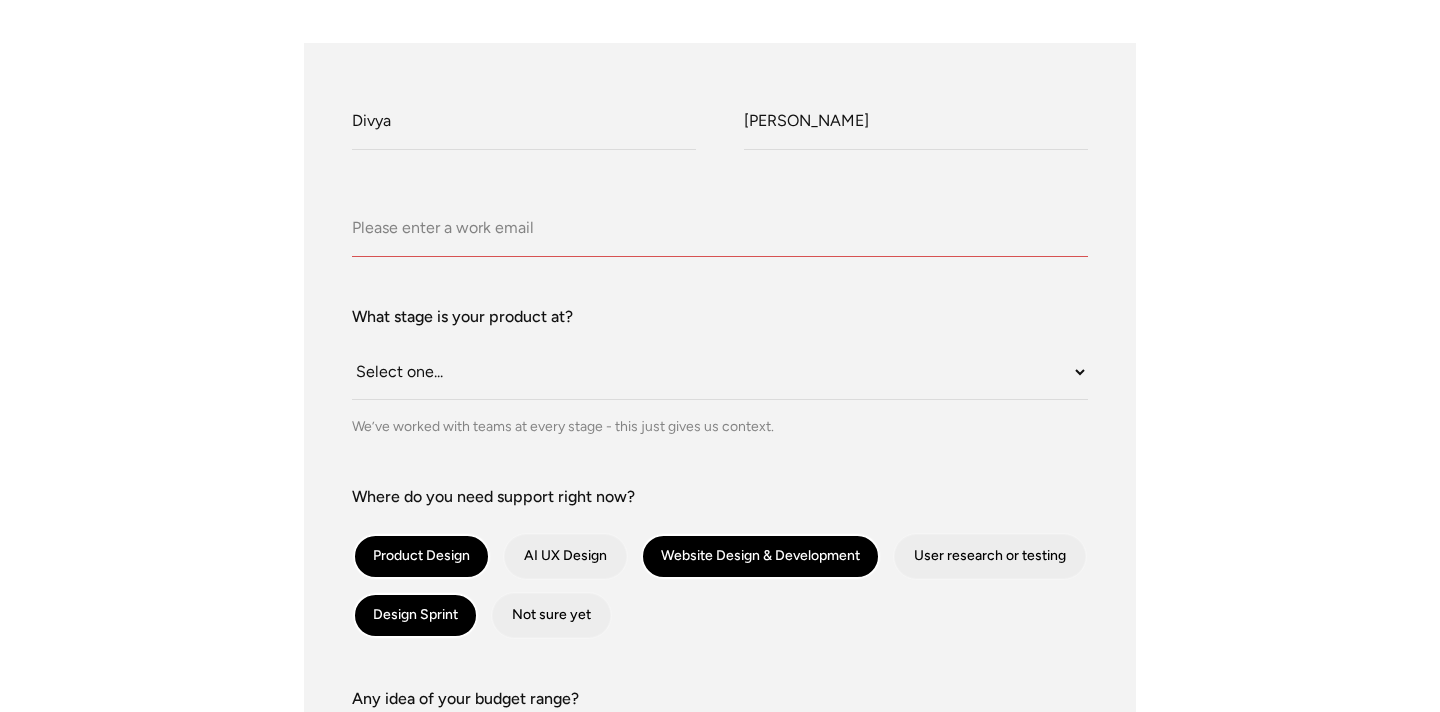 click on "What do we call you? Divya What do we call you? Chhabra Company Email What stage is your product at? Select one... Still an idea  Building MVP   Live with early users  Scaling fast  Somewhere in between  We’ve worked with teams at every stage - this just gives us context. Where do you need support right now? Product Design AI UX Design Website Design & Development  User research or testing Design Sprint Not sure yet Any idea of your budget range? Select one... Under $10K  $10K–$25K  $25K–$50K  $50K+ A ballpark helps us suggest the right approach - this isn’t a quote. Anything else you’d like us to know before the call? Let's Talk We'll get back to you soon to help you with your problem Thank you! Your submission has been received! Oops! Something went wrong while submitting the form." at bounding box center [720, 661] 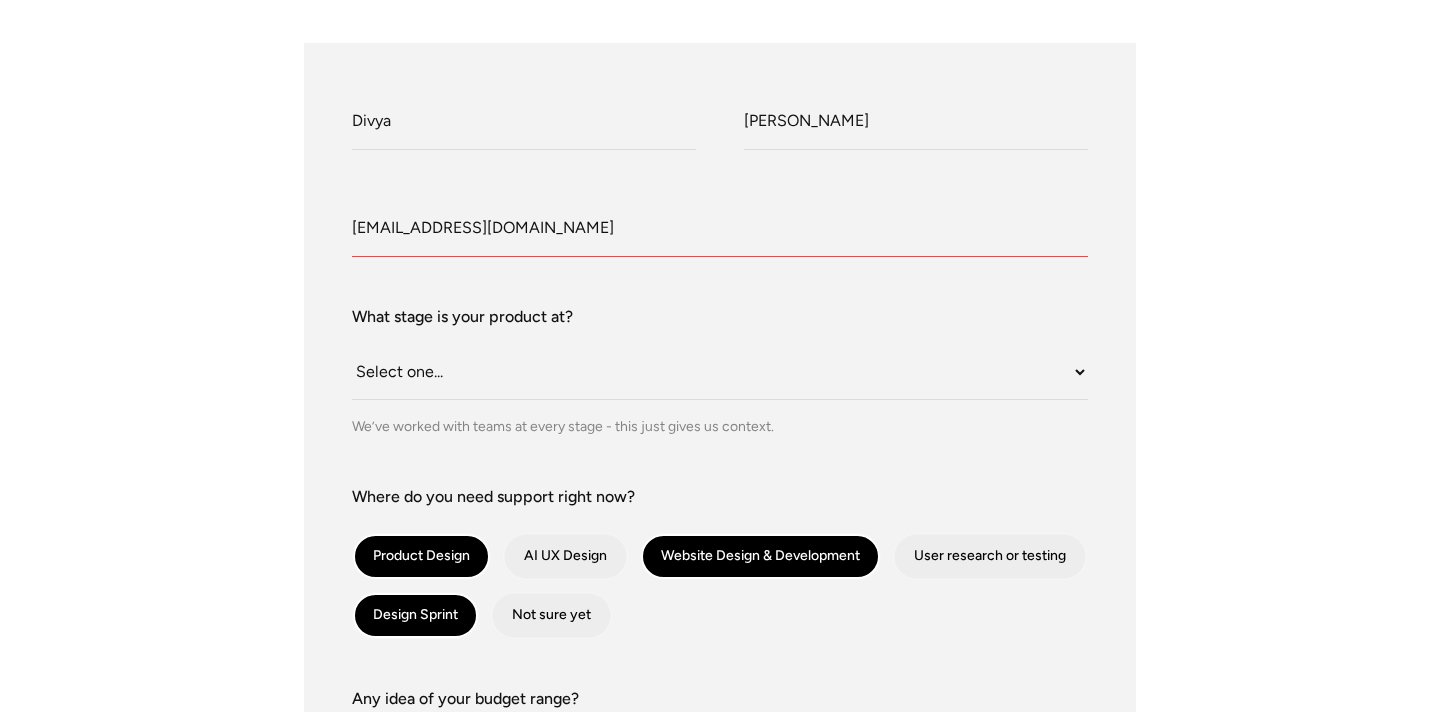 click on "What stage is your product at?" at bounding box center (720, 317) 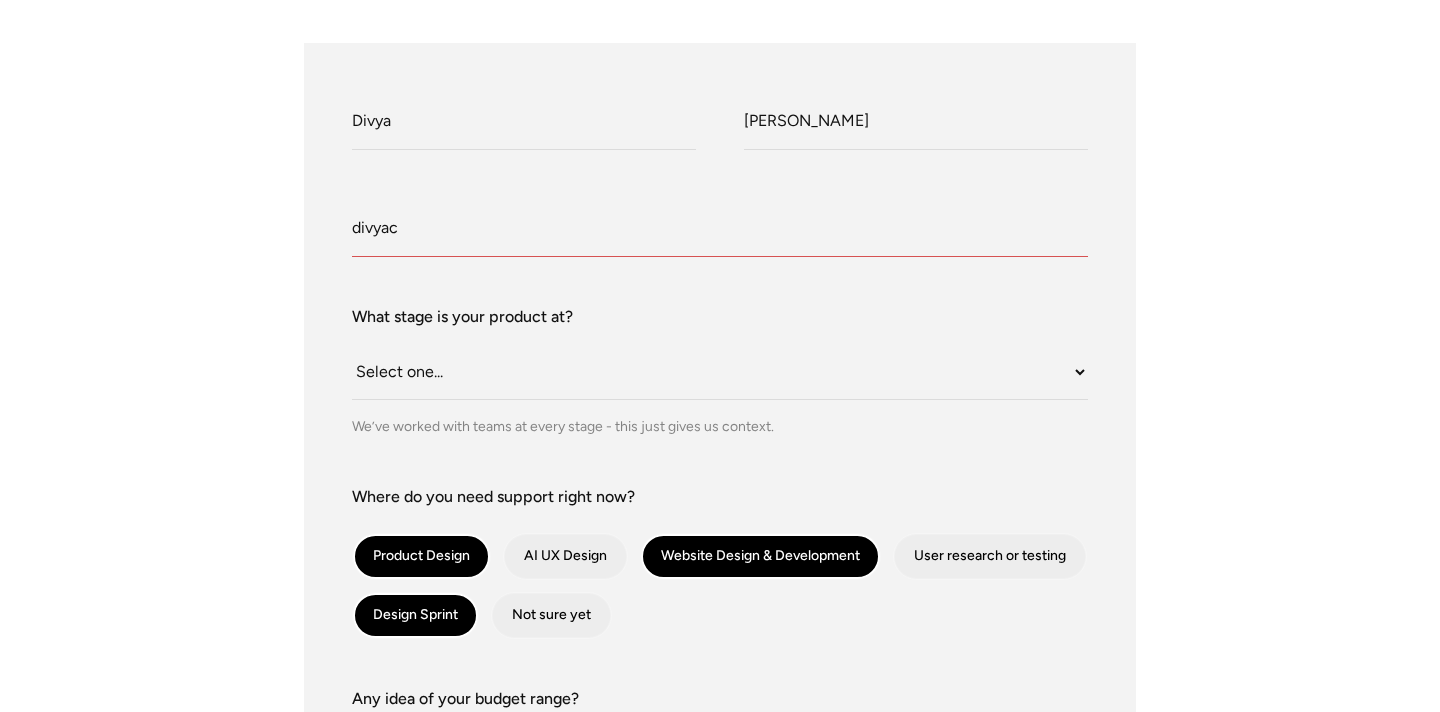 type on "[EMAIL_ADDRESS][DOMAIN_NAME]" 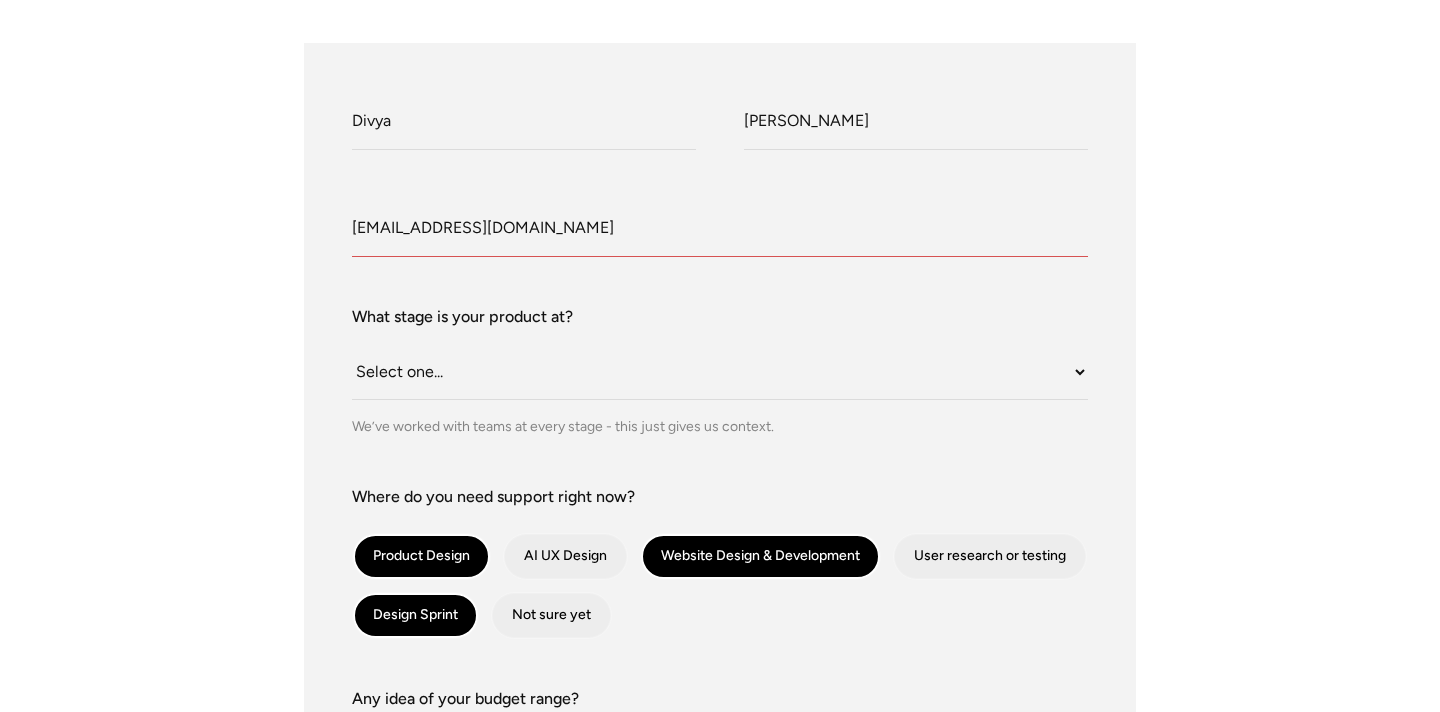 click on "What stage is your product at? Select one... Still an idea  Building MVP   Live with early users  Scaling fast  Somewhere in between  We’ve worked with teams at every stage - this just gives us context." at bounding box center [720, 371] 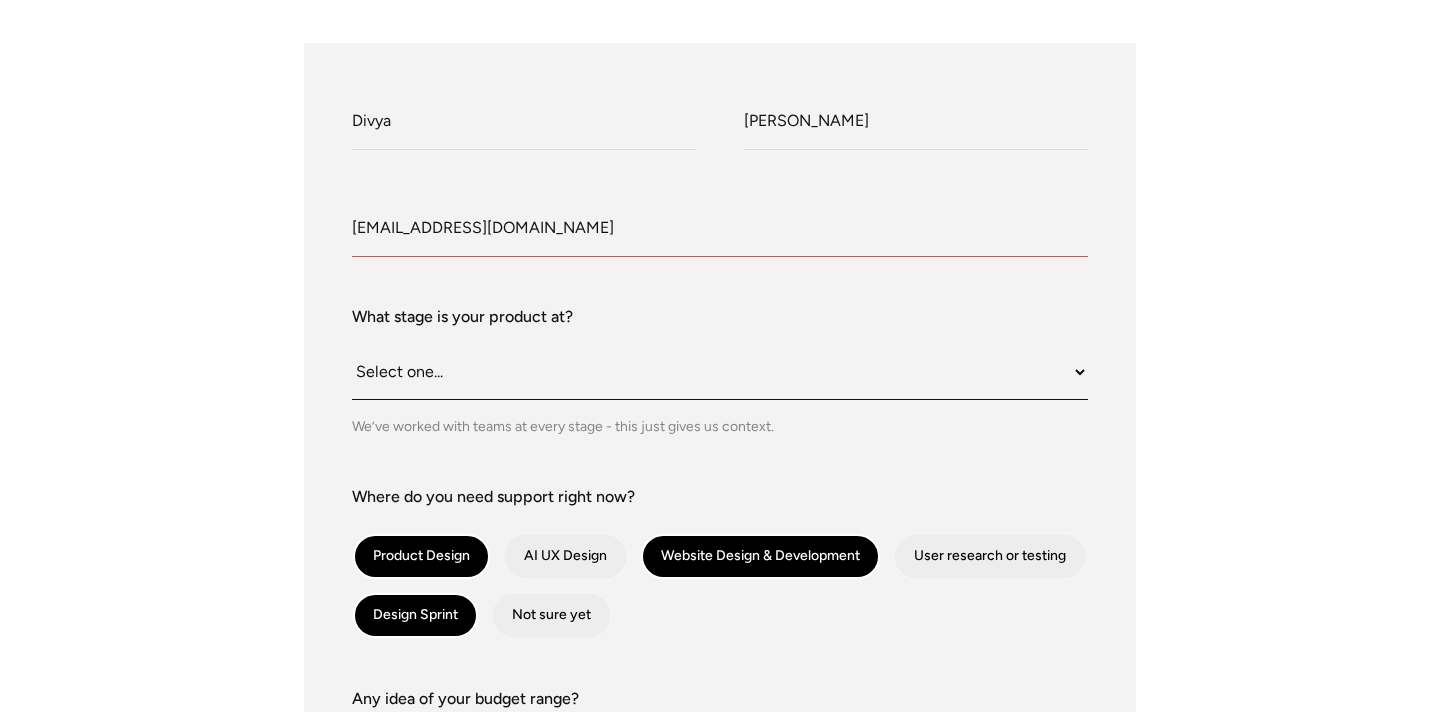 click on "Select one... Still an idea  Building MVP   Live with early users  Scaling fast  Somewhere in between" at bounding box center (720, 372) 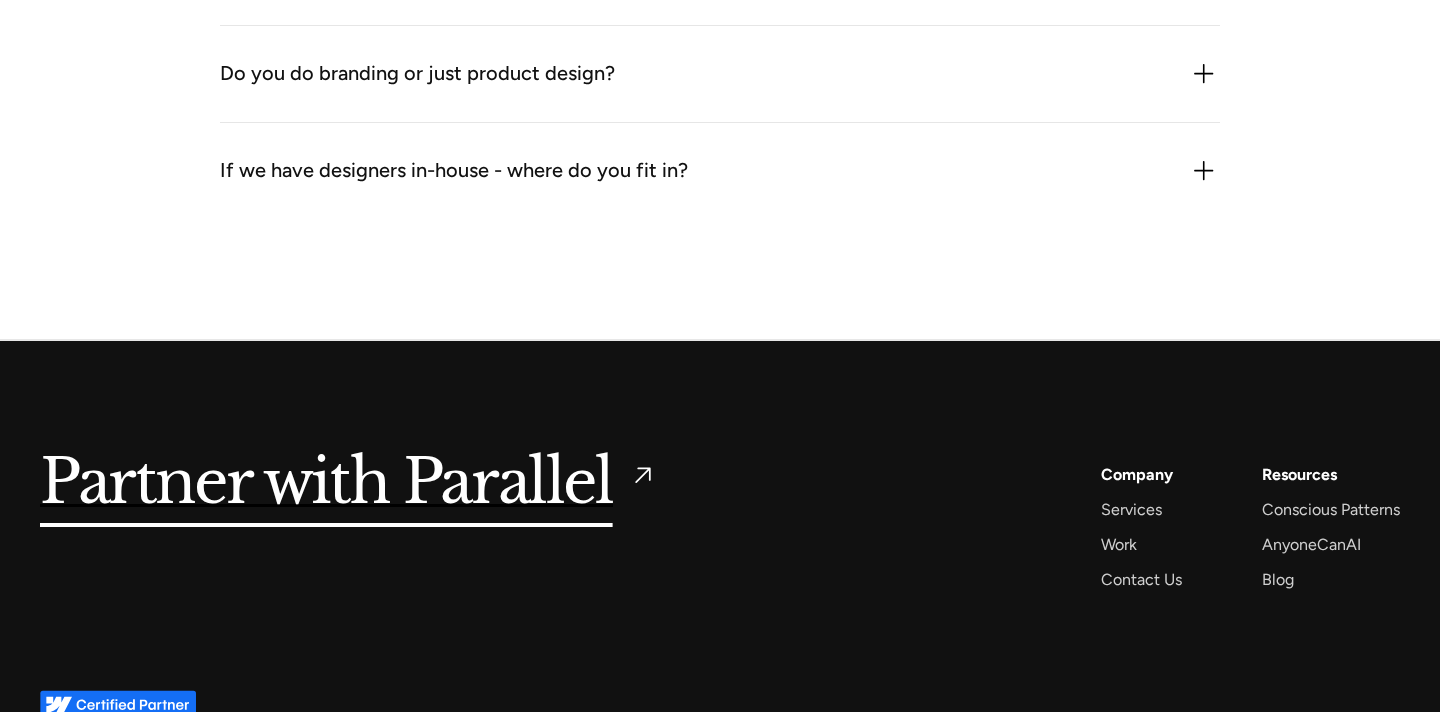 scroll, scrollTop: 2668, scrollLeft: 0, axis: vertical 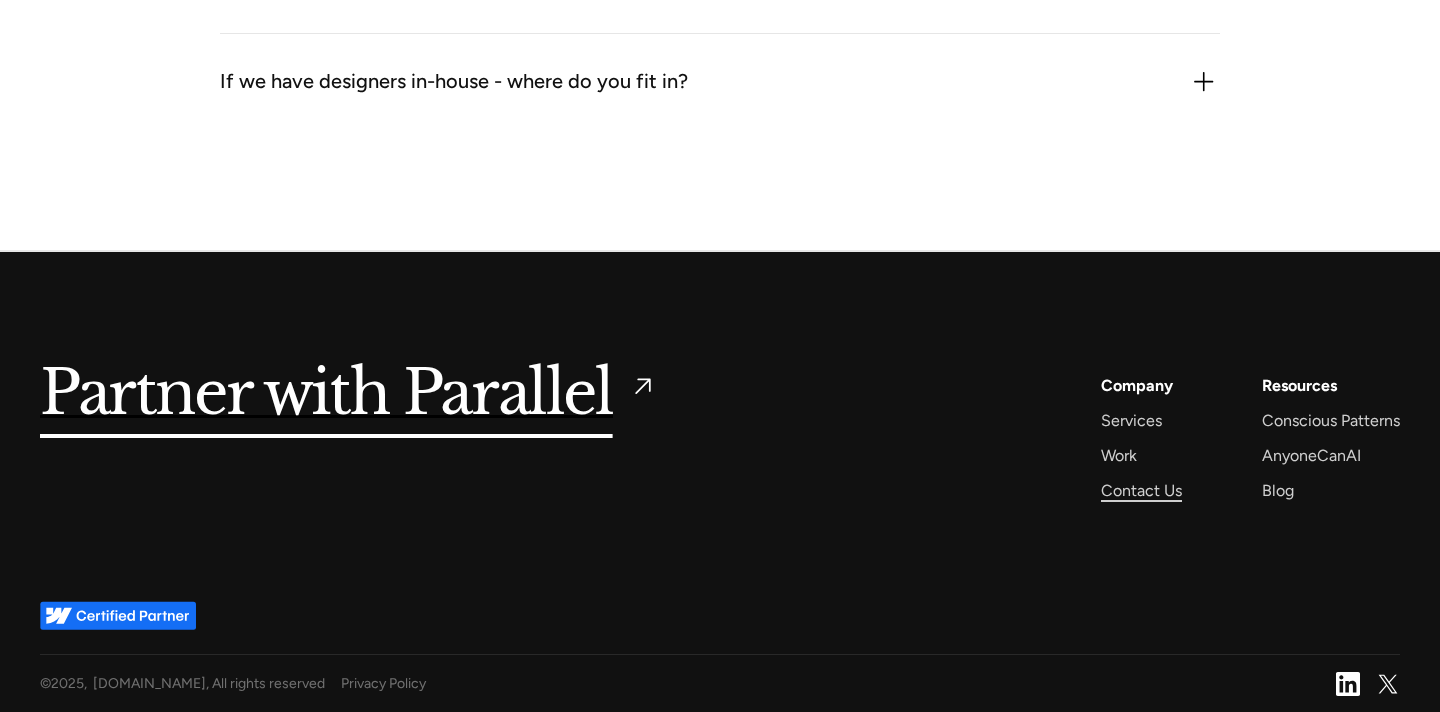 click on "Contact Us" at bounding box center (1141, 490) 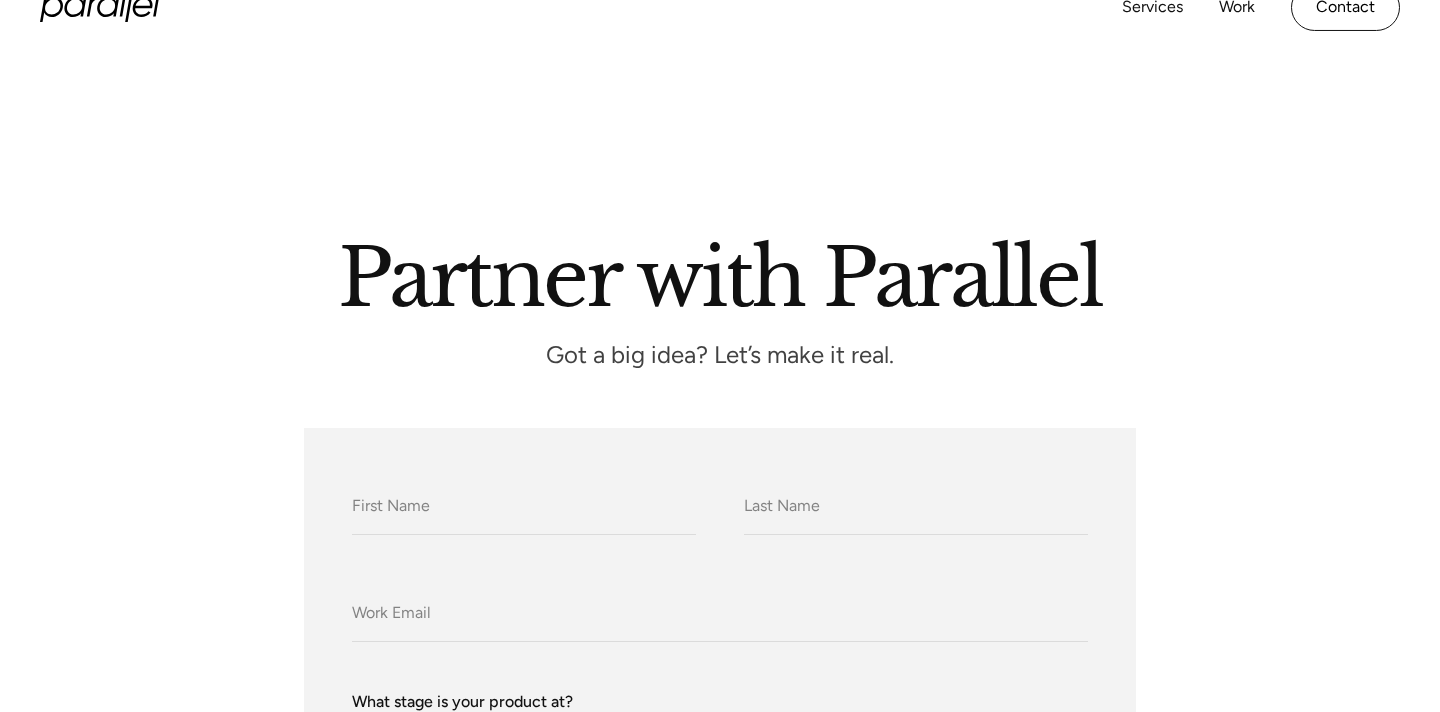 scroll, scrollTop: 1395, scrollLeft: 0, axis: vertical 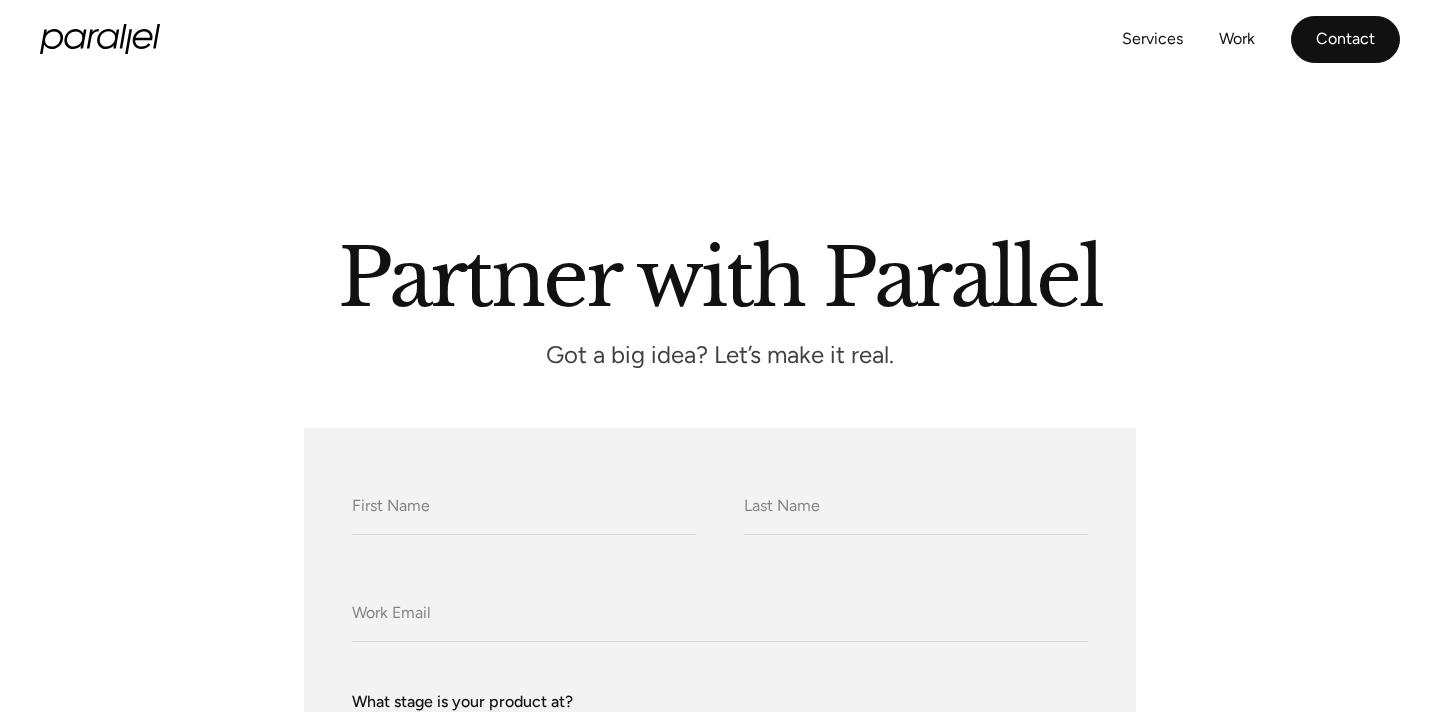 click on "Contact" at bounding box center [1345, 39] 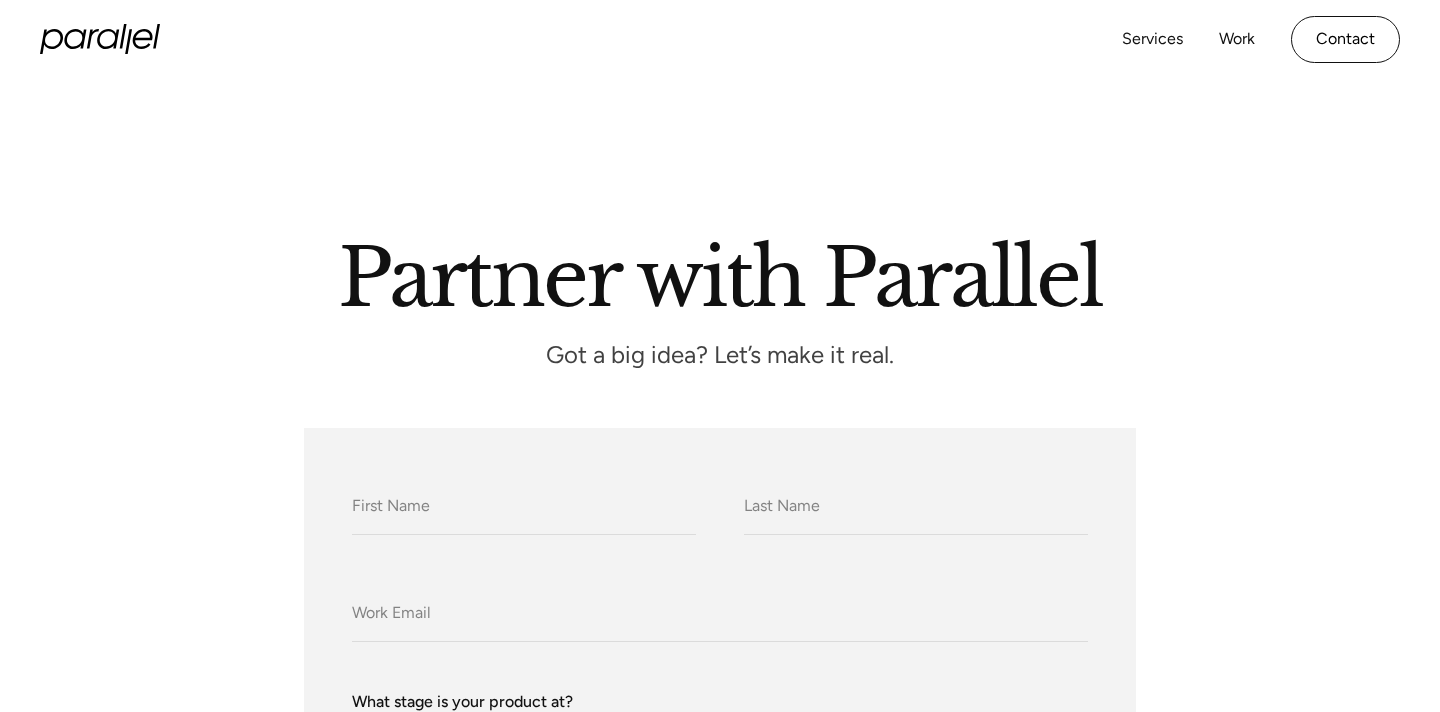 scroll, scrollTop: 0, scrollLeft: 0, axis: both 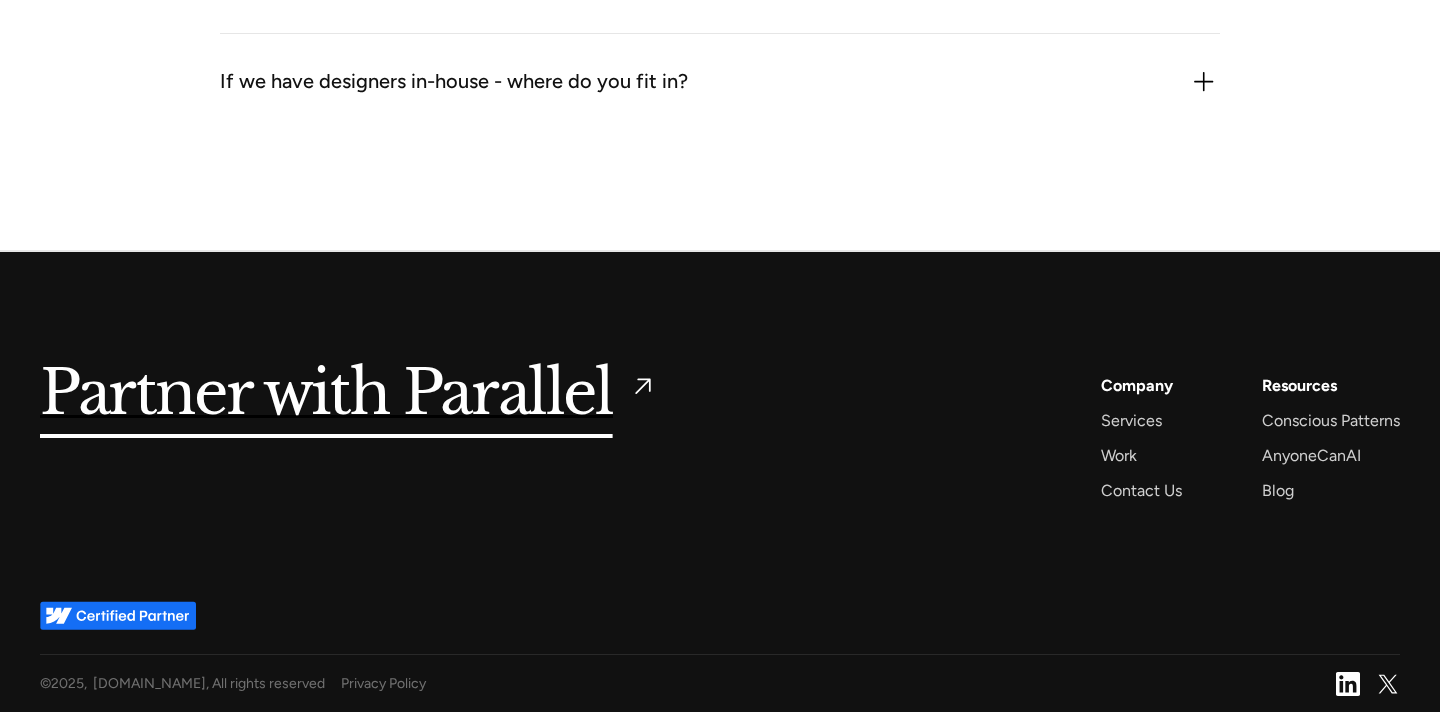 click at bounding box center (118, 615) 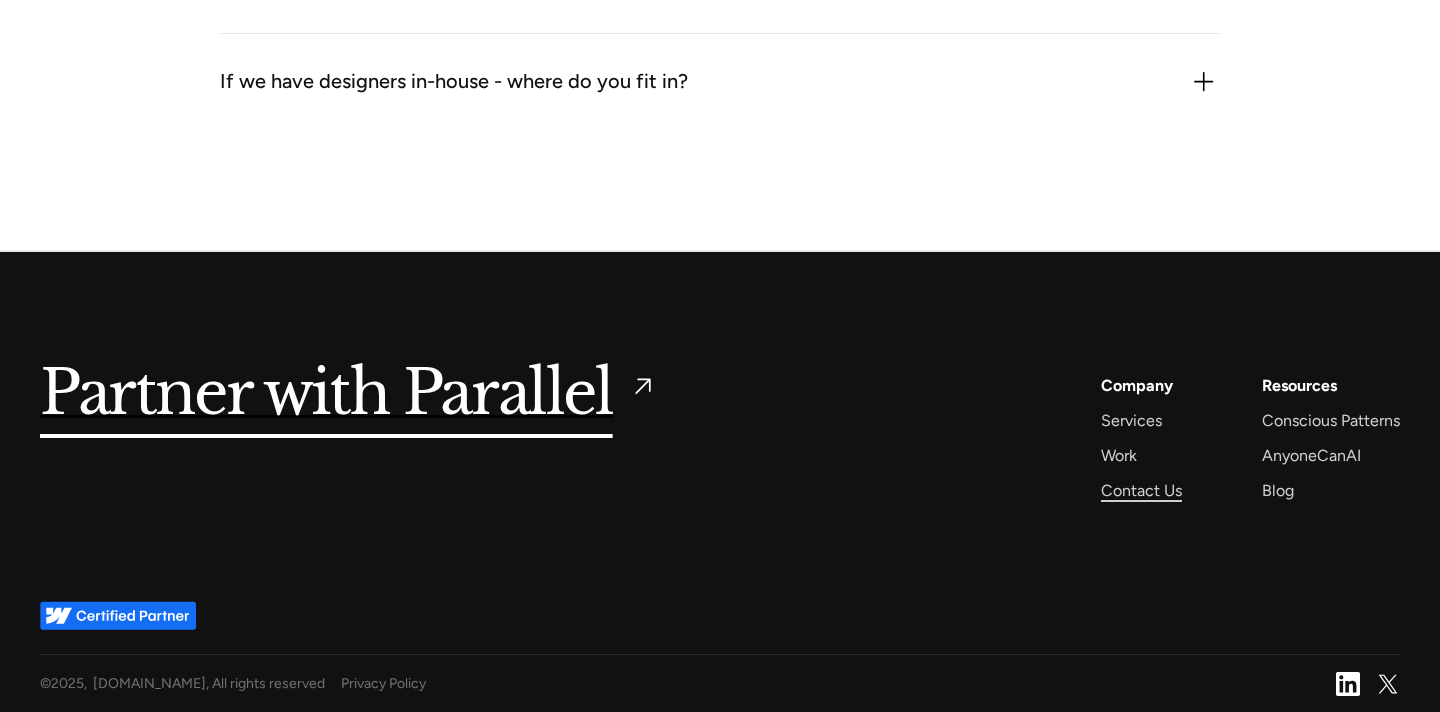 click on "Contact Us" at bounding box center [1141, 490] 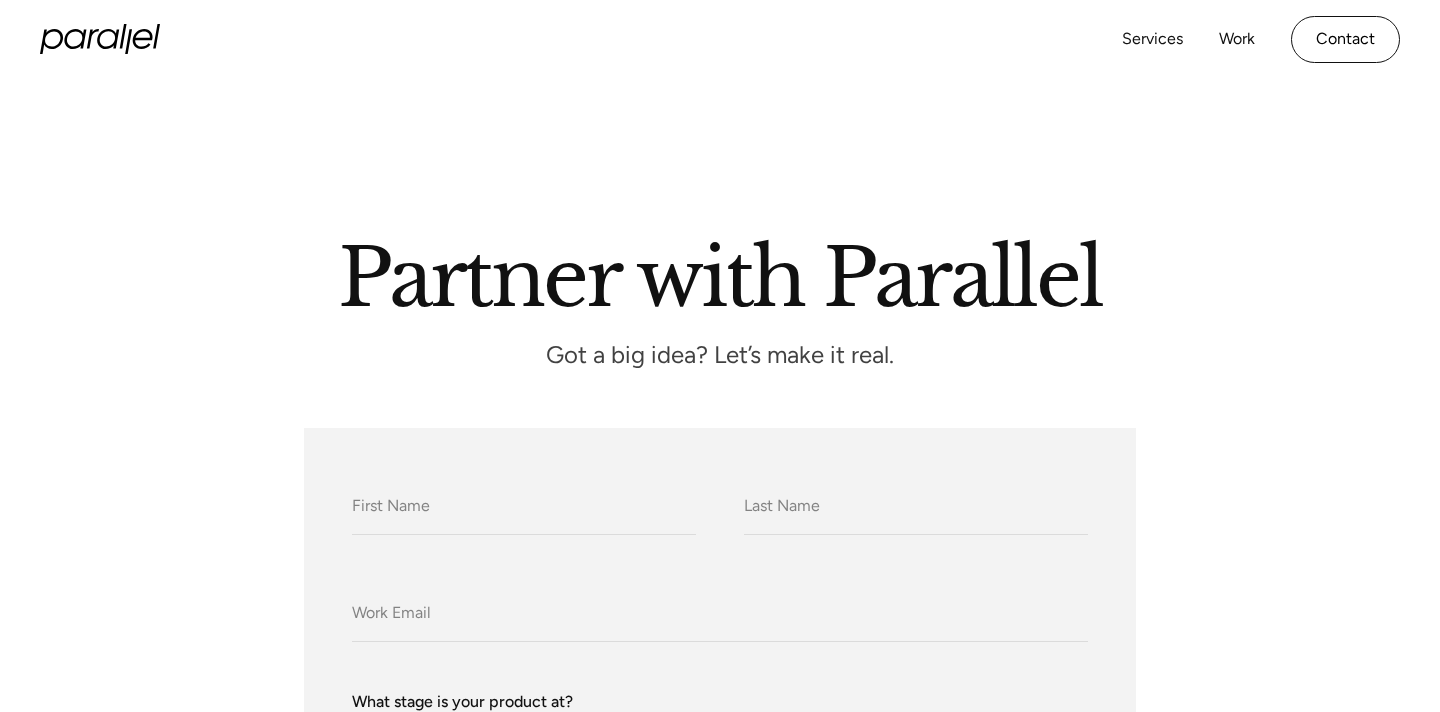 scroll, scrollTop: 0, scrollLeft: 0, axis: both 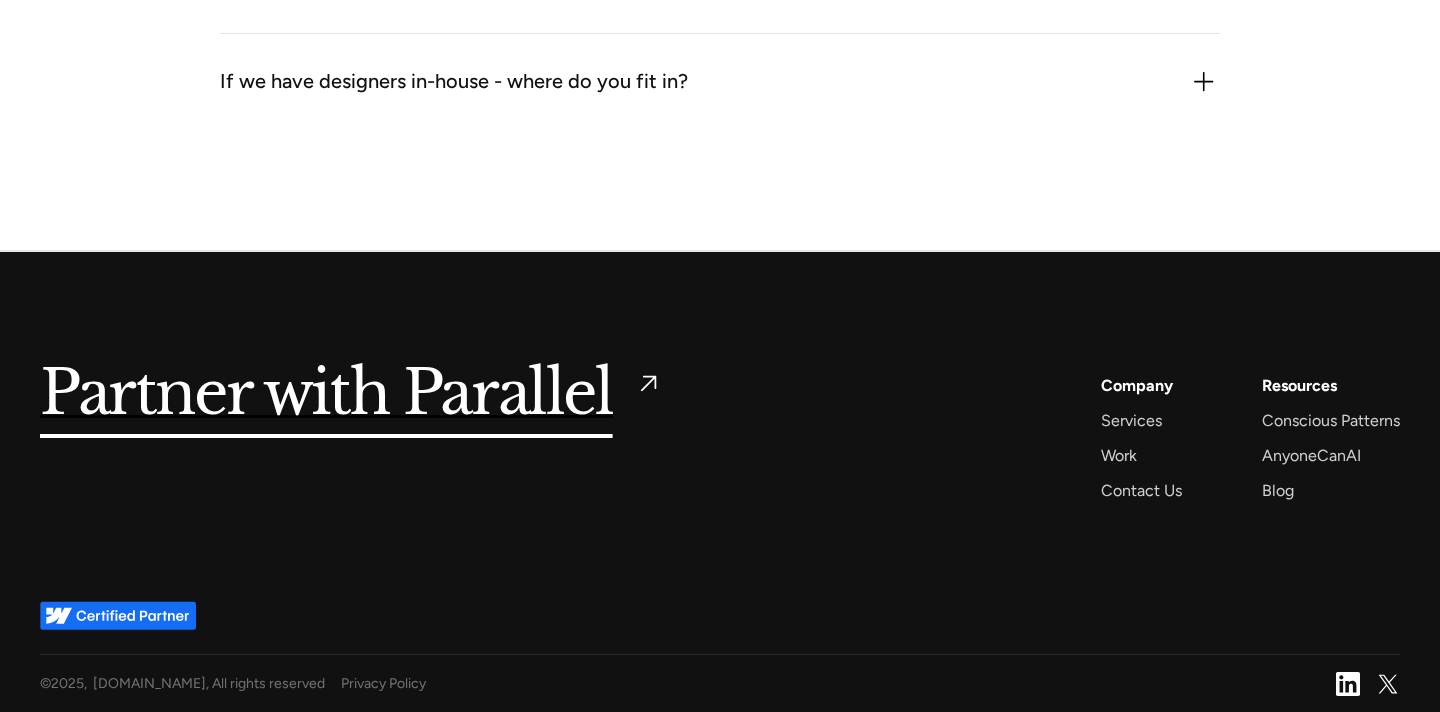 click at bounding box center [648, 383] 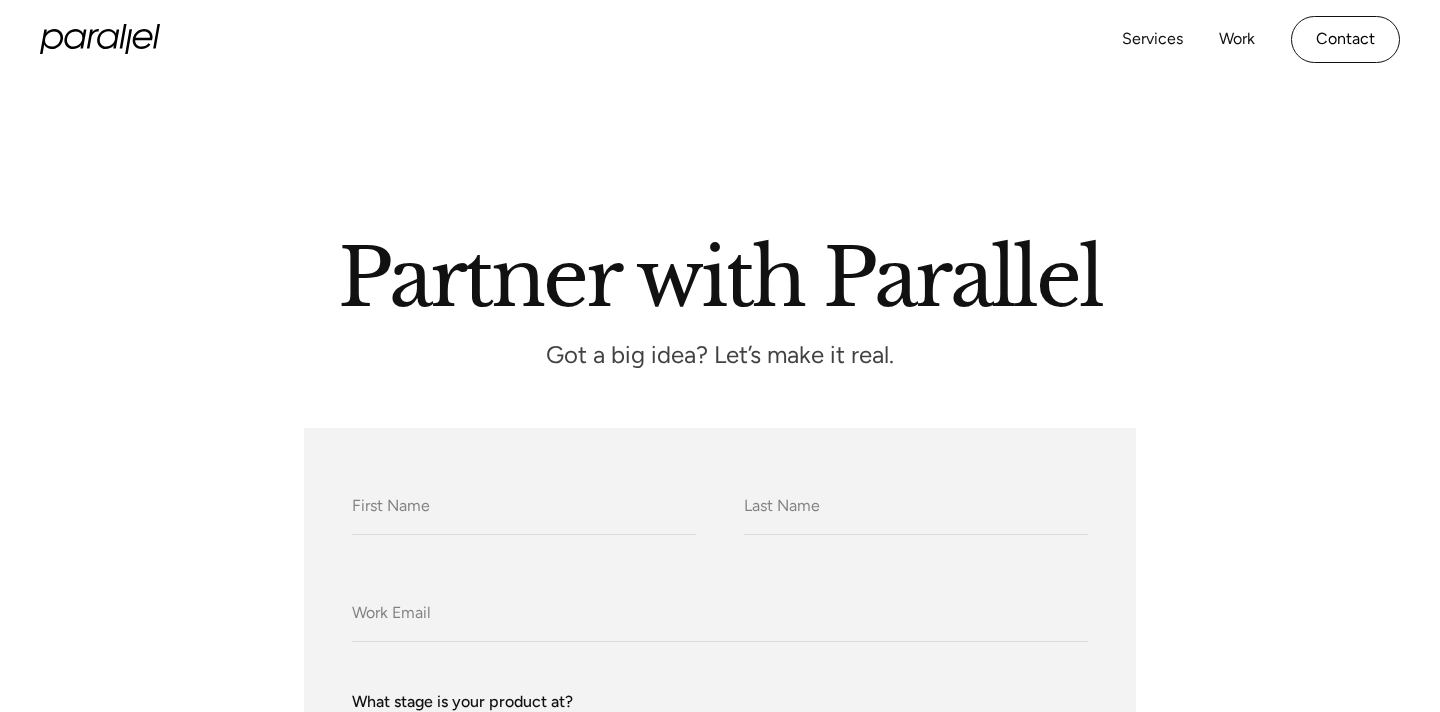 scroll, scrollTop: 0, scrollLeft: 0, axis: both 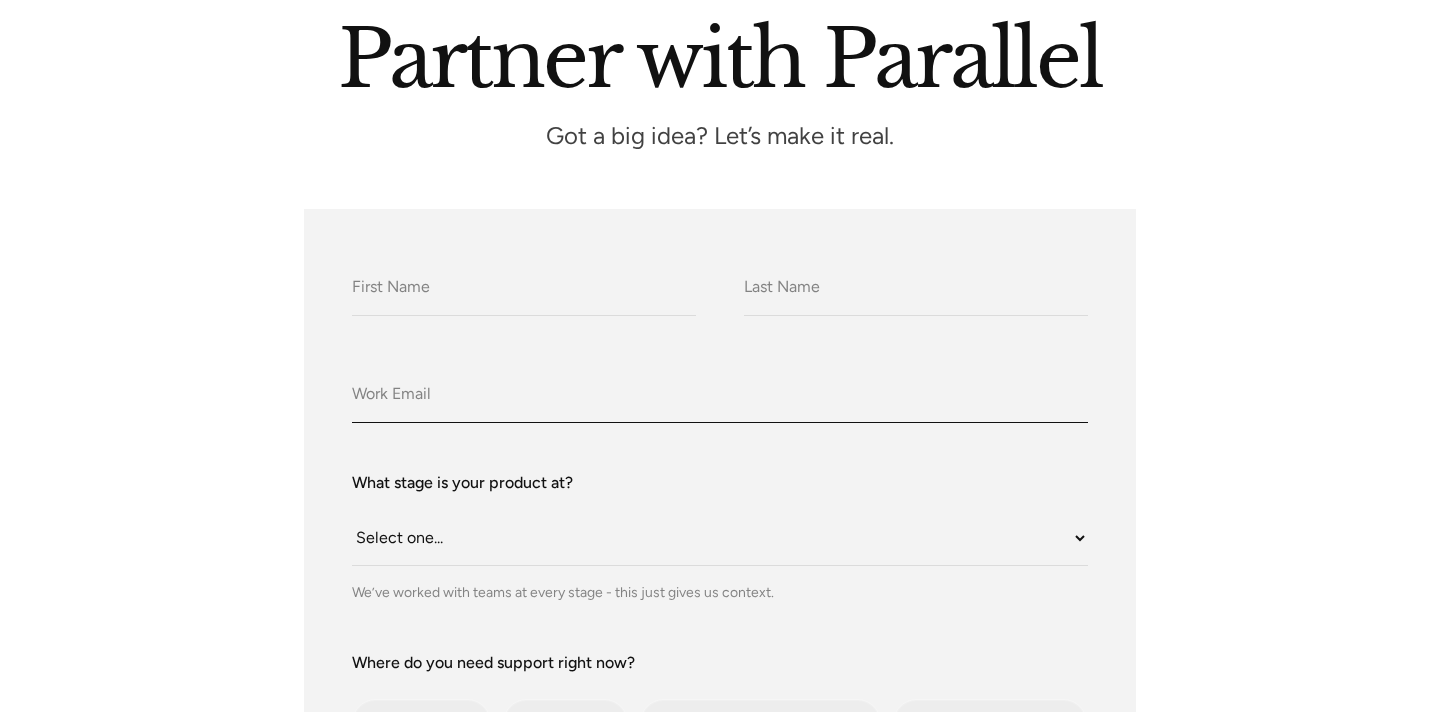 click on "Company Email" at bounding box center (720, 395) 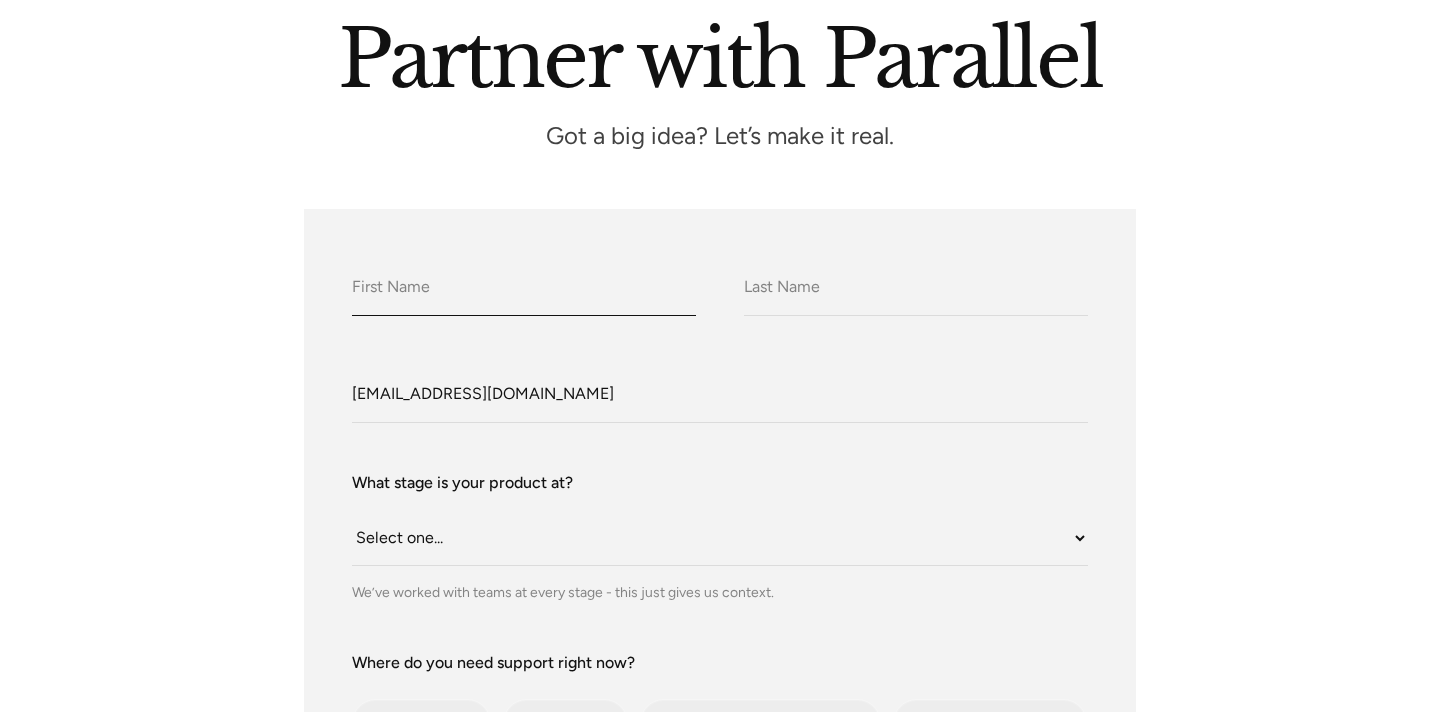 click on "What do we call you?" at bounding box center (524, 288) 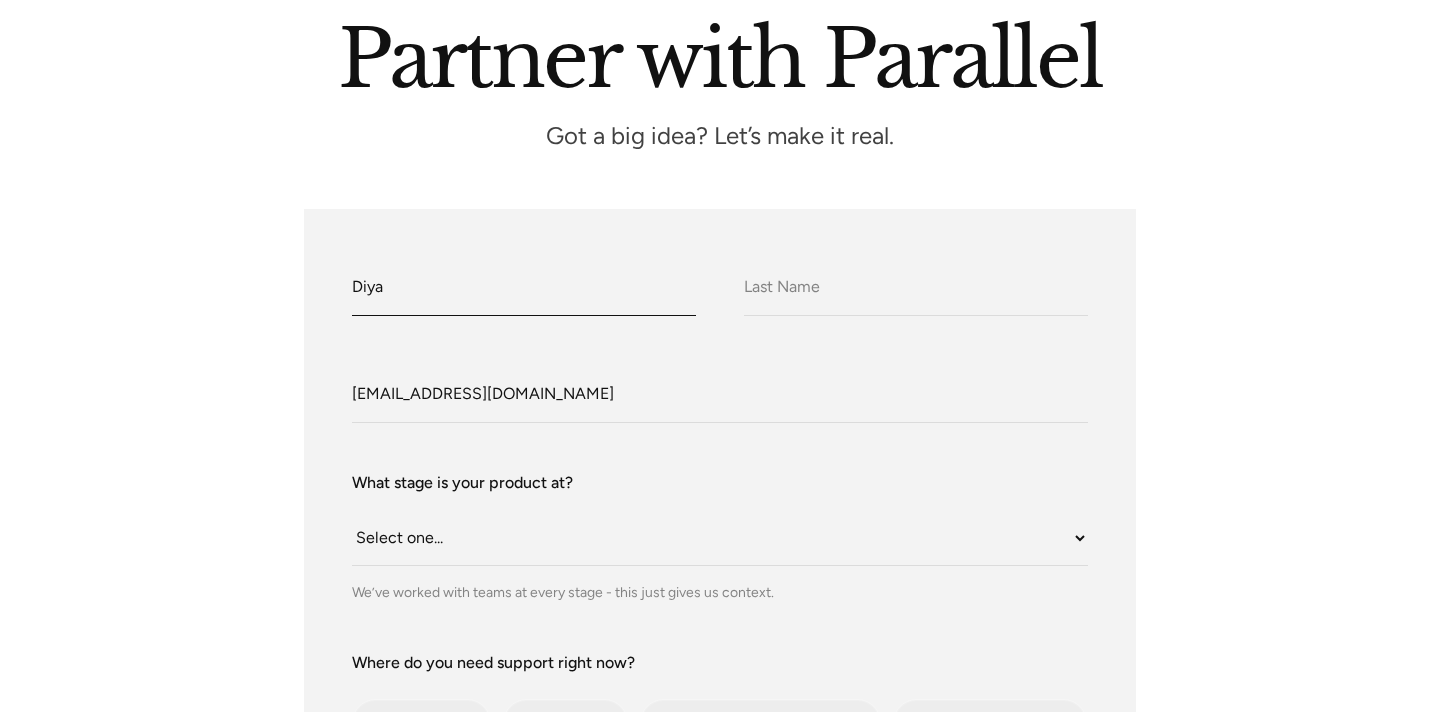 type on "[PERSON_NAME]" 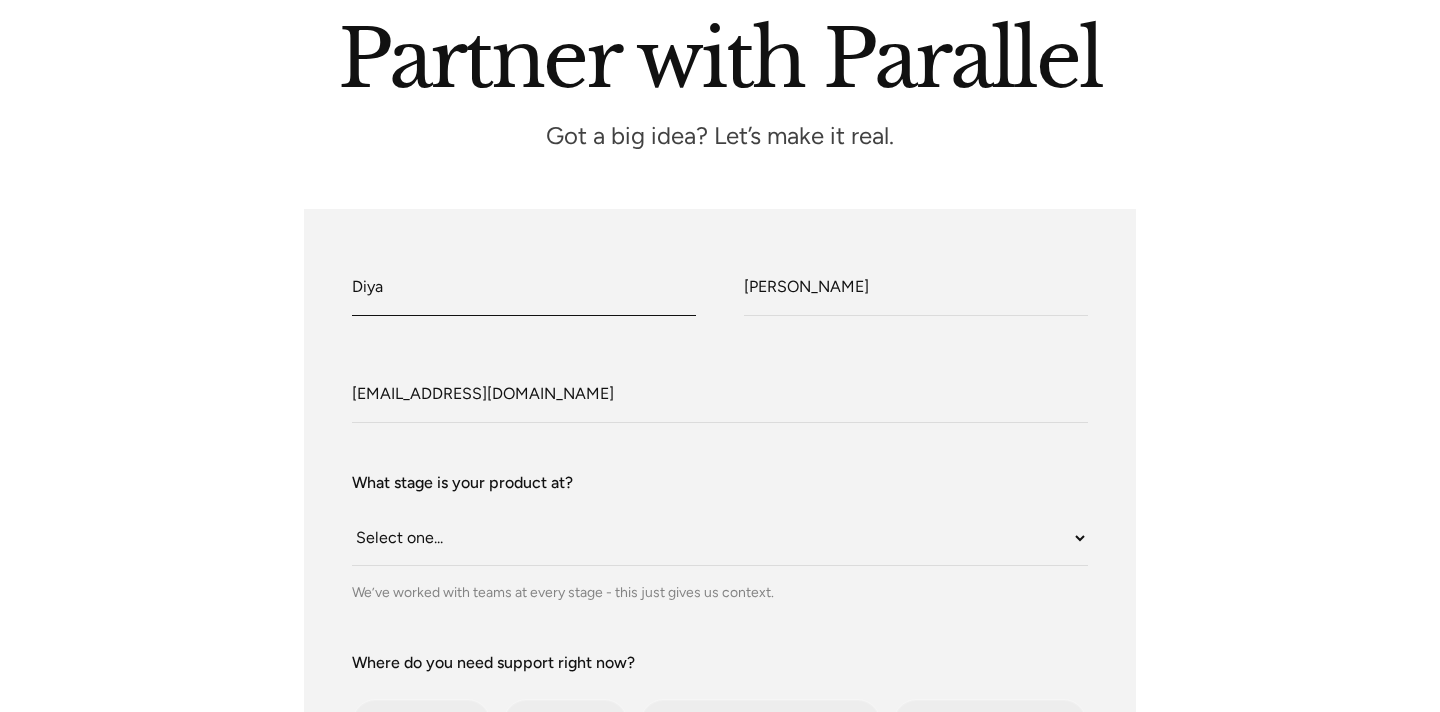 click on "Diya" at bounding box center (524, 288) 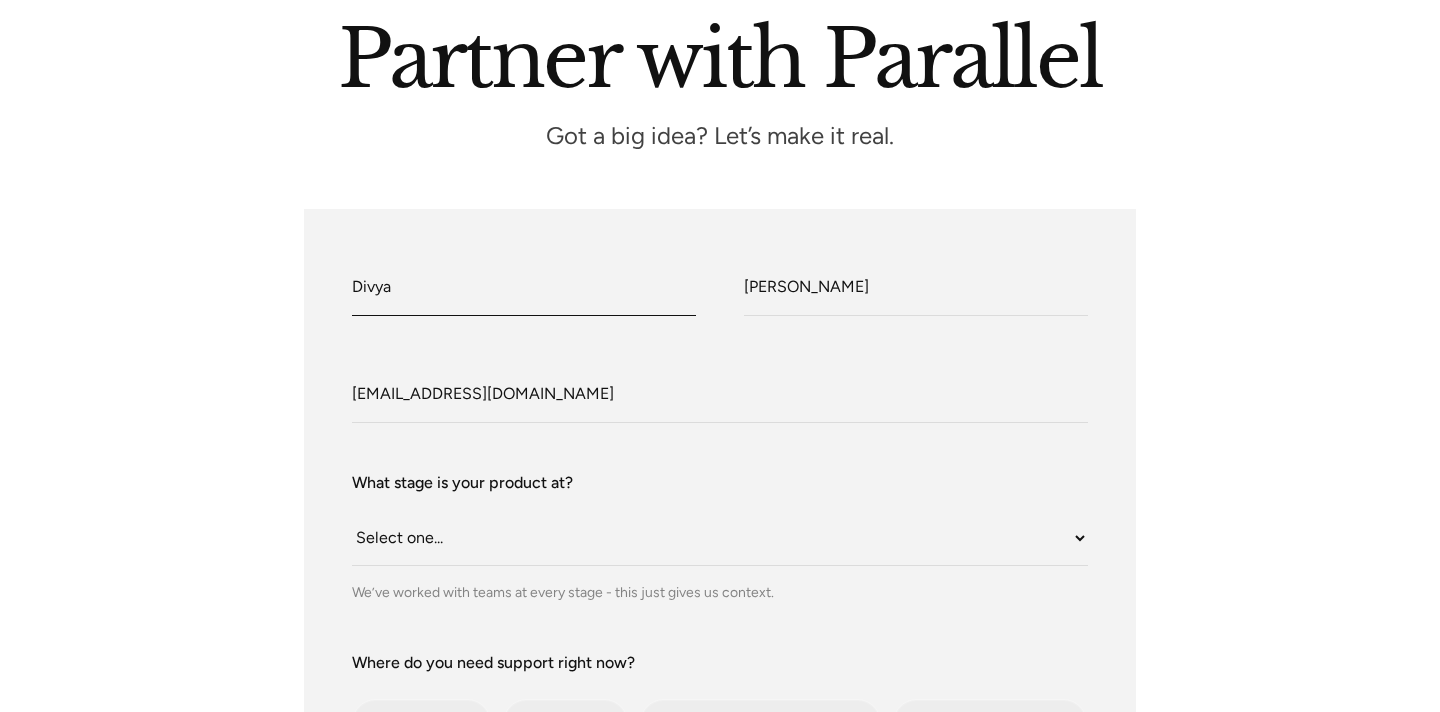 type on "Divya" 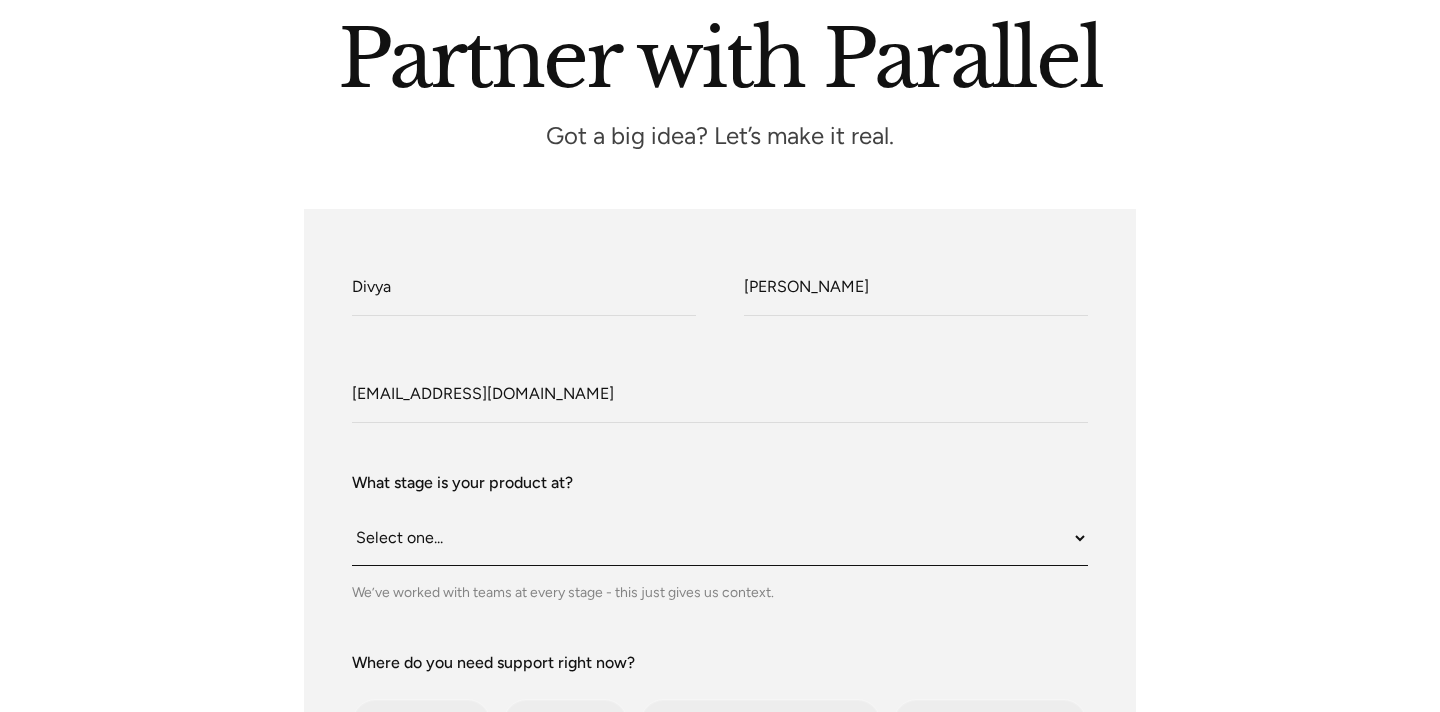 click on "Select one... Still an idea  Building MVP   Live with early users  Scaling fast  Somewhere in between" at bounding box center (720, 538) 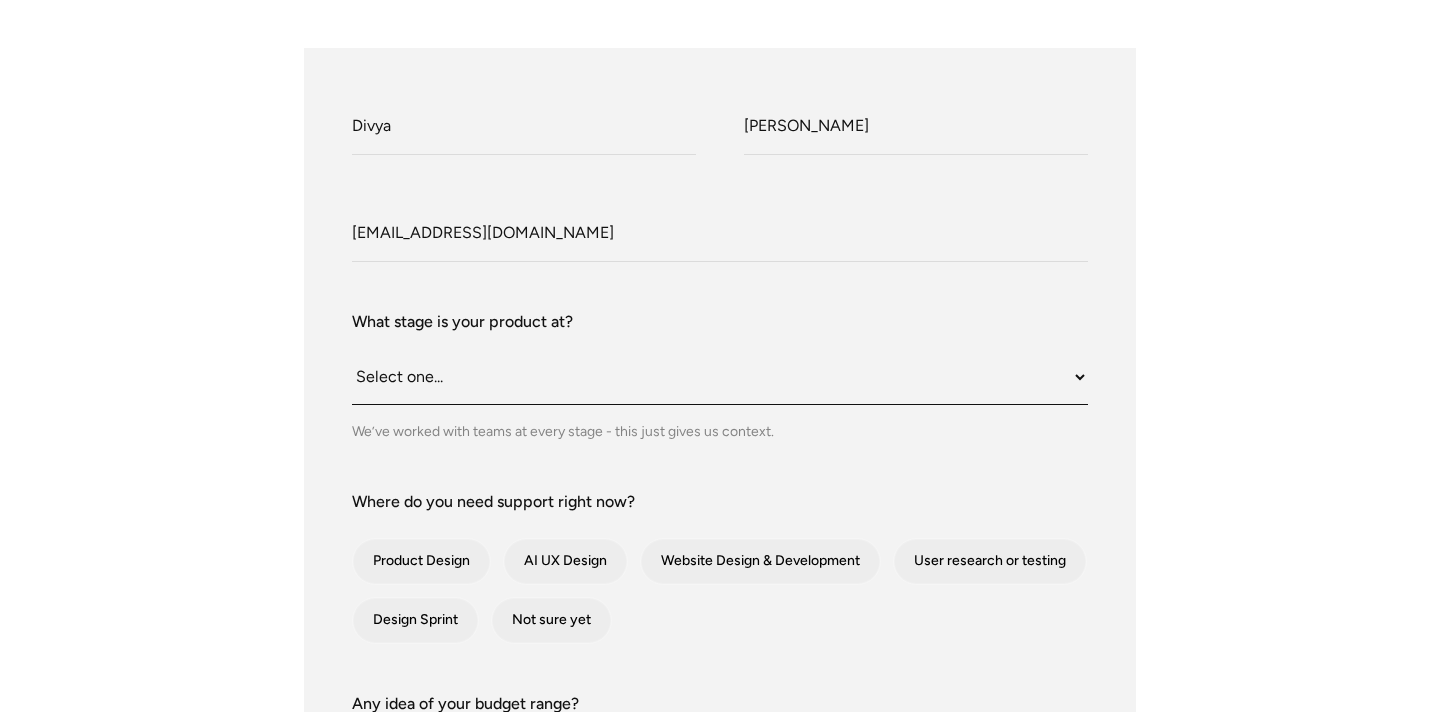 scroll, scrollTop: 382, scrollLeft: 0, axis: vertical 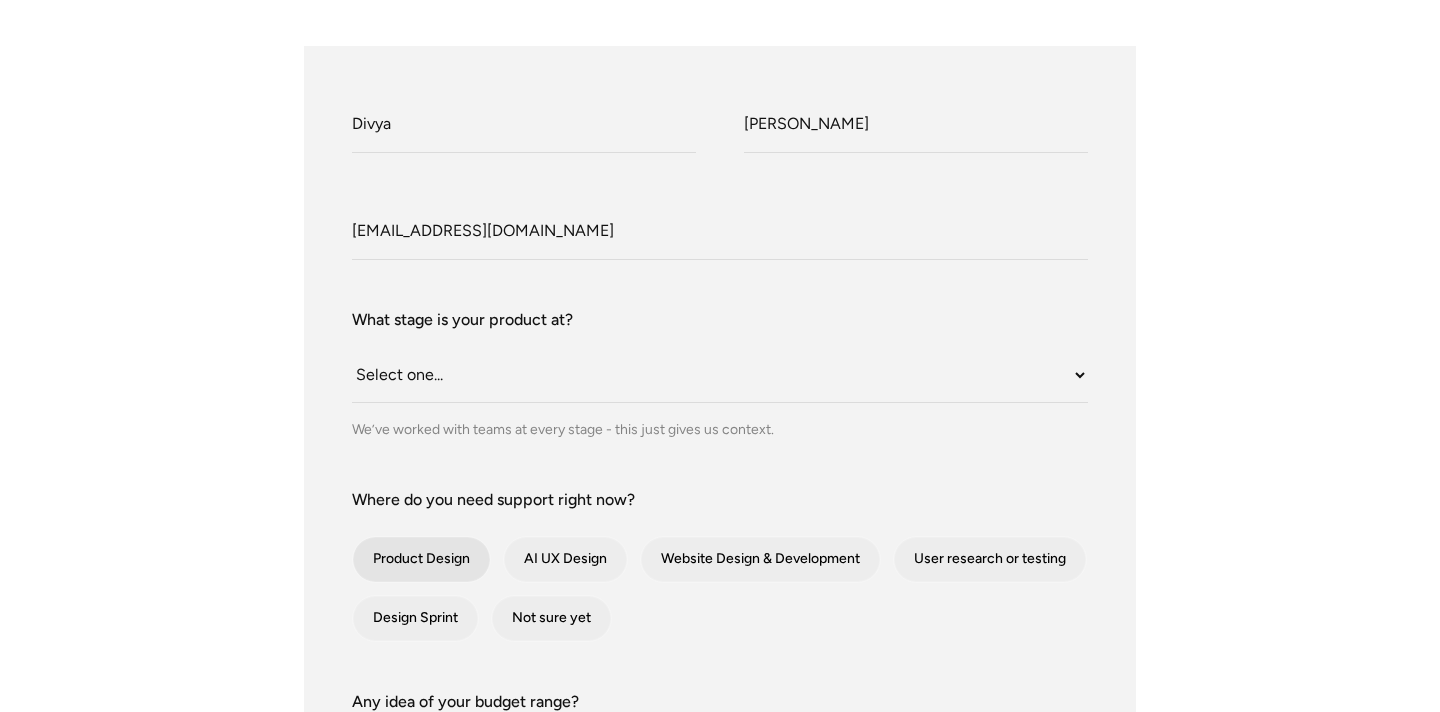 click at bounding box center [421, 559] 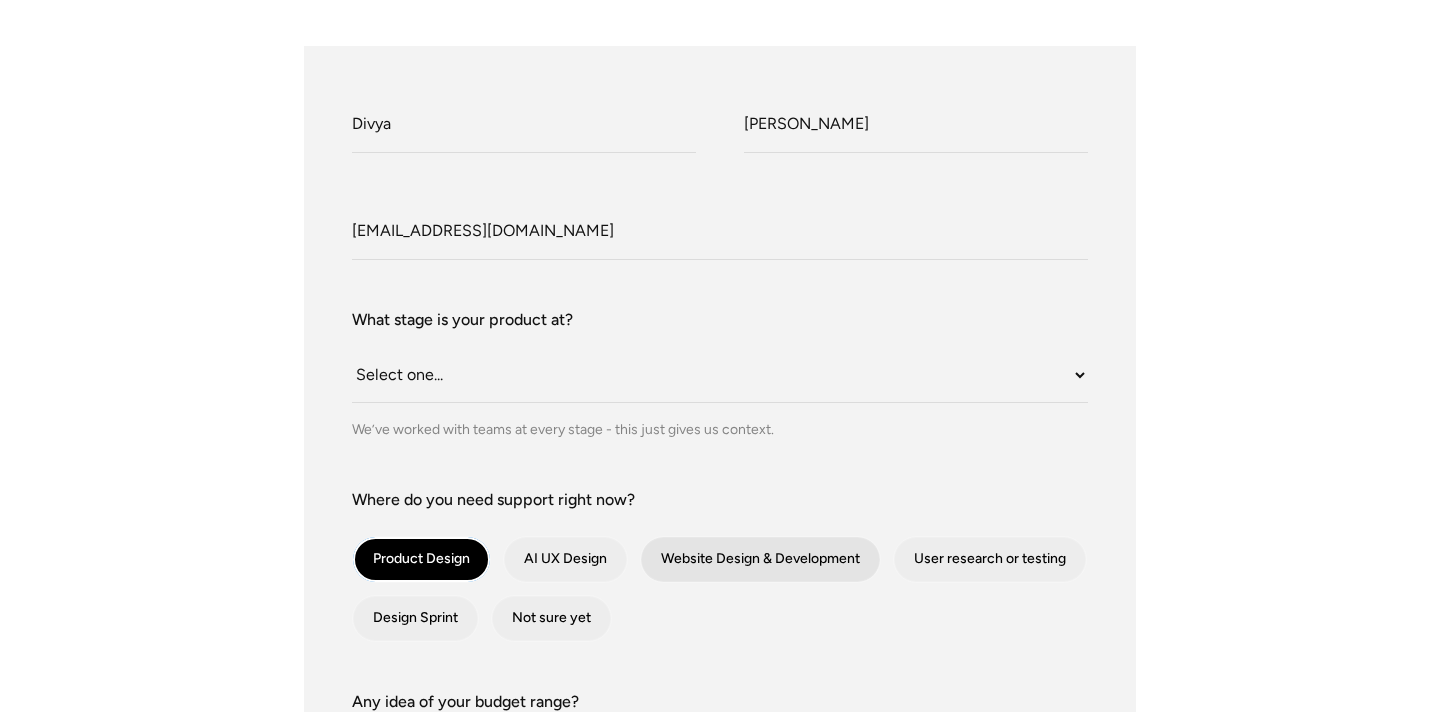 click at bounding box center [760, 559] 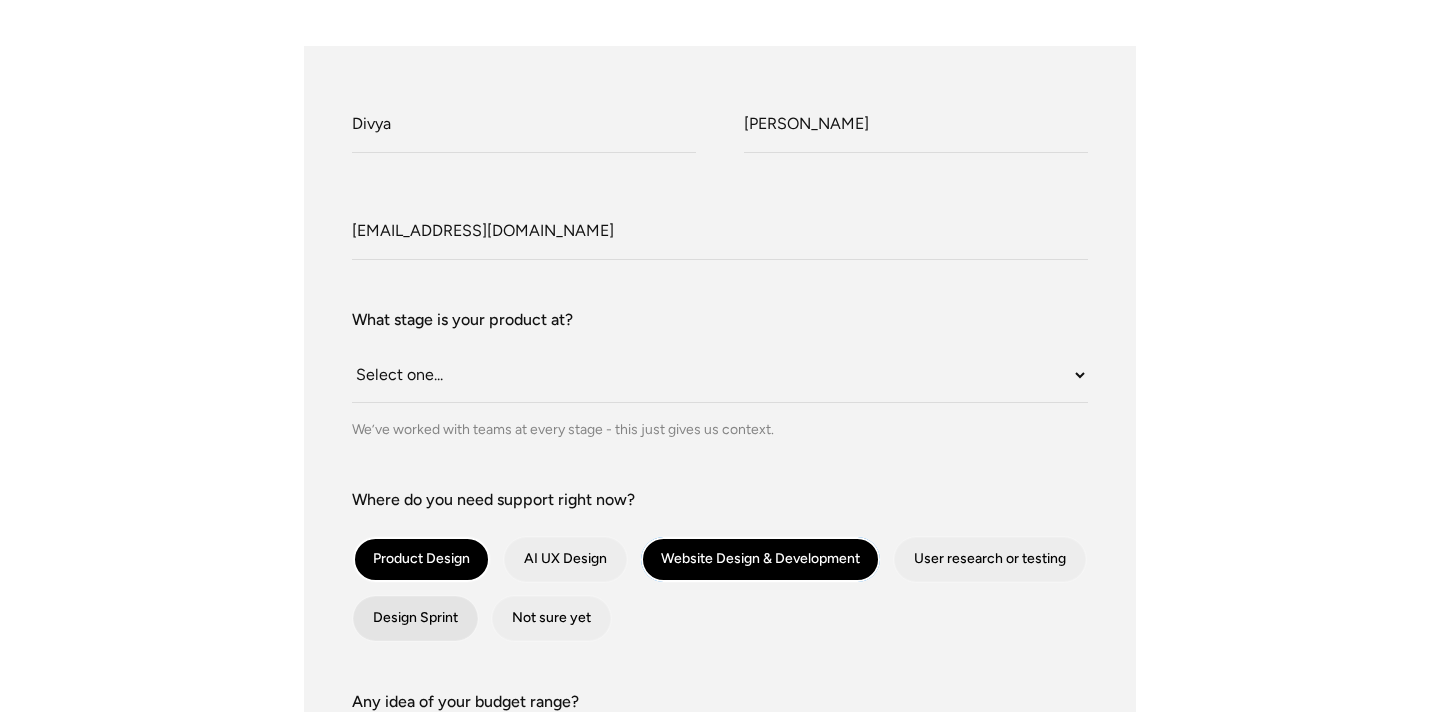 click at bounding box center [415, 618] 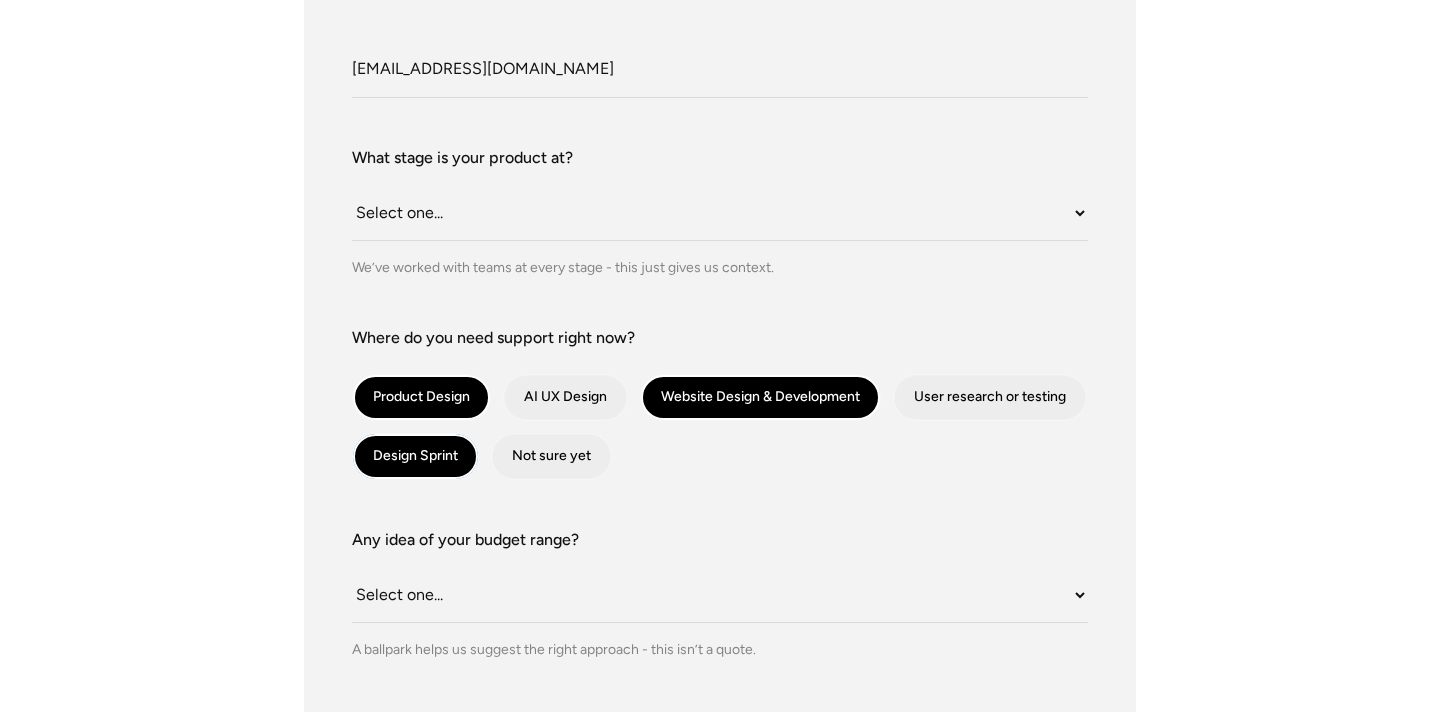 scroll, scrollTop: 575, scrollLeft: 0, axis: vertical 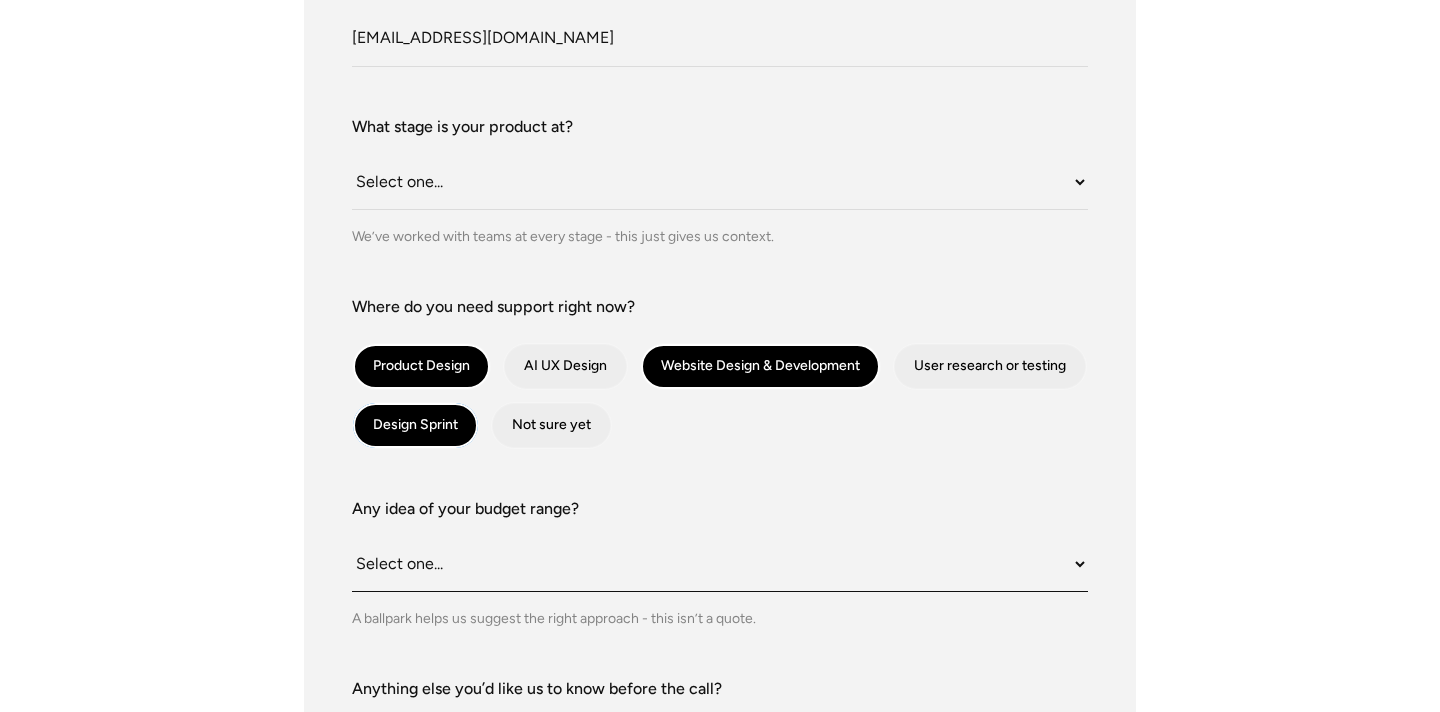 click on "Select one... Under $10K  $10K–$25K  $25K–$50K  $50K+" at bounding box center (720, 564) 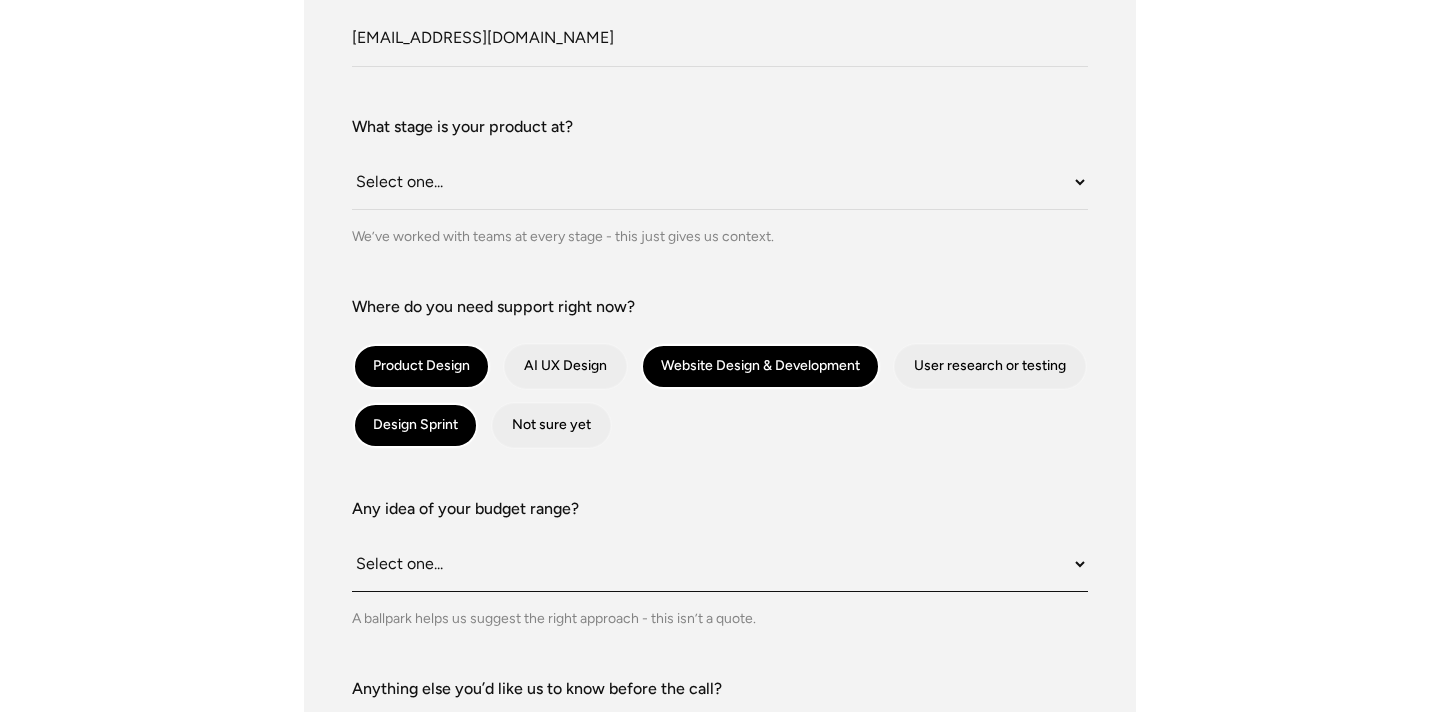 select on "$10K–$25K" 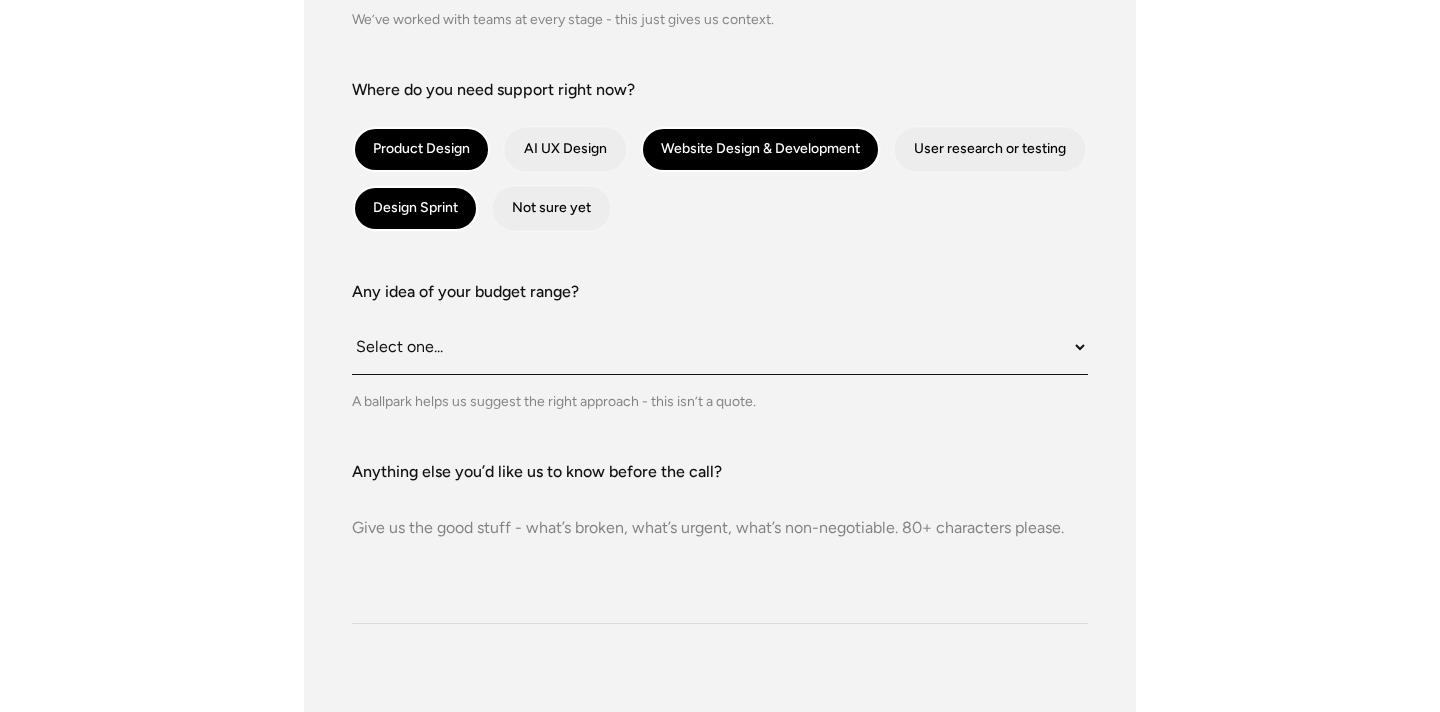 scroll, scrollTop: 794, scrollLeft: 0, axis: vertical 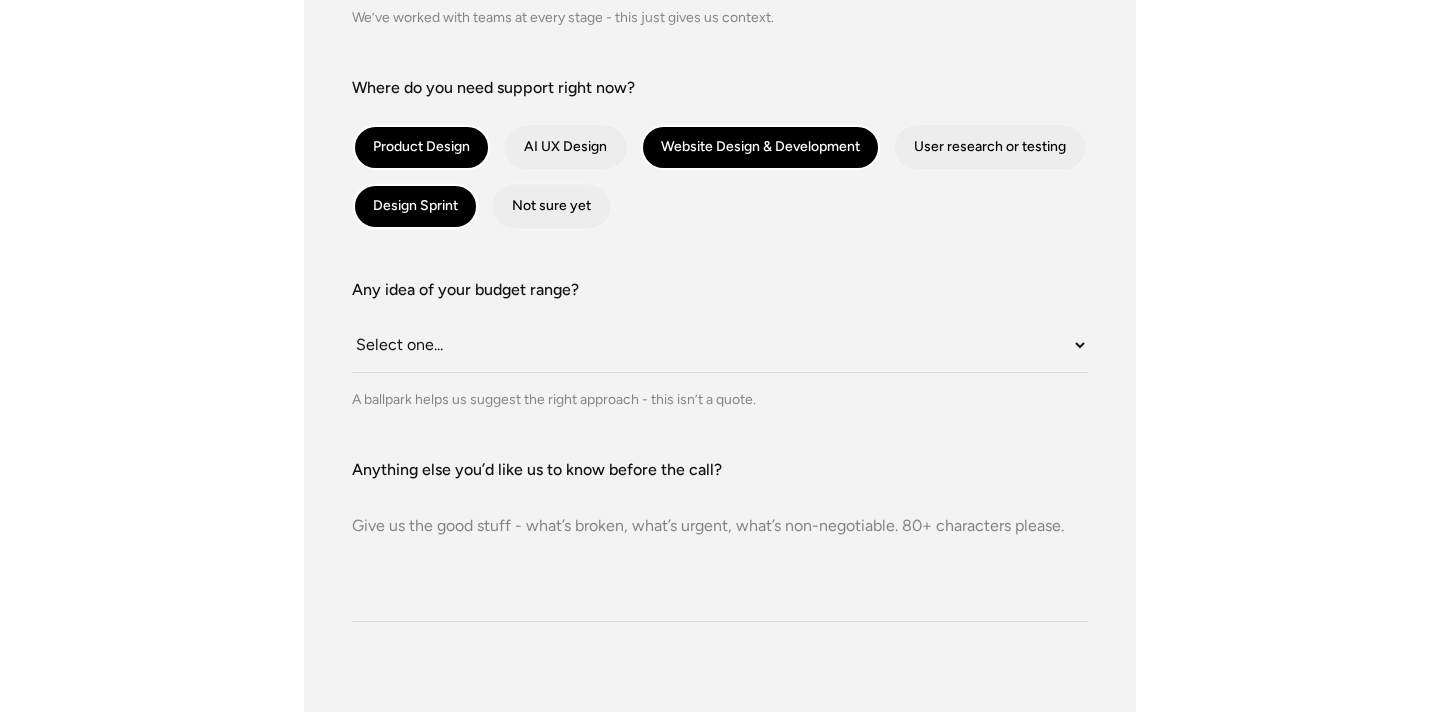 click on "Anything else you’d like us to know before the call?" at bounding box center [720, 552] 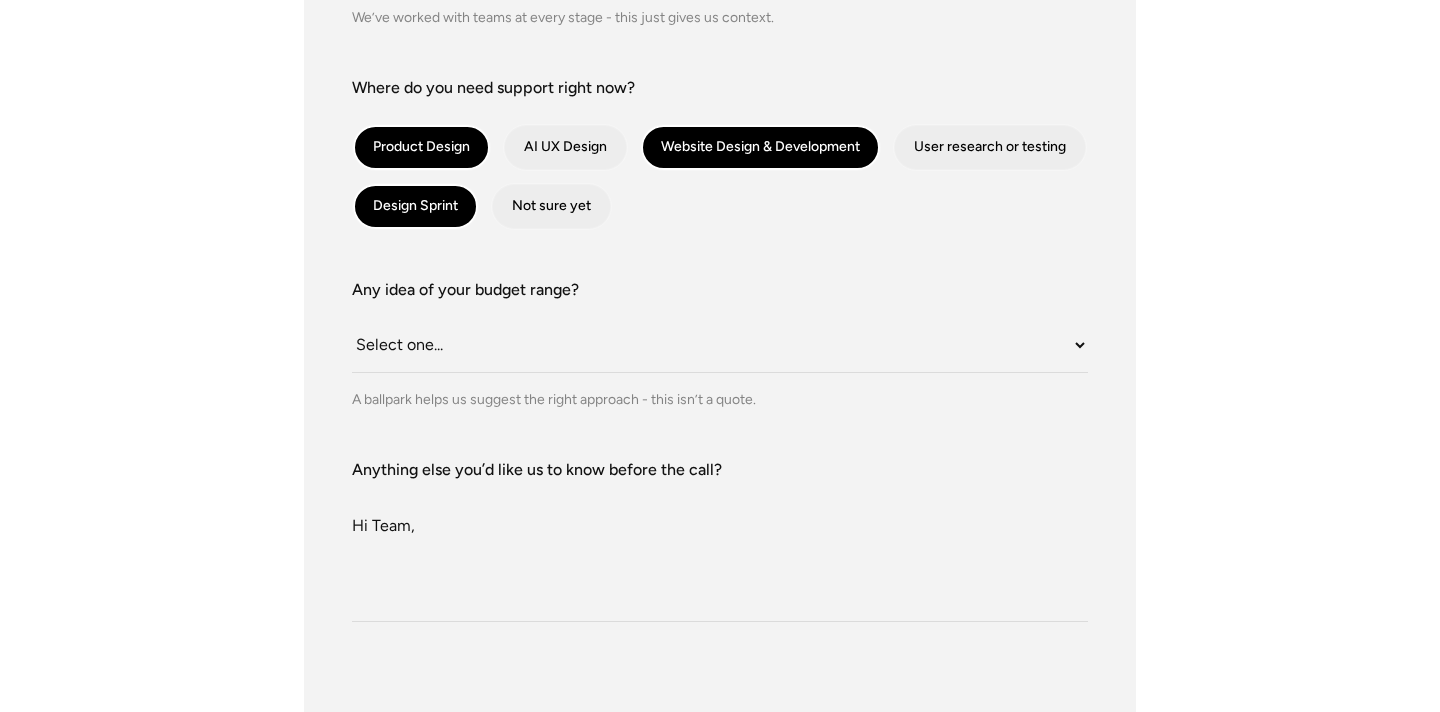 paste on "’m building a wellness-focused tea brand (starting with matcha and [PERSON_NAME]) and am looking for a creative partner to help bring it to life from scratch.
I’m seeking end-to-end support—including naming, brand strategy, visual identity, UI/UX design, and positioning.
Would love to connect and see if we’re a good fit to work together.
Best," 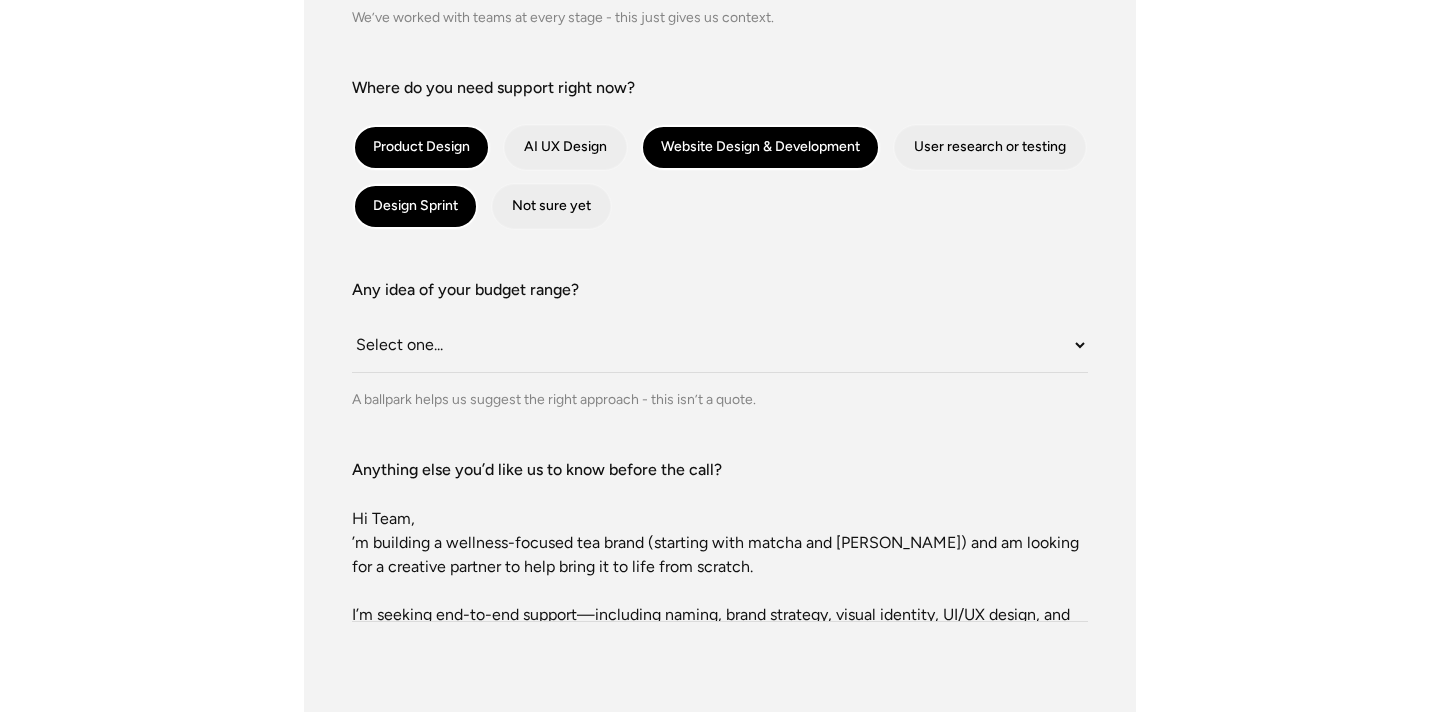 scroll, scrollTop: 0, scrollLeft: 0, axis: both 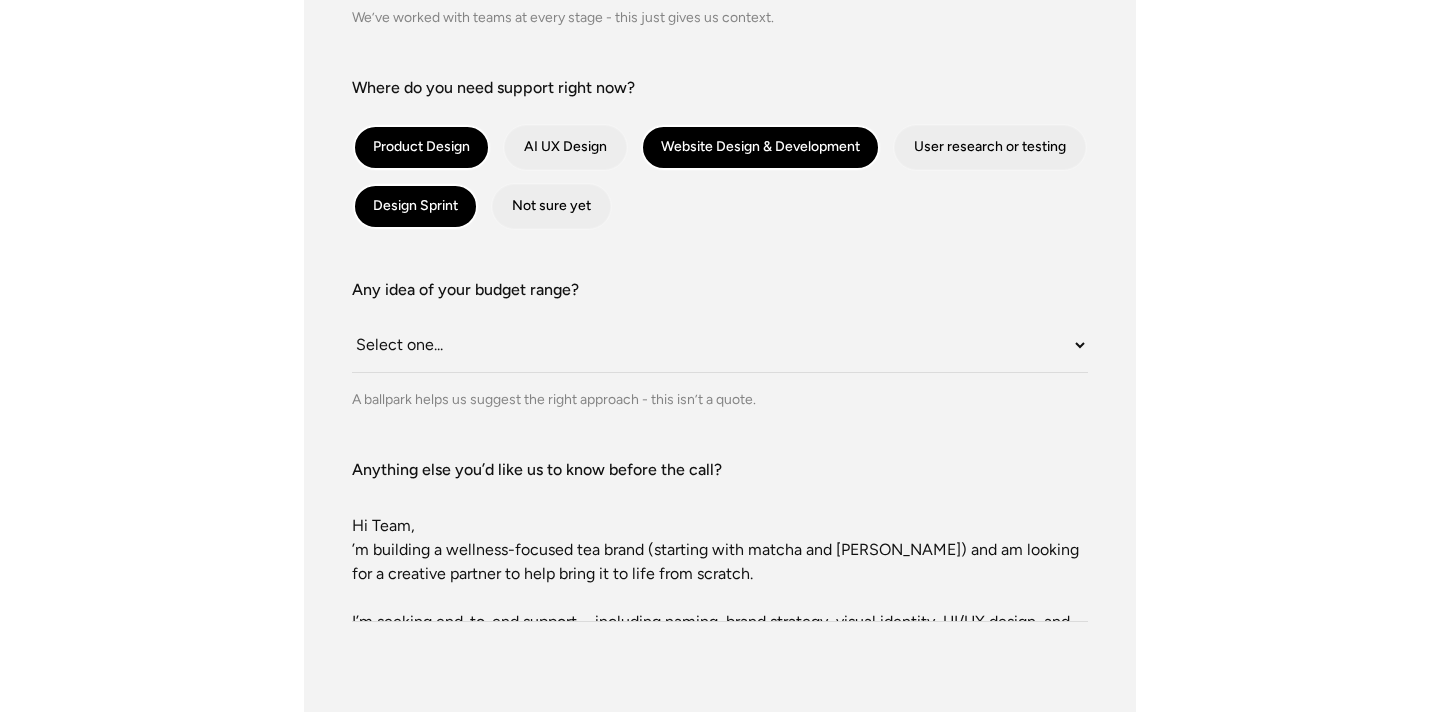 click on "Hi Team,
’m building a wellness-focused tea brand (starting with matcha and [PERSON_NAME]) and am looking for a creative partner to help bring it to life from scratch.
I’m seeking end-to-end support—including naming, brand strategy, visual identity, UI/UX design, and positioning.
Would love to connect and see if we’re a good fit to work together.
Warm Regards,
Divya" at bounding box center (720, 552) 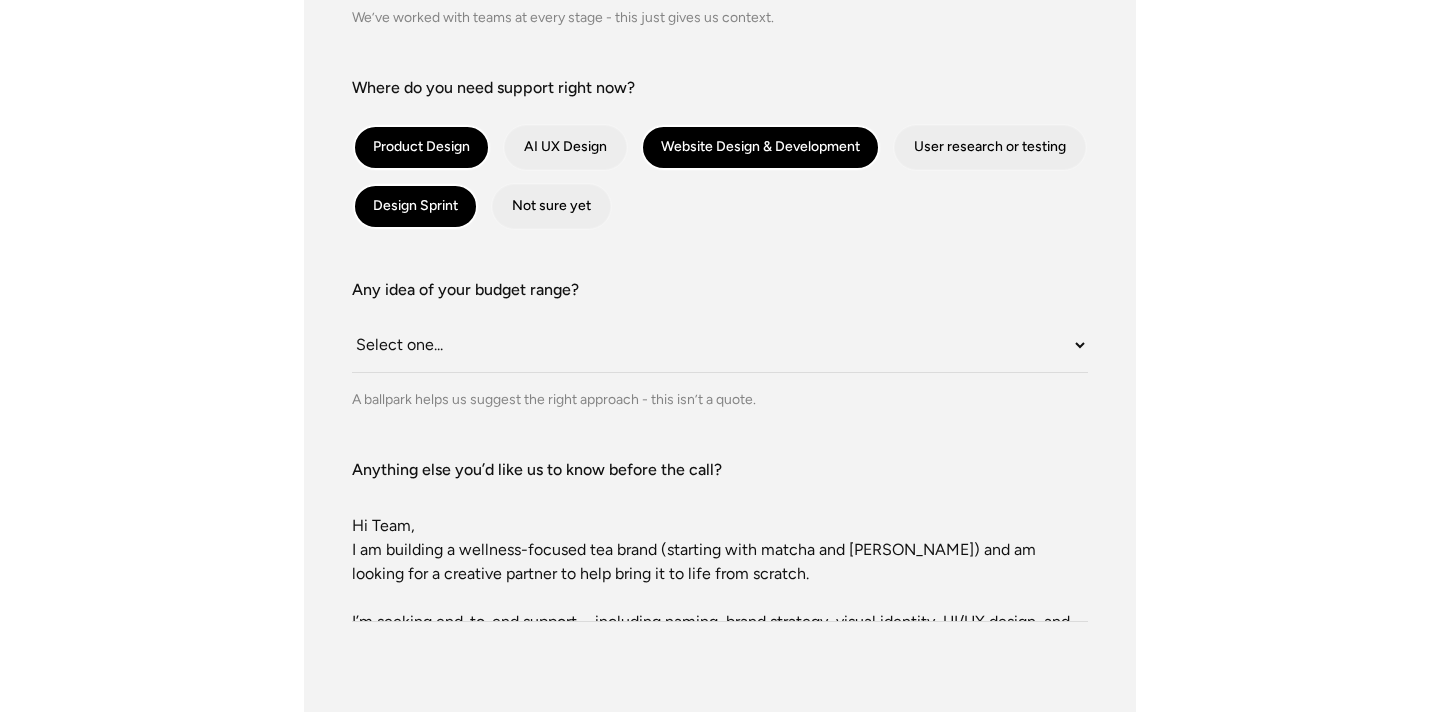click on "Hi Team,
I am building a wellness-focused tea brand (starting with matcha and [PERSON_NAME]) and am looking for a creative partner to help bring it to life from scratch.
I’m seeking end-to-end support—including naming, brand strategy, visual identity, UI/UX design, and positioning.
Would love to connect and see if we’re a good fit to work together.
Warm Regards,
Divya" at bounding box center [720, 552] 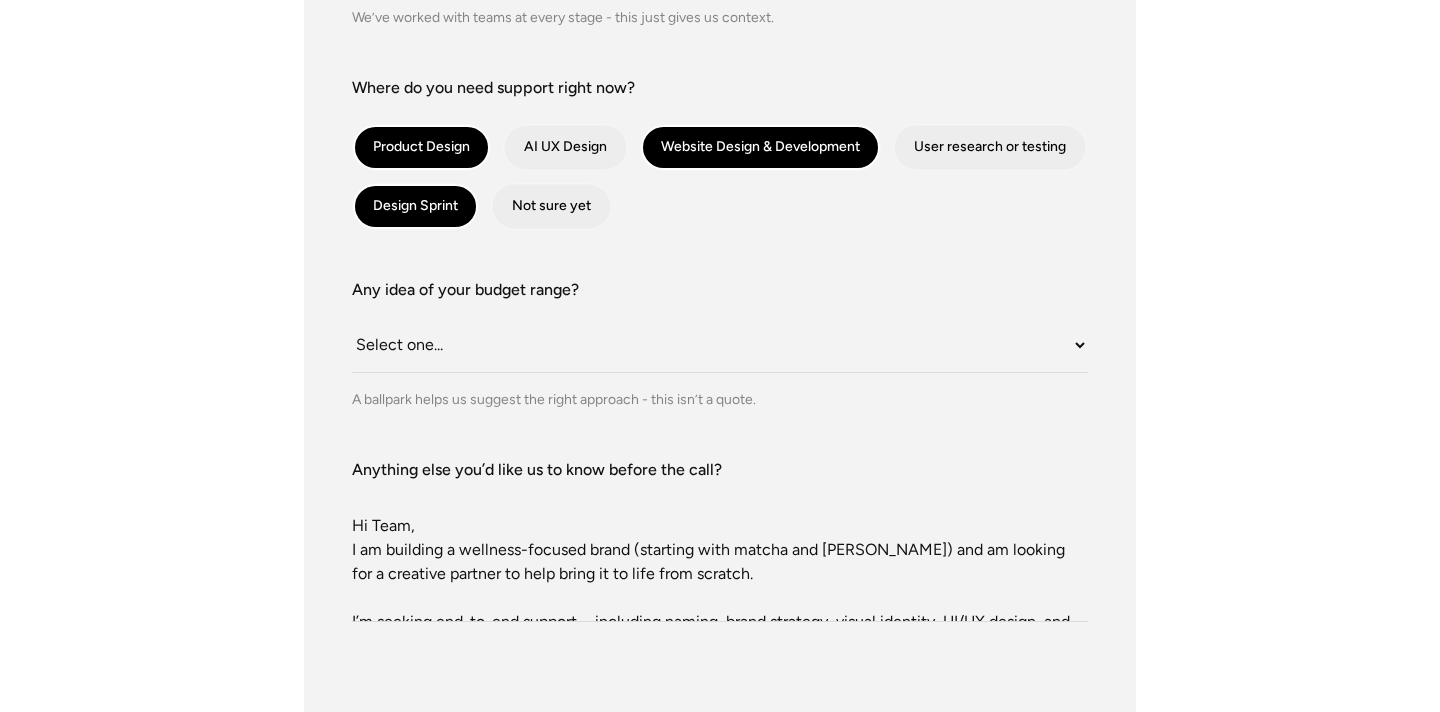 click on "Hi Team,
I am building a wellness-focused brand (starting with matcha and [PERSON_NAME]) and am looking for a creative partner to help bring it to life from scratch.
I’m seeking end-to-end support—including naming, brand strategy, visual identity, UI/UX design, and positioning.
Would love to connect and see if we’re a good fit to work together.
Warm Regards,
Divya" at bounding box center (720, 552) 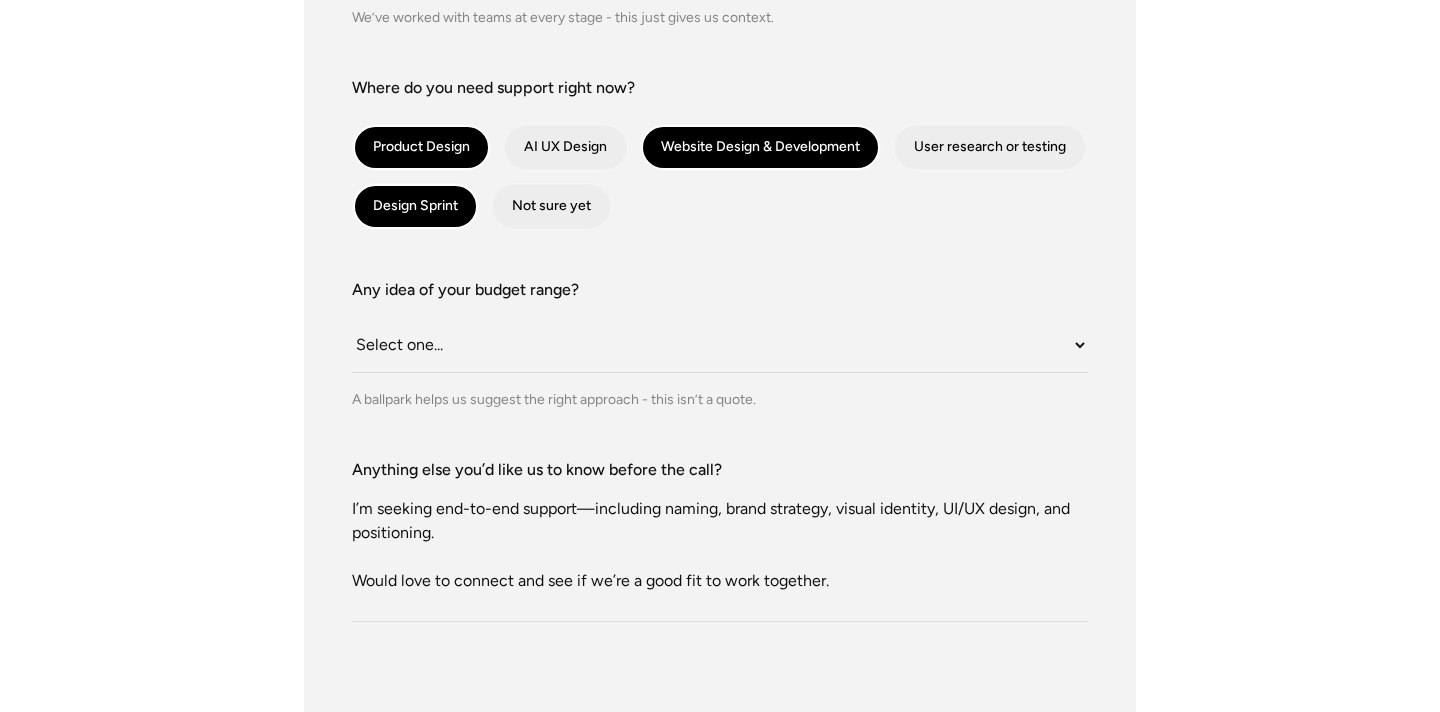 scroll, scrollTop: 128, scrollLeft: 0, axis: vertical 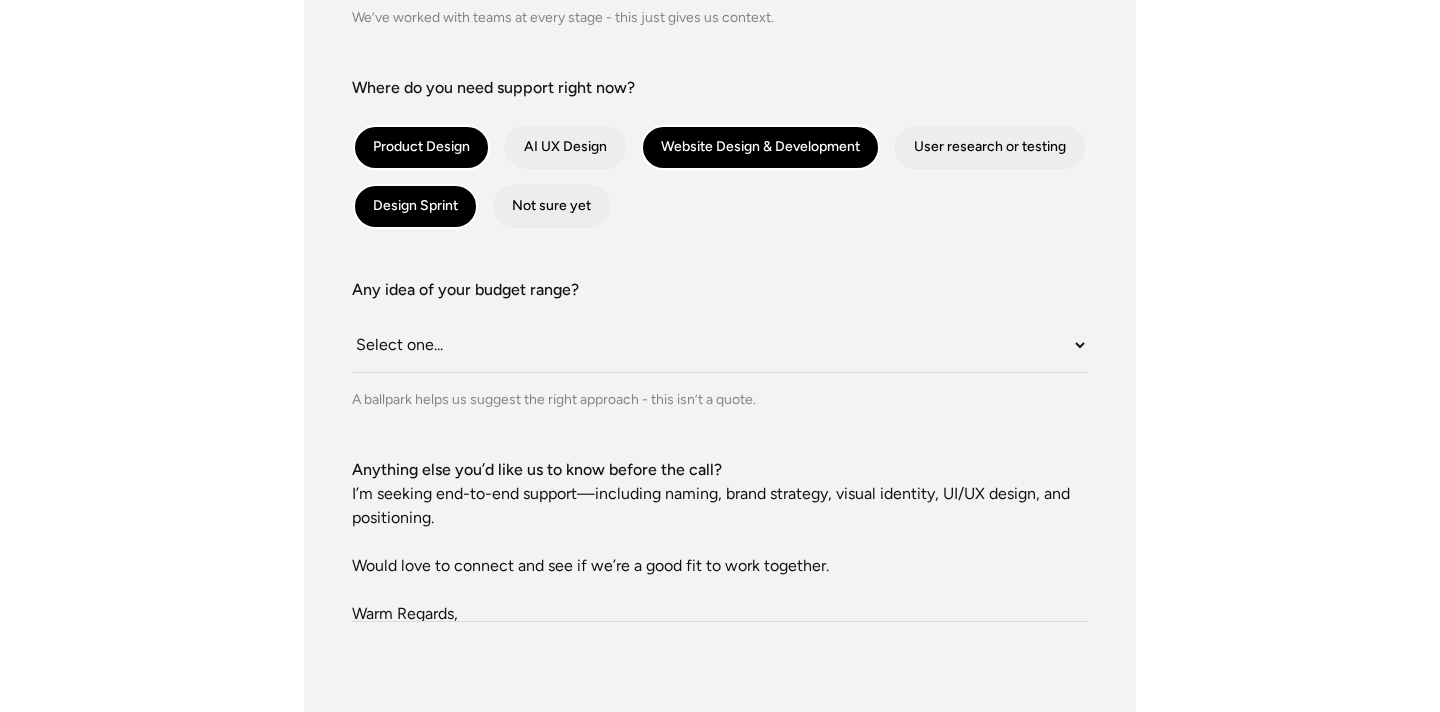 click on "Hi Team,
I am building a wellness-focused brand (starting with Japanese matcha and [PERSON_NAME] teas) and am looking for a creative partner to help bring it to life from scratch.
I’m seeking end-to-end support—including naming, brand strategy, visual identity, UI/UX design, and positioning.
Would love to connect and see if we’re a good fit to work together.
Warm Regards,
Divya" at bounding box center (720, 552) 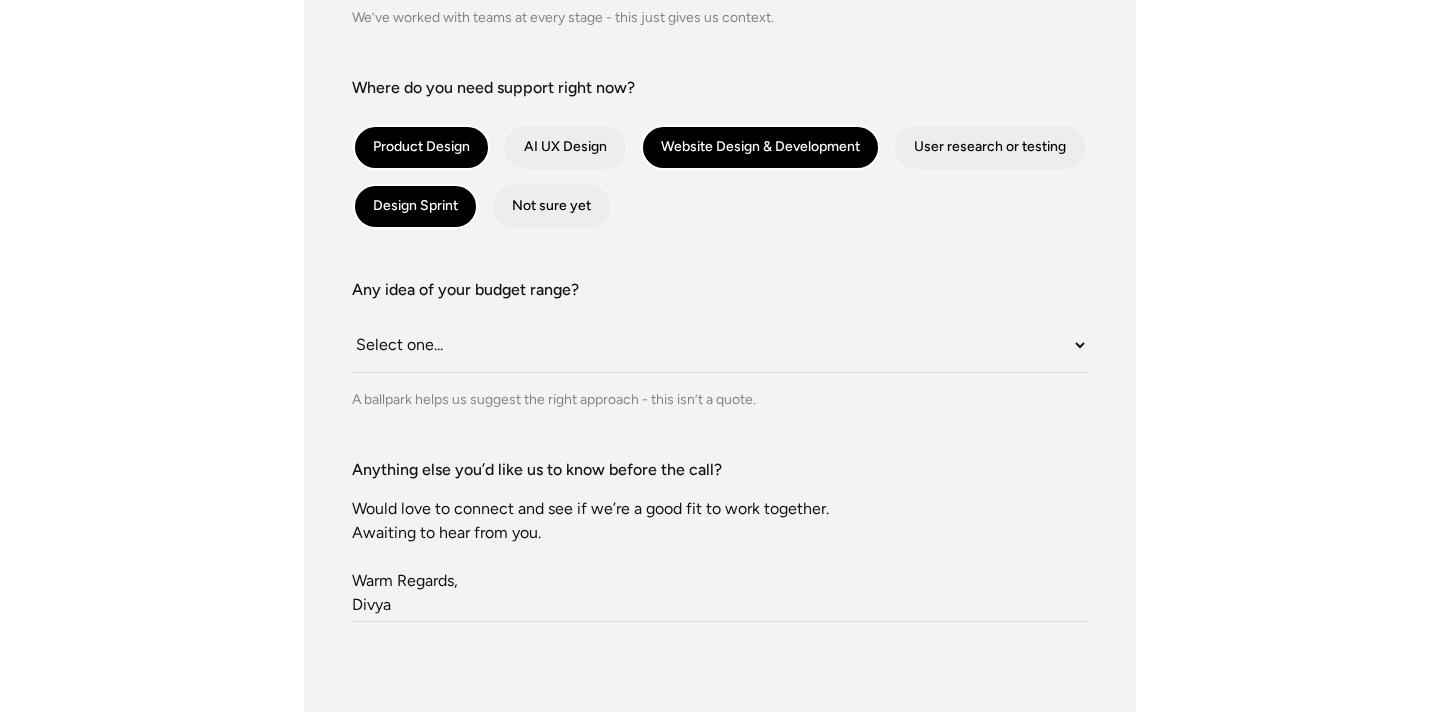 scroll, scrollTop: 197, scrollLeft: 0, axis: vertical 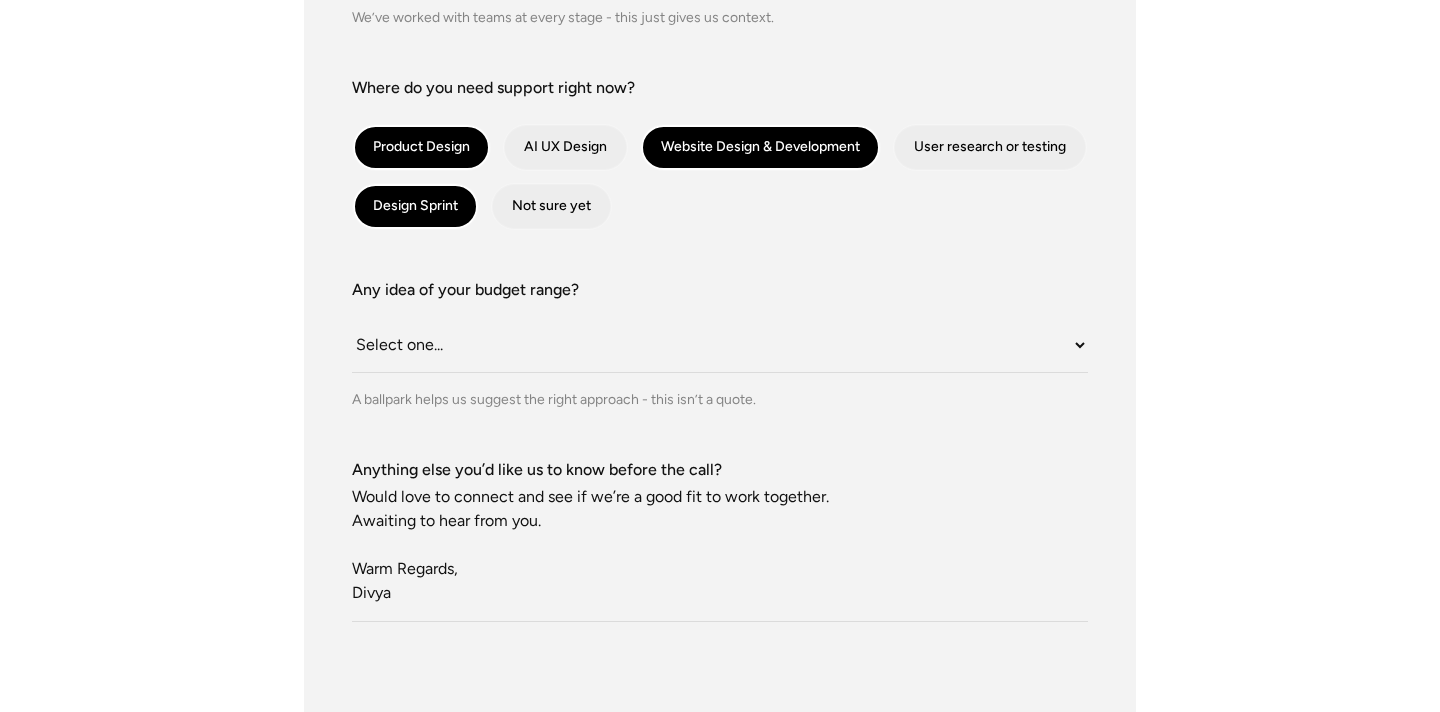 click on "Hi Team,
I am building a wellness-focused brand (starting with Japanese matcha and [PERSON_NAME] teas) and am looking for a creative partner to help bring it to life from scratch.
I’m seeking end-to-end support—including naming, brand strategy, visual identity, UI/UX design, and positioning.
Would love to connect and see if we’re a good fit to work together.
Awaiting to hear from you.
Warm Regards,
Divya" at bounding box center (720, 552) 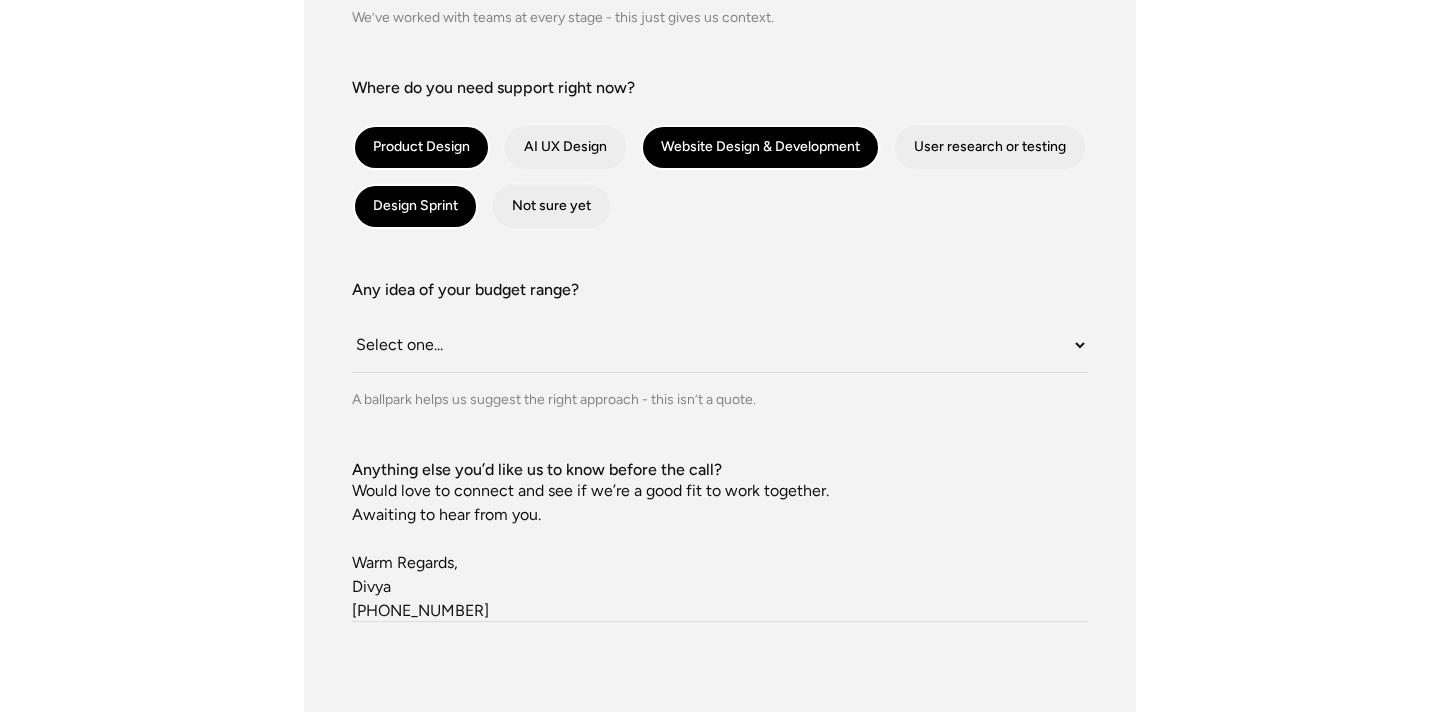 type on "Hi Team,
I am building a wellness-focused brand (starting with Japanese matcha and [PERSON_NAME] teas) and am looking for a creative partner to help bring it to life from scratch.
I’m seeking end-to-end support—including naming, brand strategy, visual identity, UI/UX design, and positioning.
Would love to connect and see if we’re a good fit to work together.
Awaiting to hear from you.
Warm Regards,
Divya
[PHONE_NUMBER]" 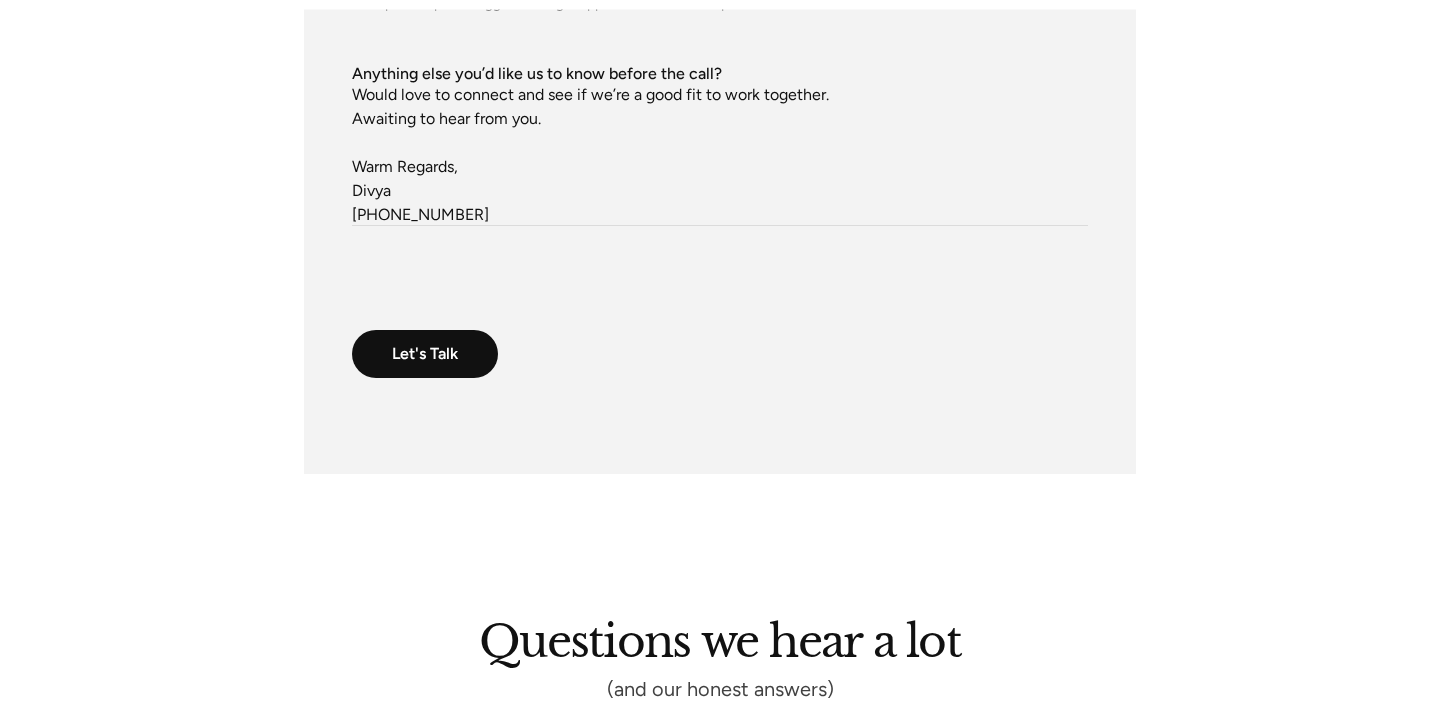 scroll, scrollTop: 1234, scrollLeft: 0, axis: vertical 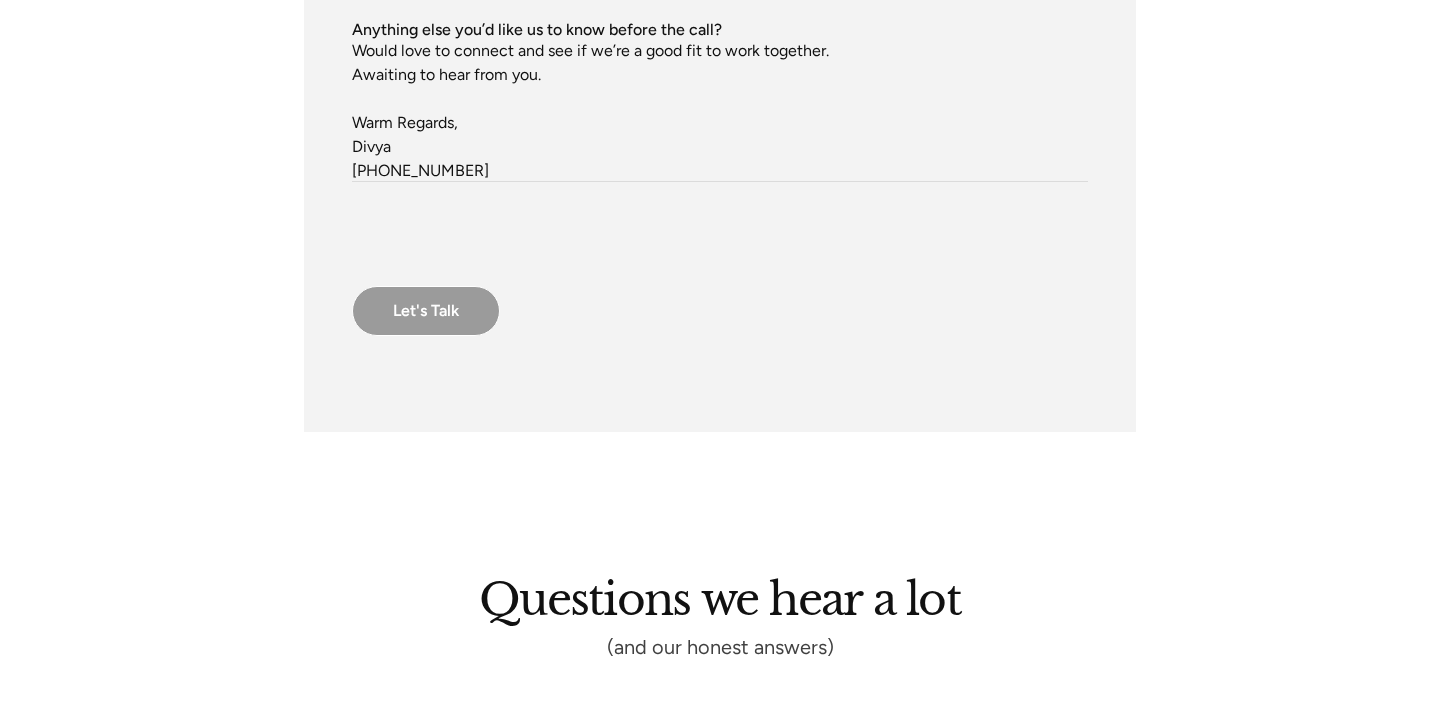 click on "Let's Talk" at bounding box center [426, 311] 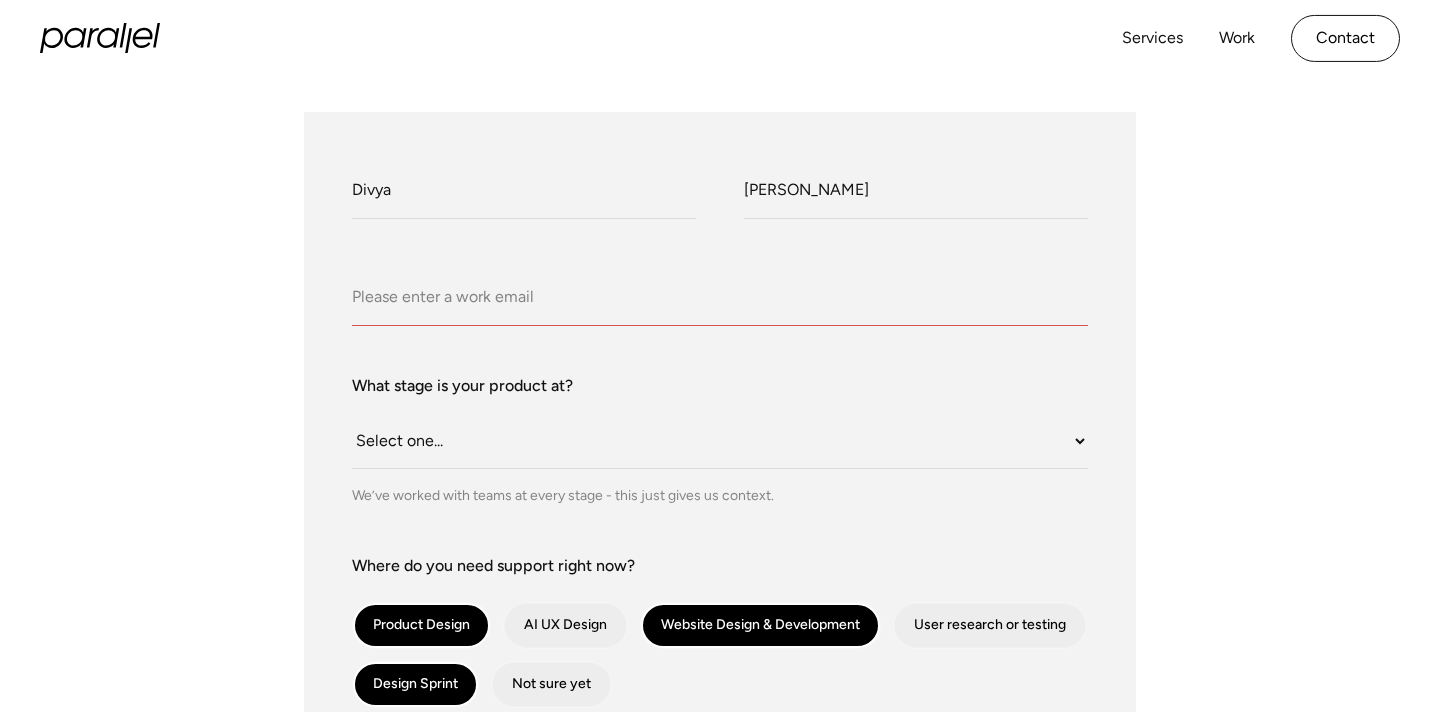 scroll, scrollTop: 314, scrollLeft: 0, axis: vertical 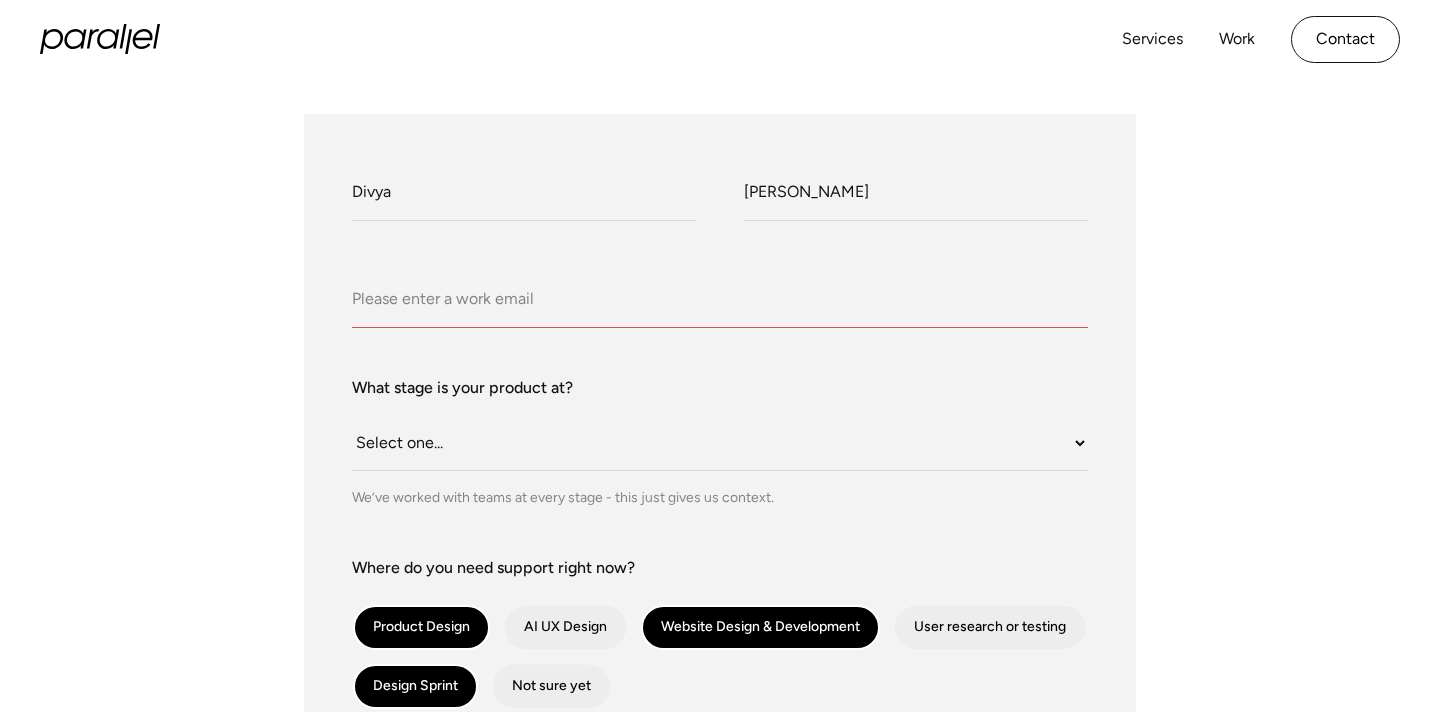 click on "Company Email" at bounding box center (720, 300) 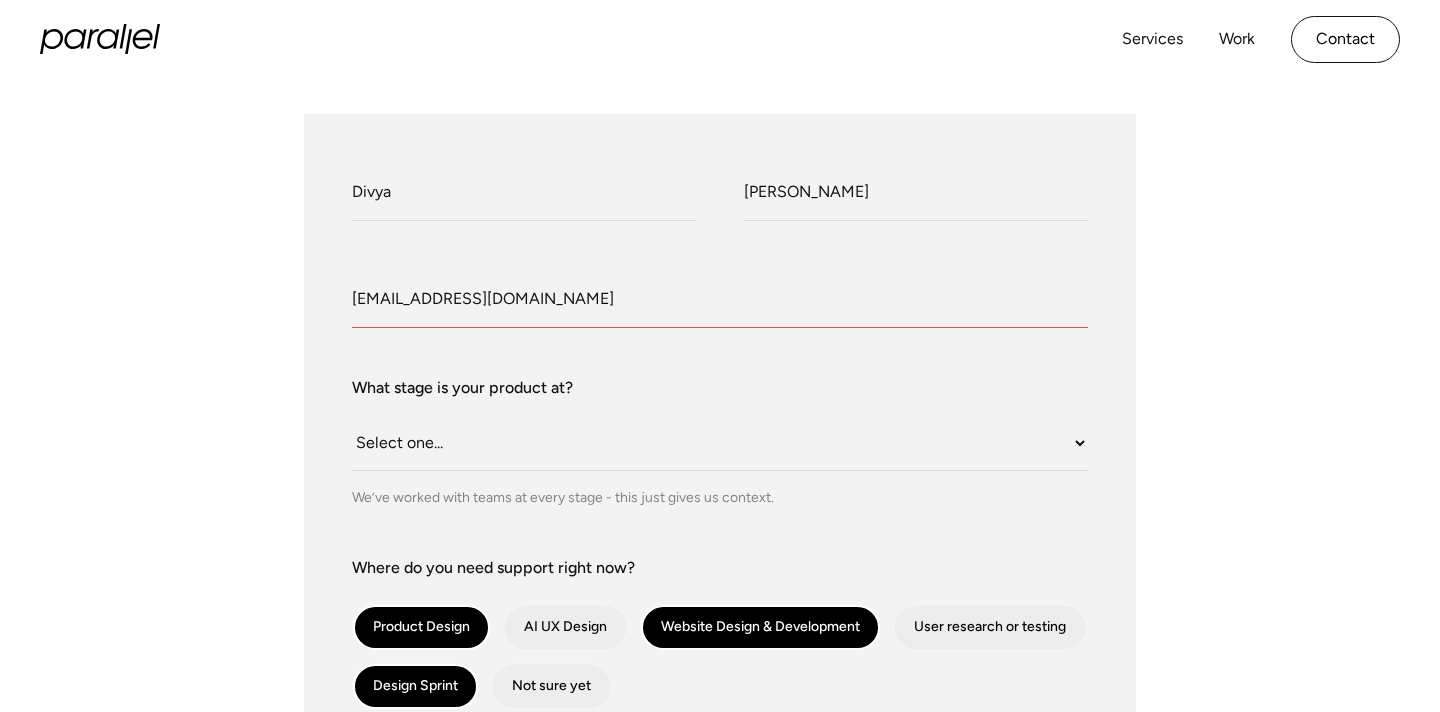 click on "What stage is your product at? Select one... Still an idea  Building MVP   Live with early users  Scaling fast  Somewhere in between  We’ve worked with teams at every stage - this just gives us context." at bounding box center (720, 442) 